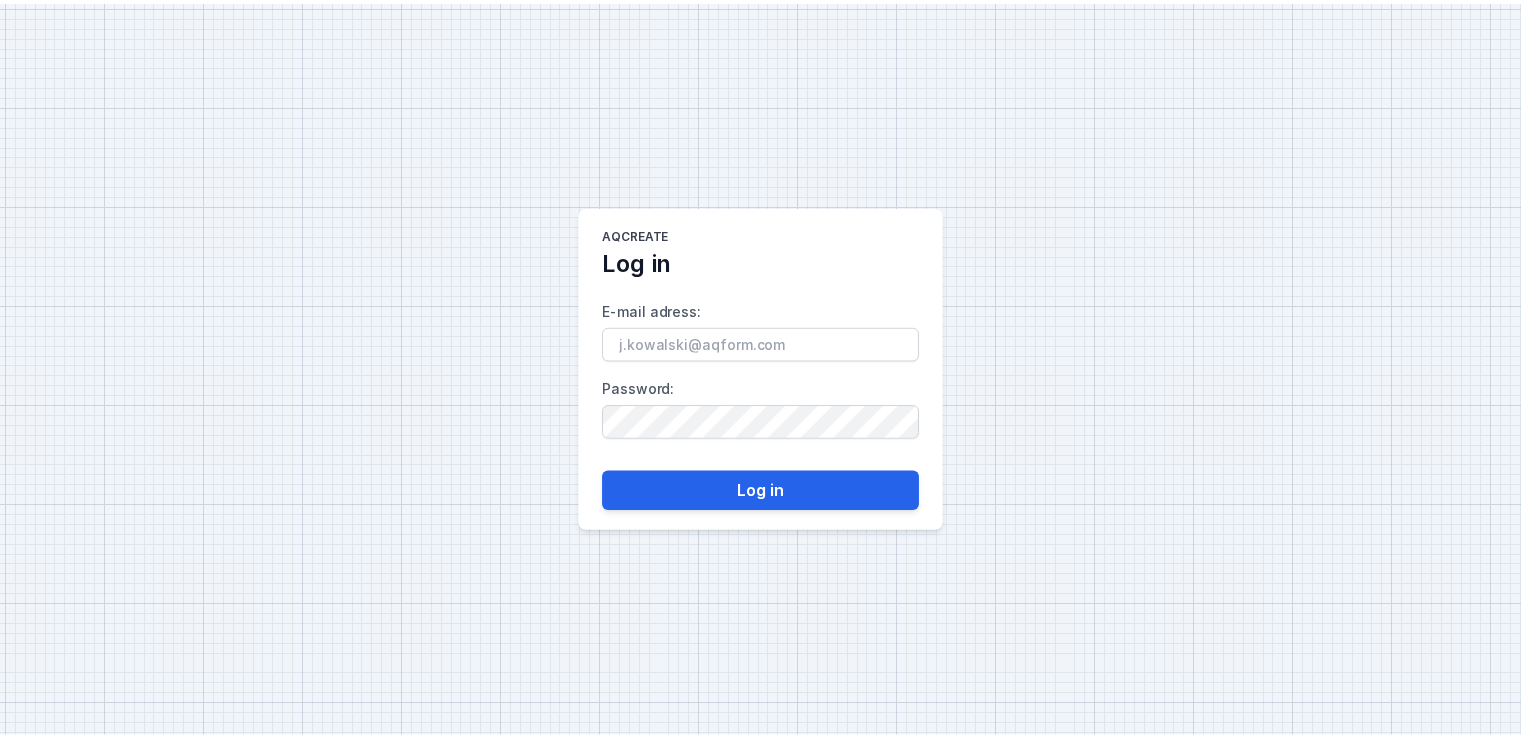 scroll, scrollTop: 0, scrollLeft: 0, axis: both 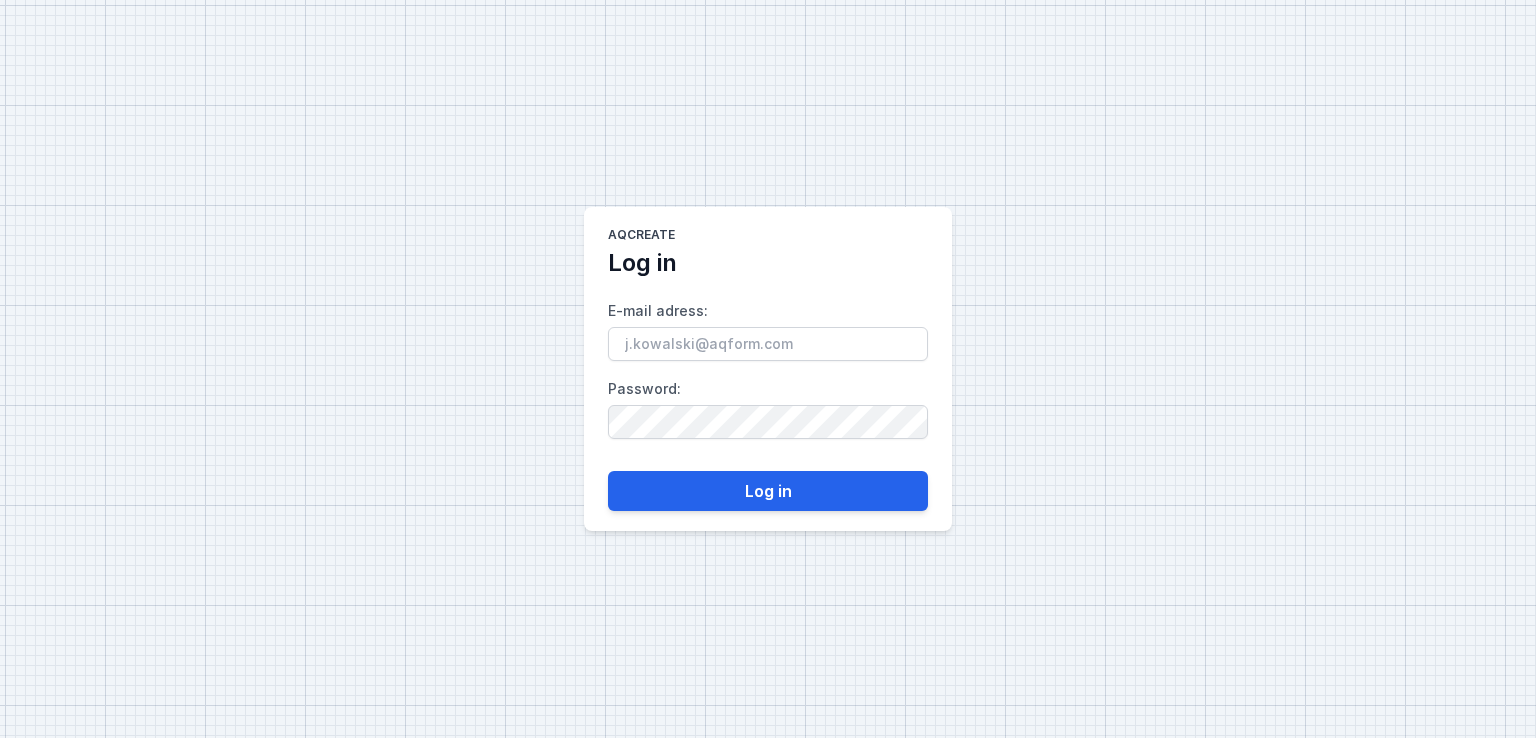 type on "[EMAIL]" 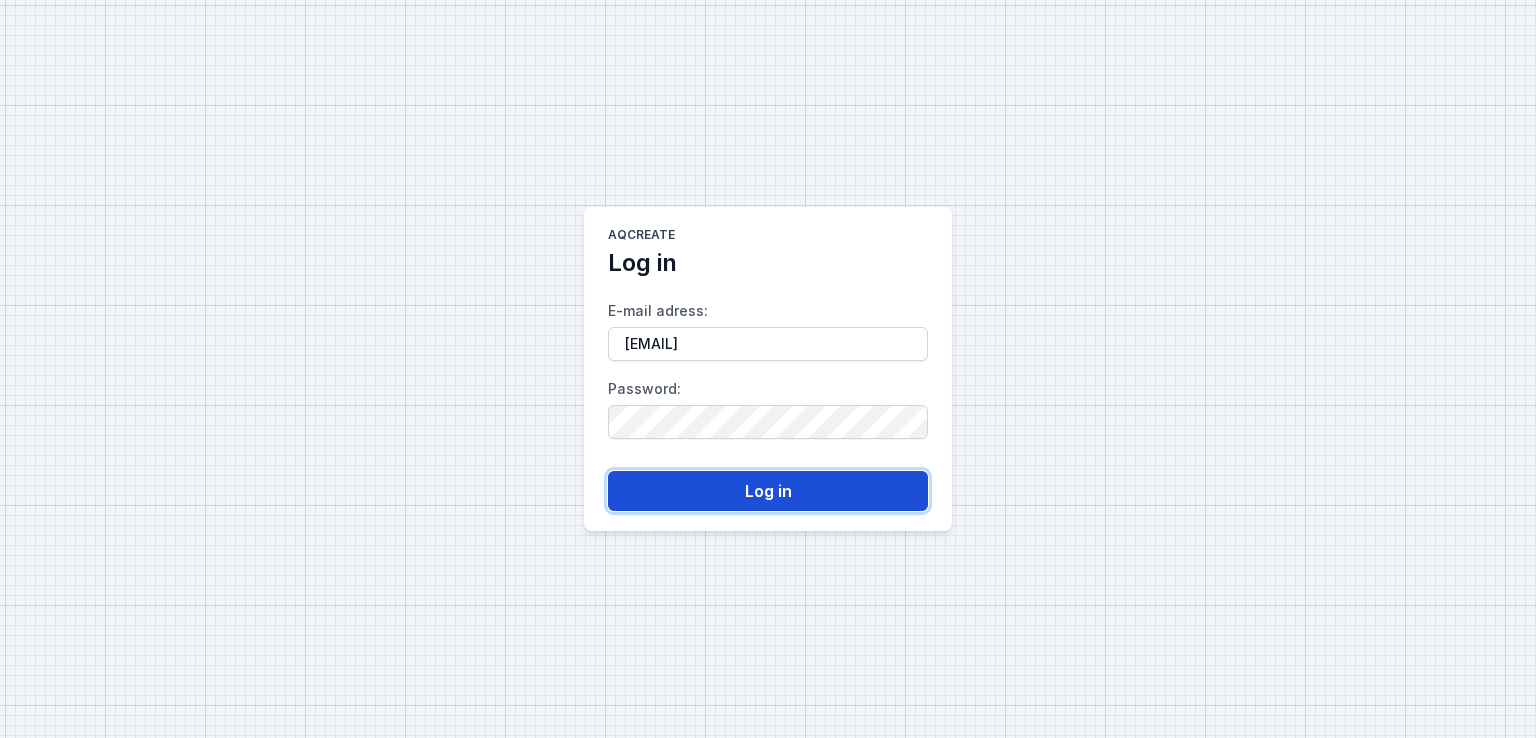 click on "Log in" at bounding box center (768, 491) 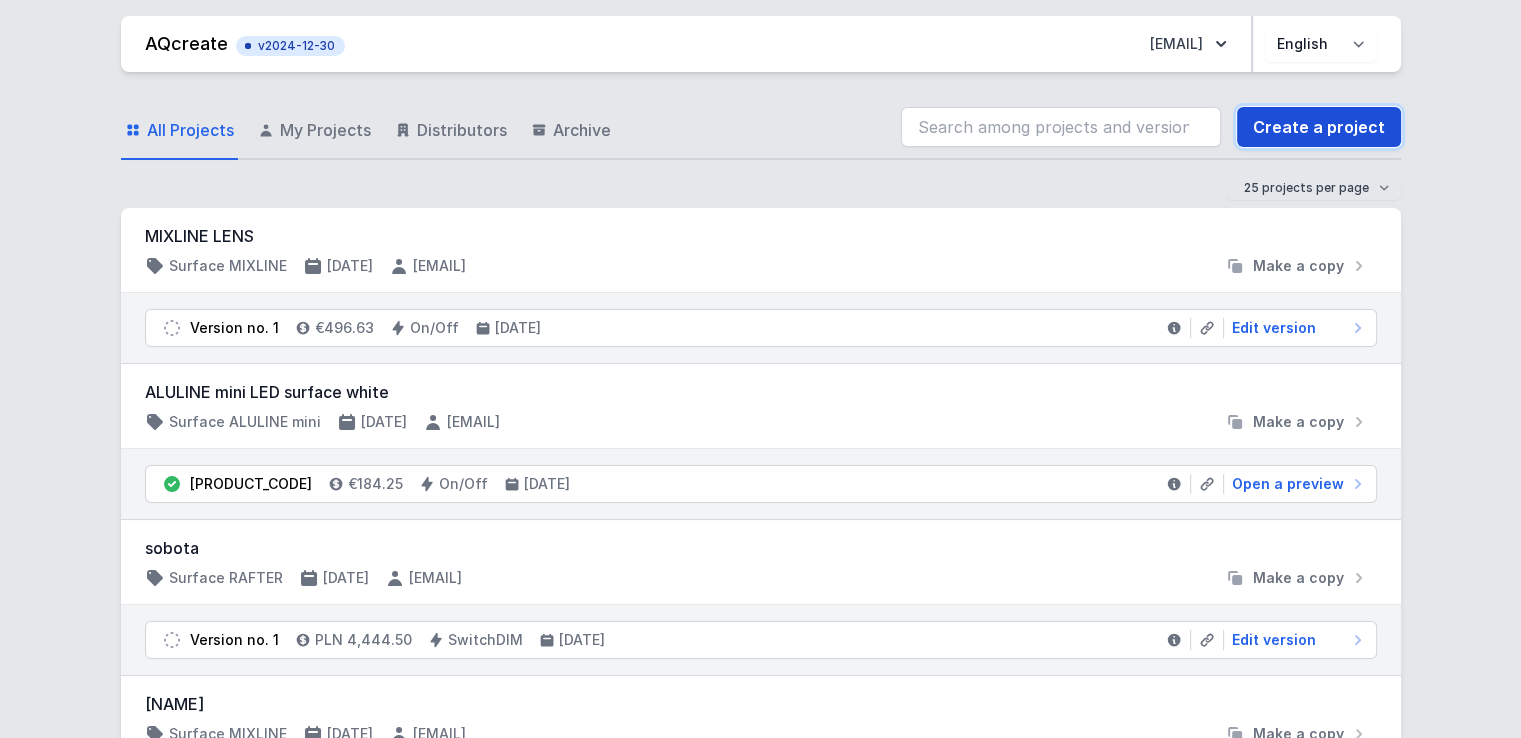 click on "Create a project" at bounding box center (1319, 127) 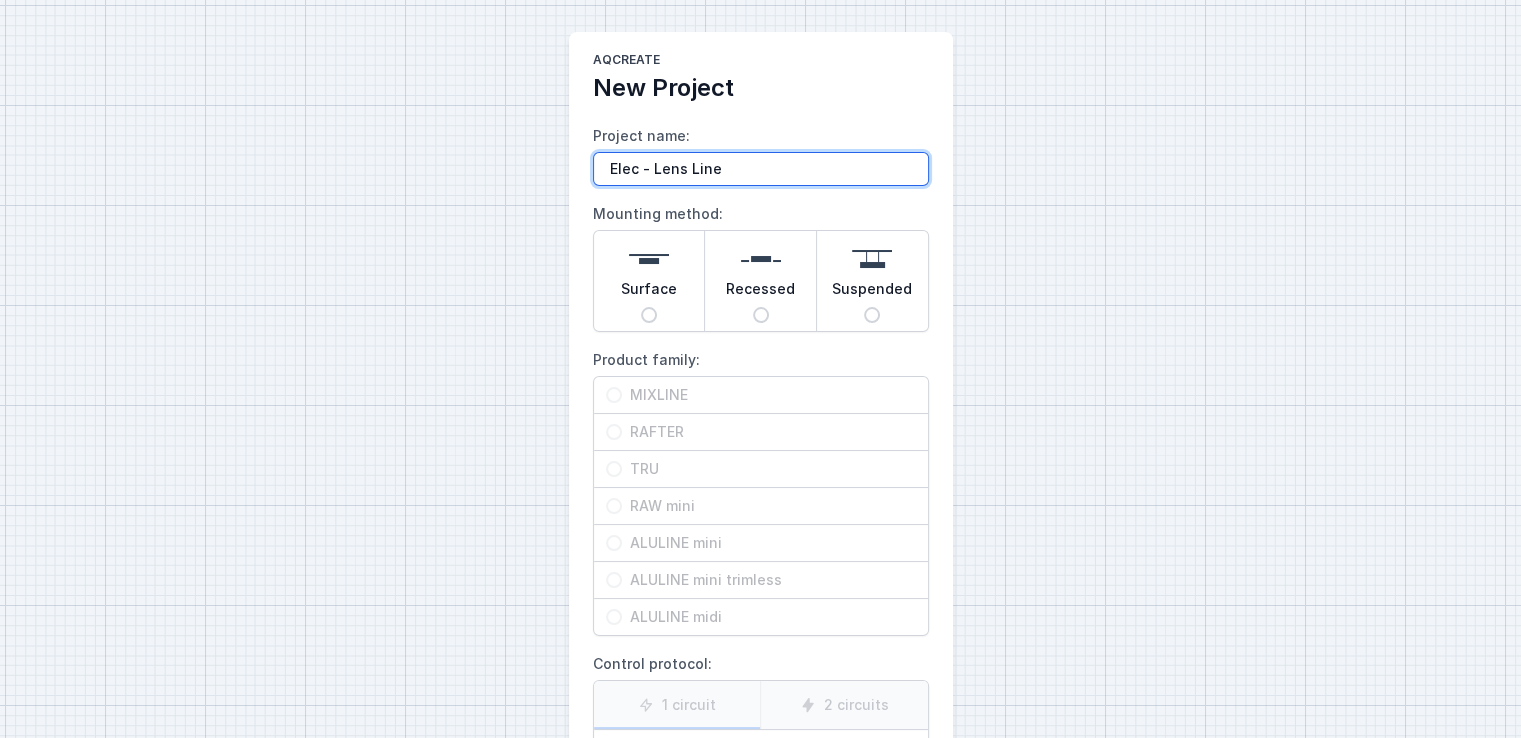 type on "Elec - Lens Line" 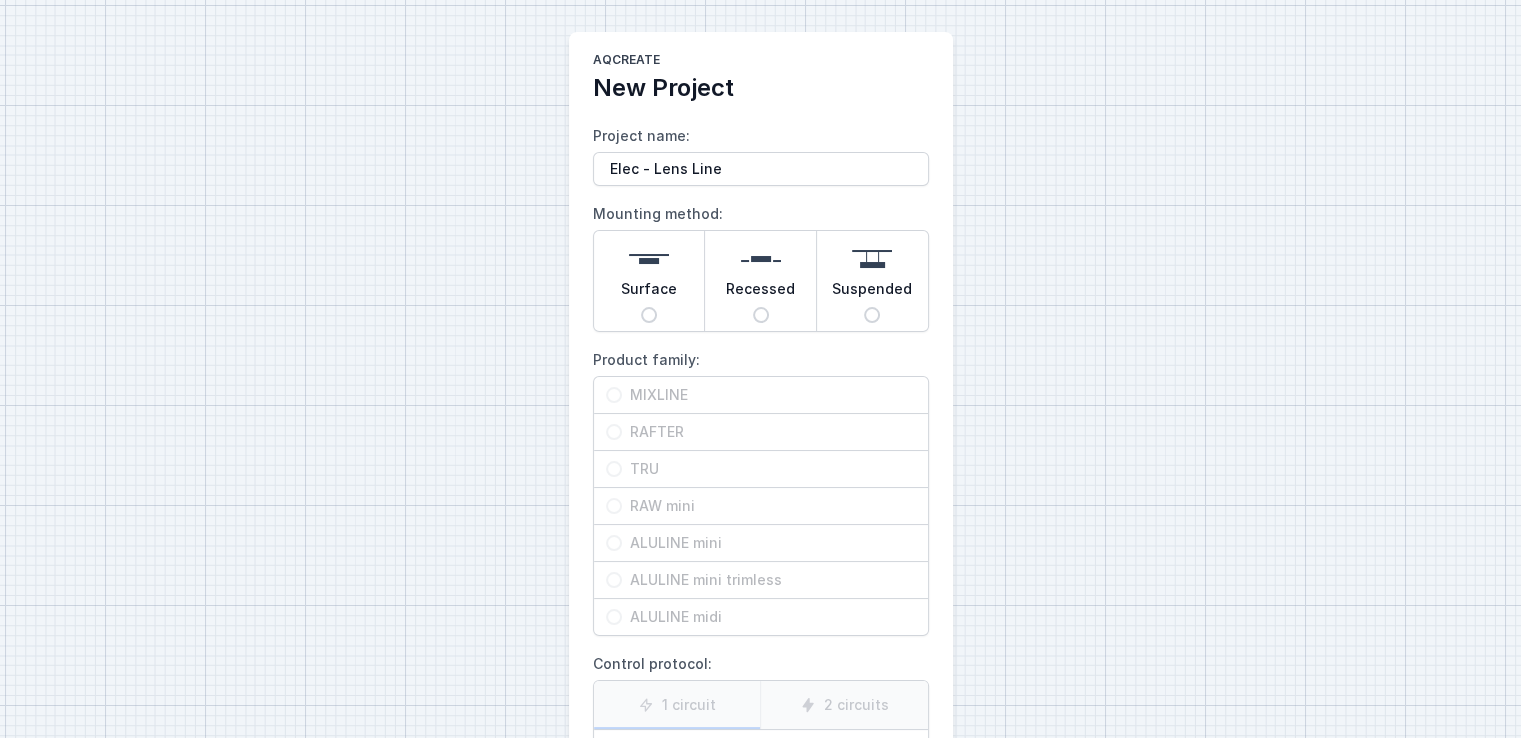 click on "Surface" at bounding box center (649, 293) 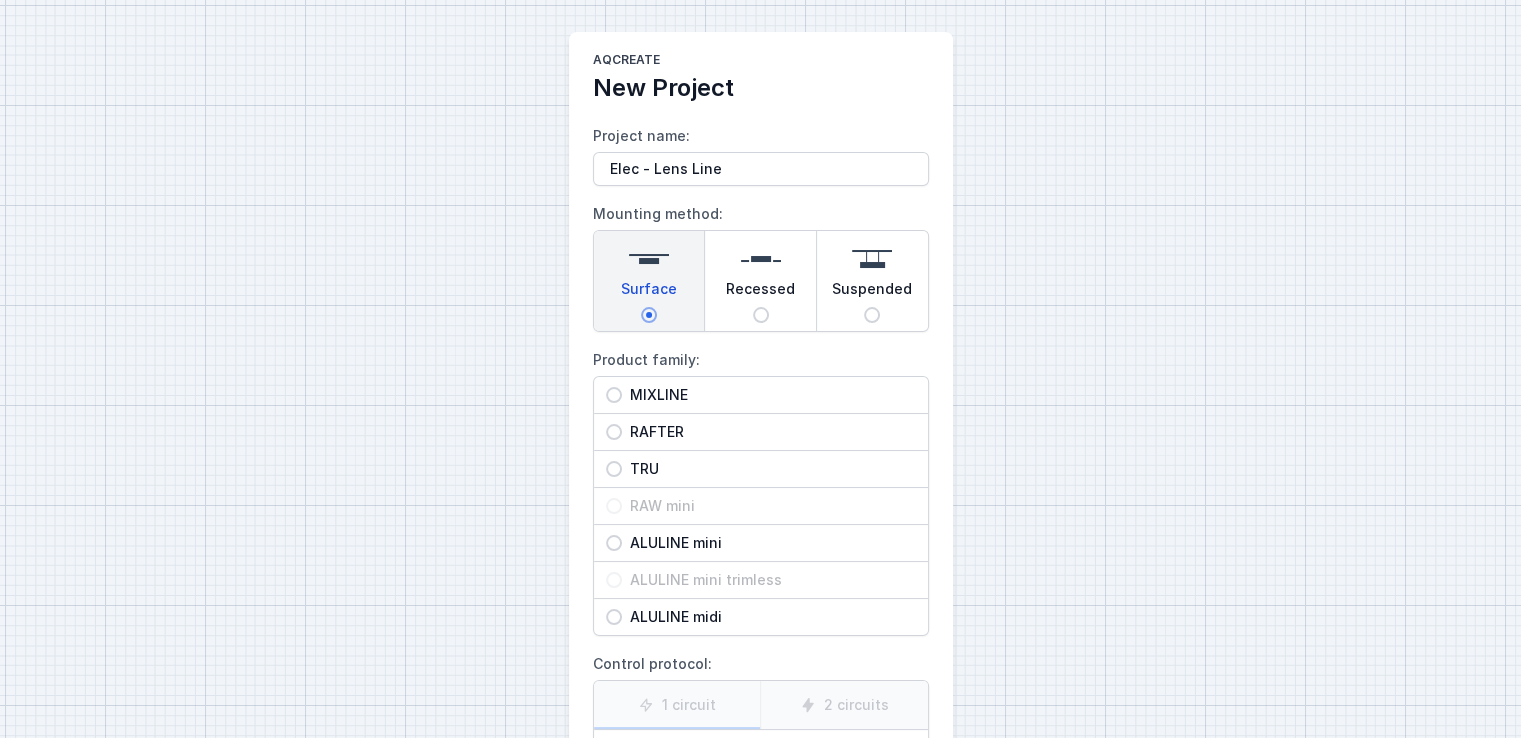 click on "MIXLINE" at bounding box center (769, 395) 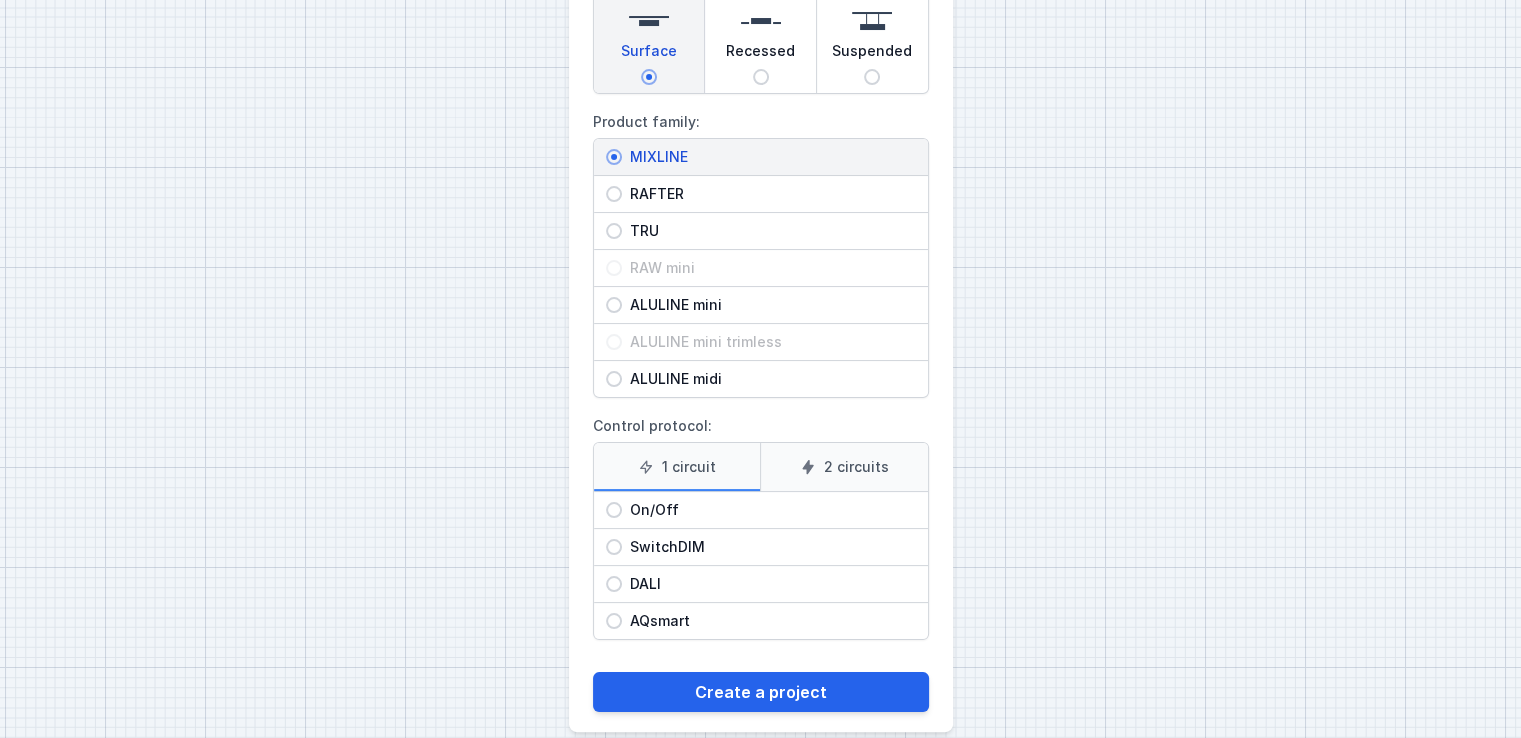 scroll, scrollTop: 239, scrollLeft: 0, axis: vertical 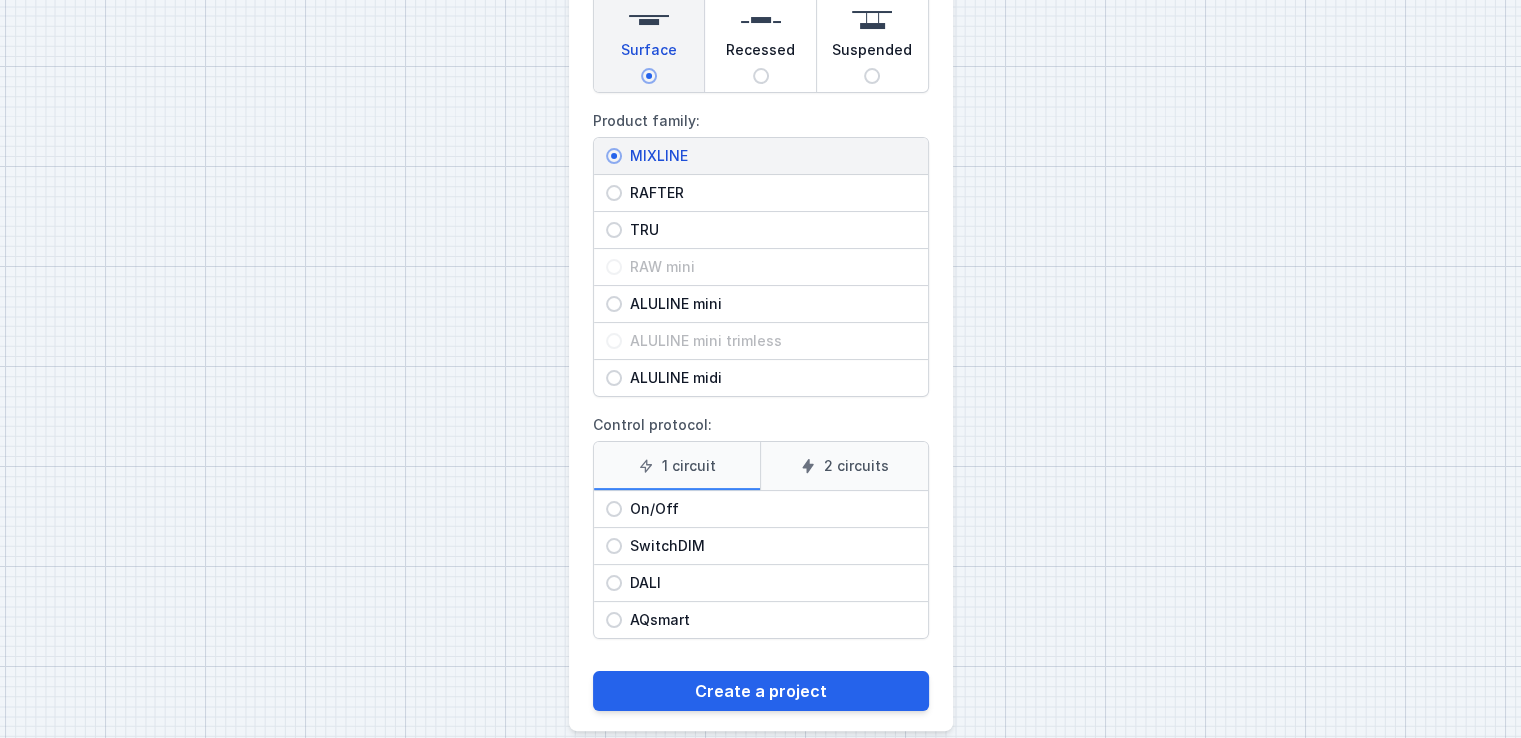 click on "On/Off" at bounding box center [769, 509] 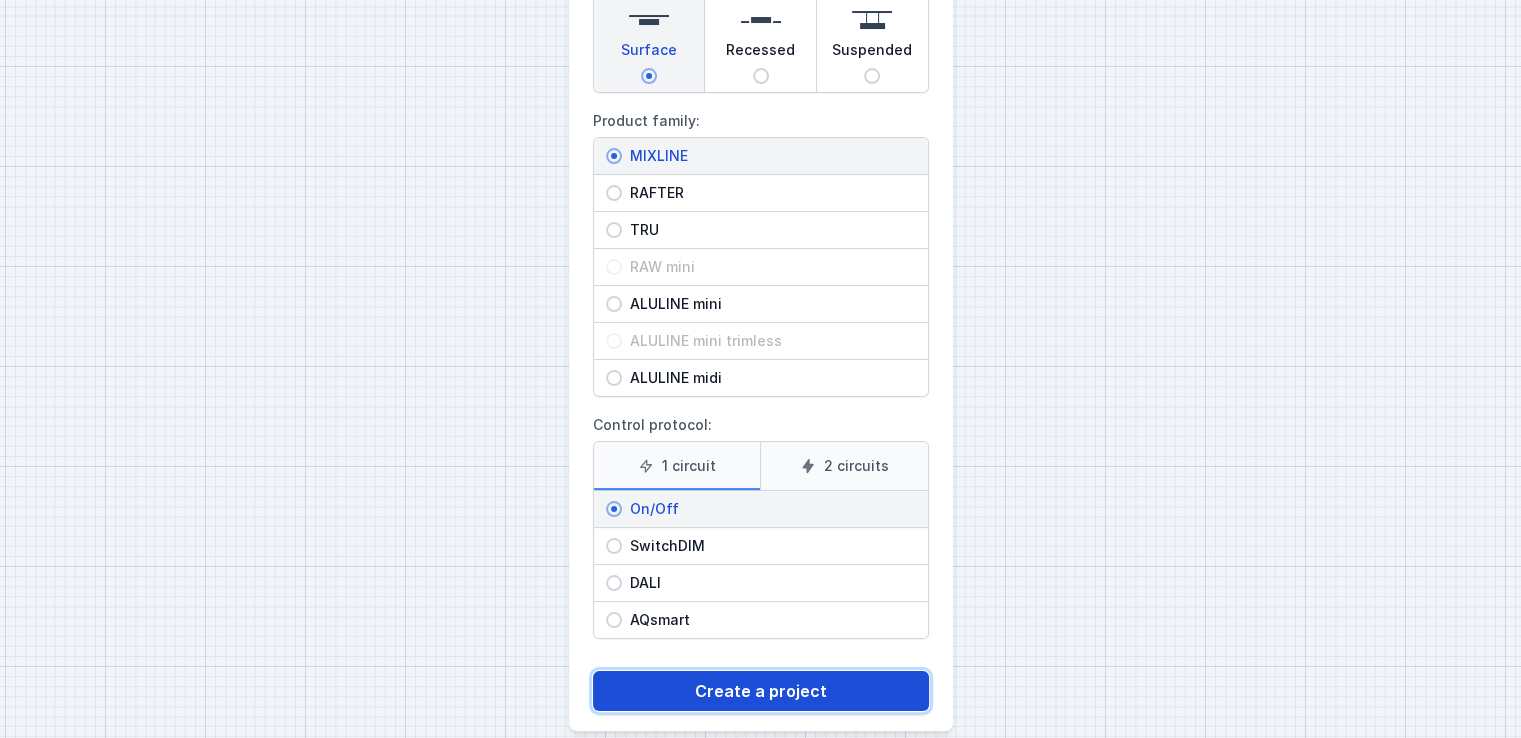click on "Create a project" at bounding box center (761, 691) 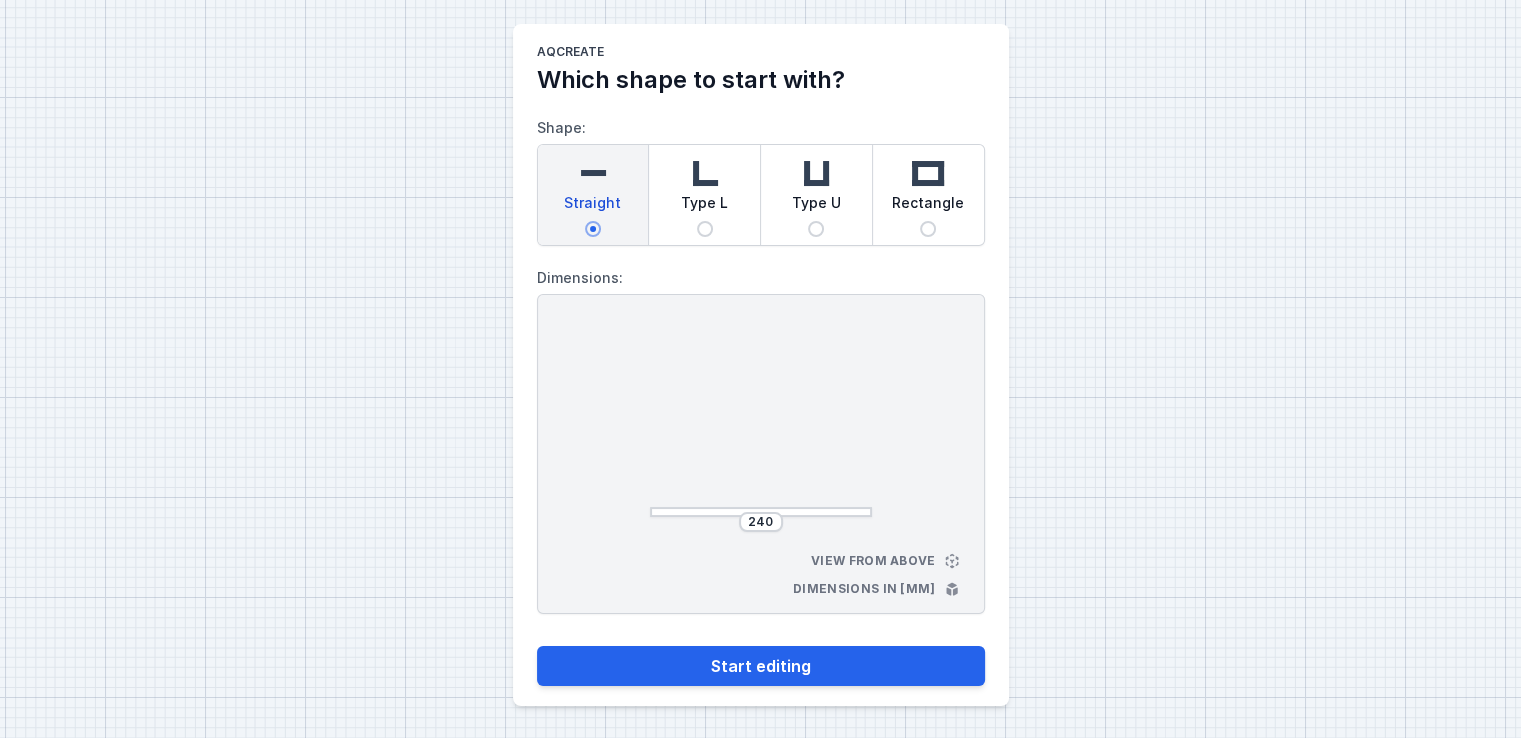 scroll, scrollTop: 0, scrollLeft: 0, axis: both 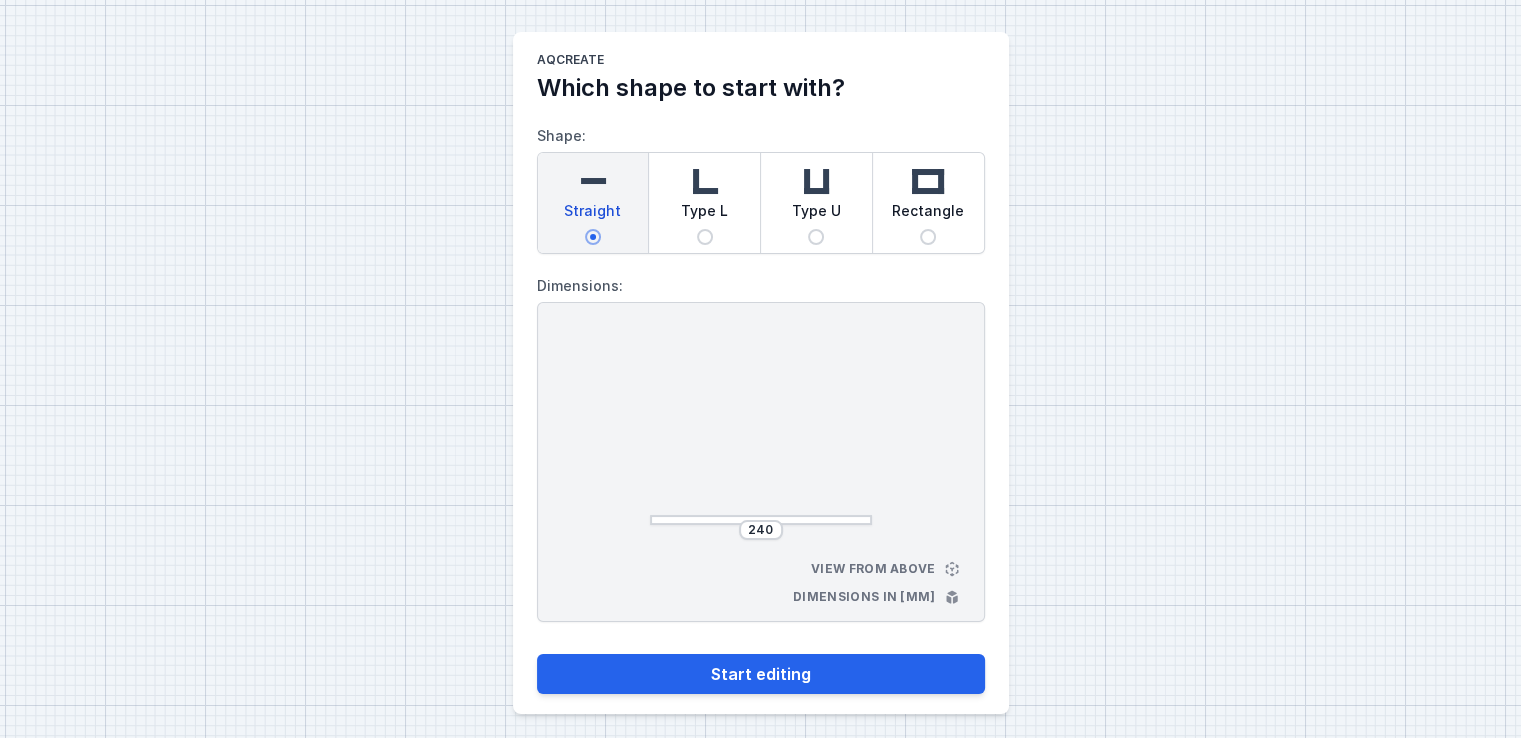 click on "Type L" at bounding box center [704, 215] 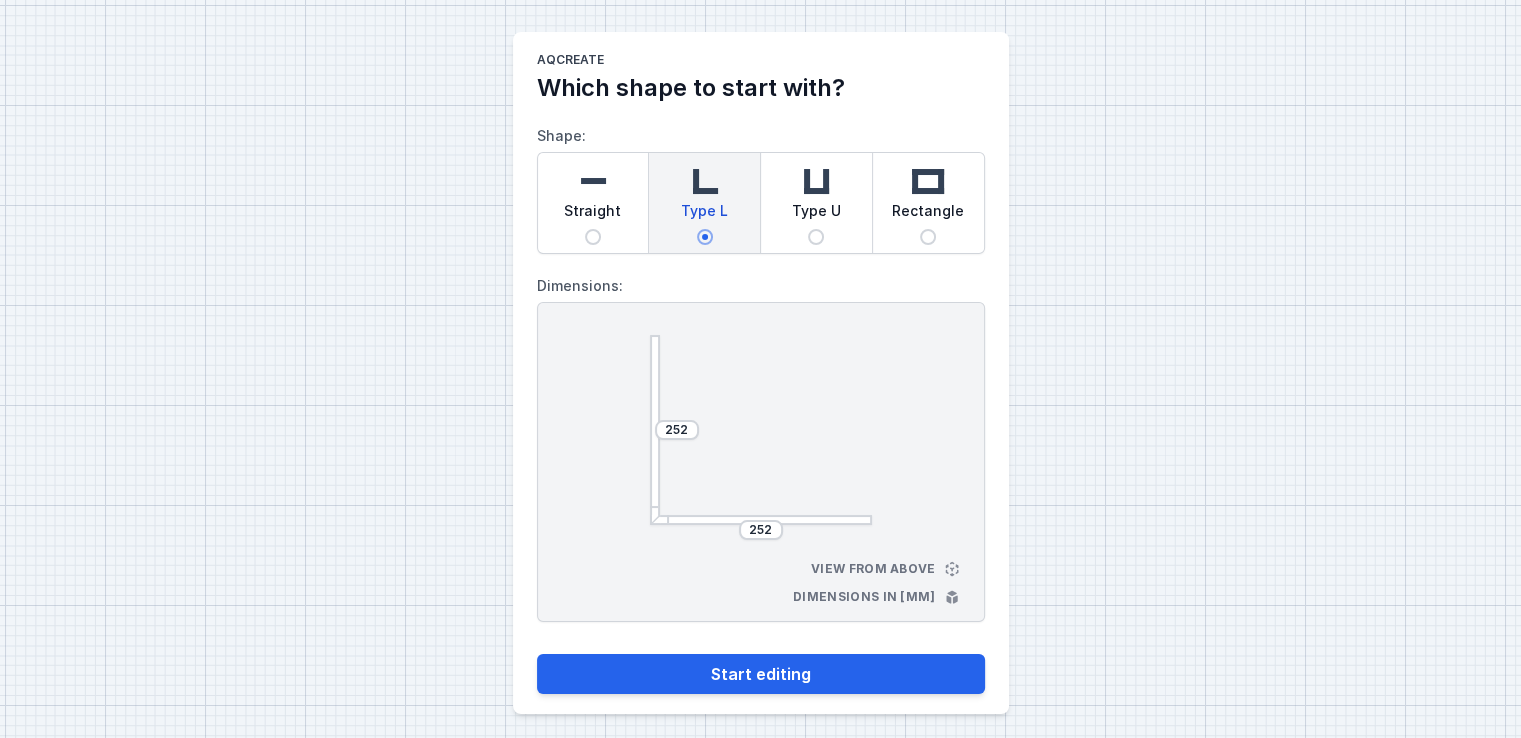 scroll, scrollTop: 8, scrollLeft: 0, axis: vertical 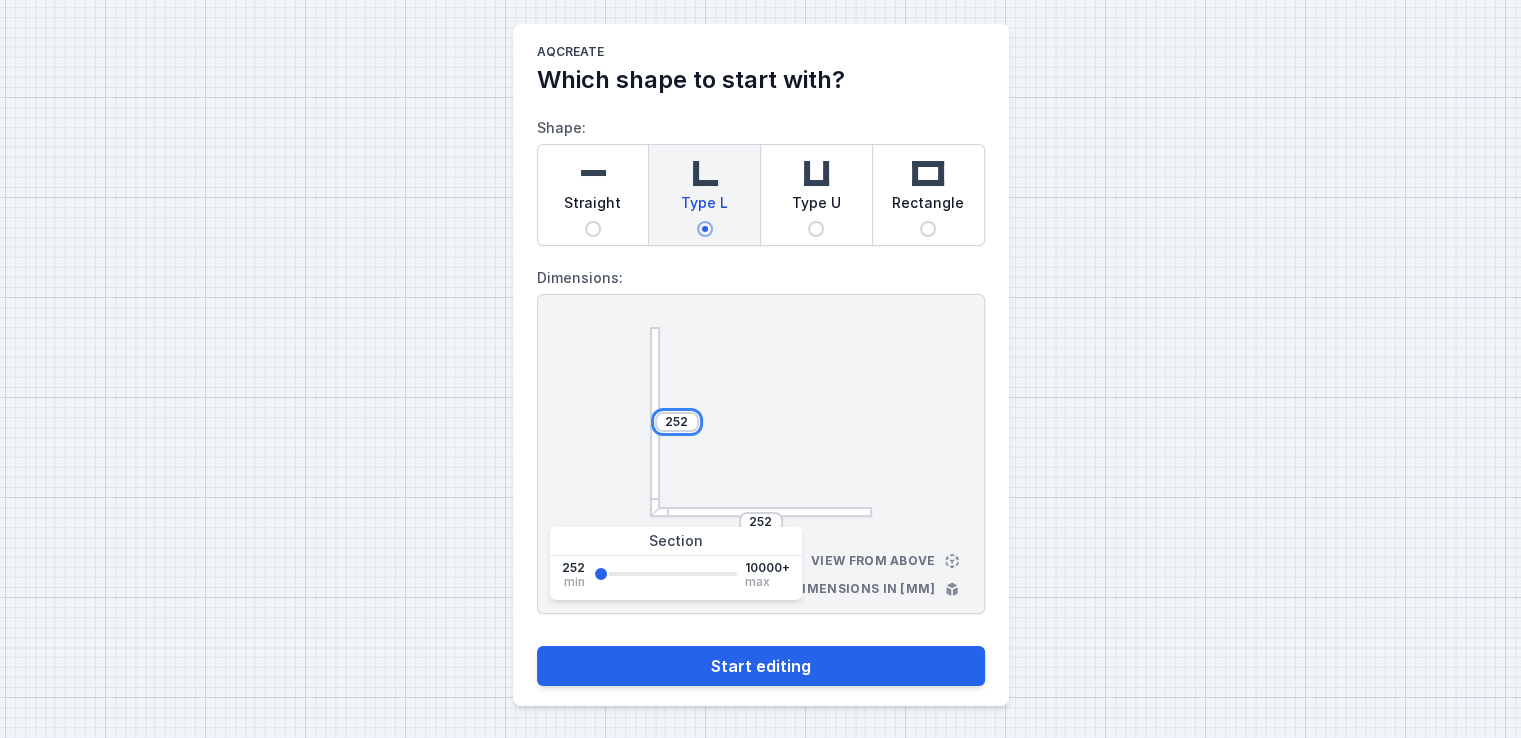 drag, startPoint x: 687, startPoint y: 418, endPoint x: 557, endPoint y: 410, distance: 130.24593 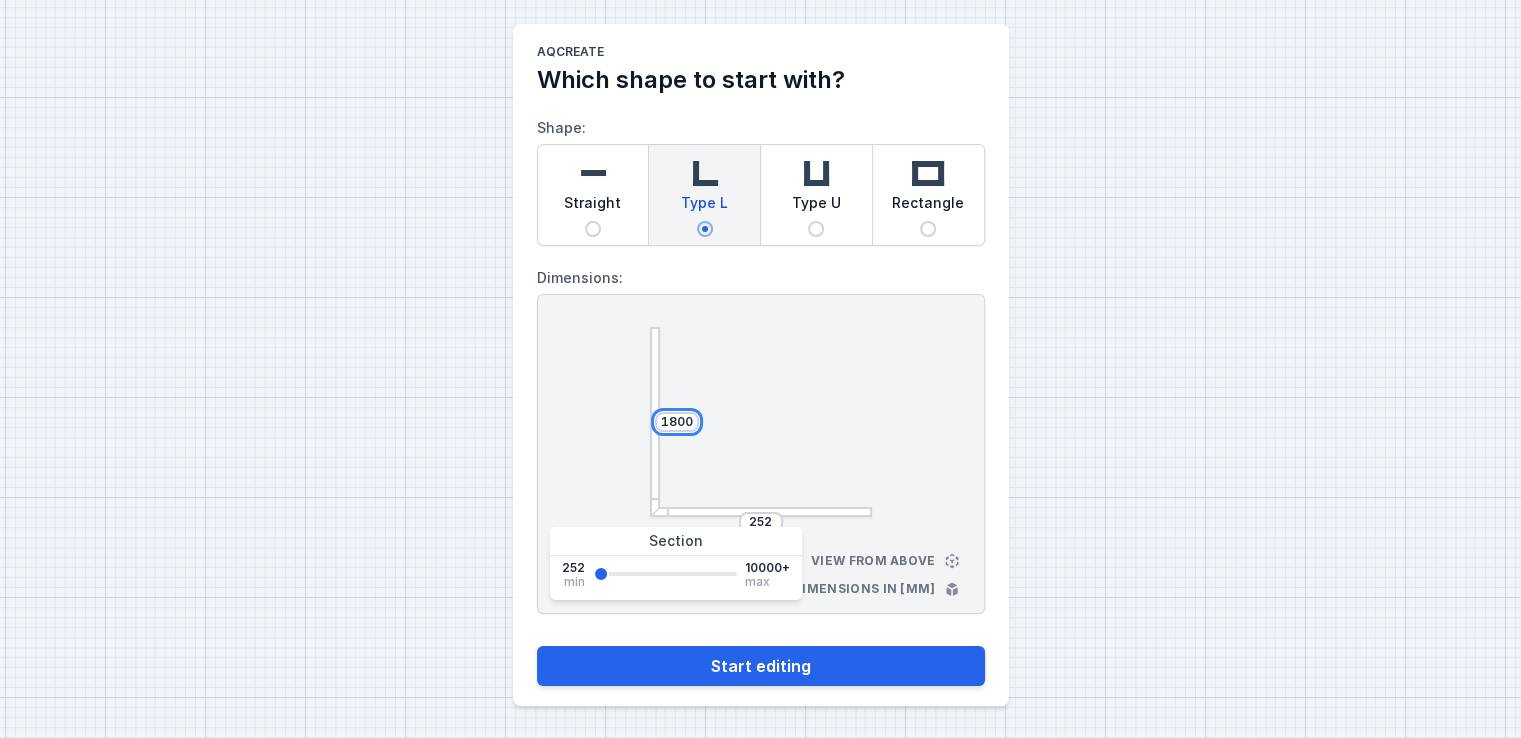 type on "1800" 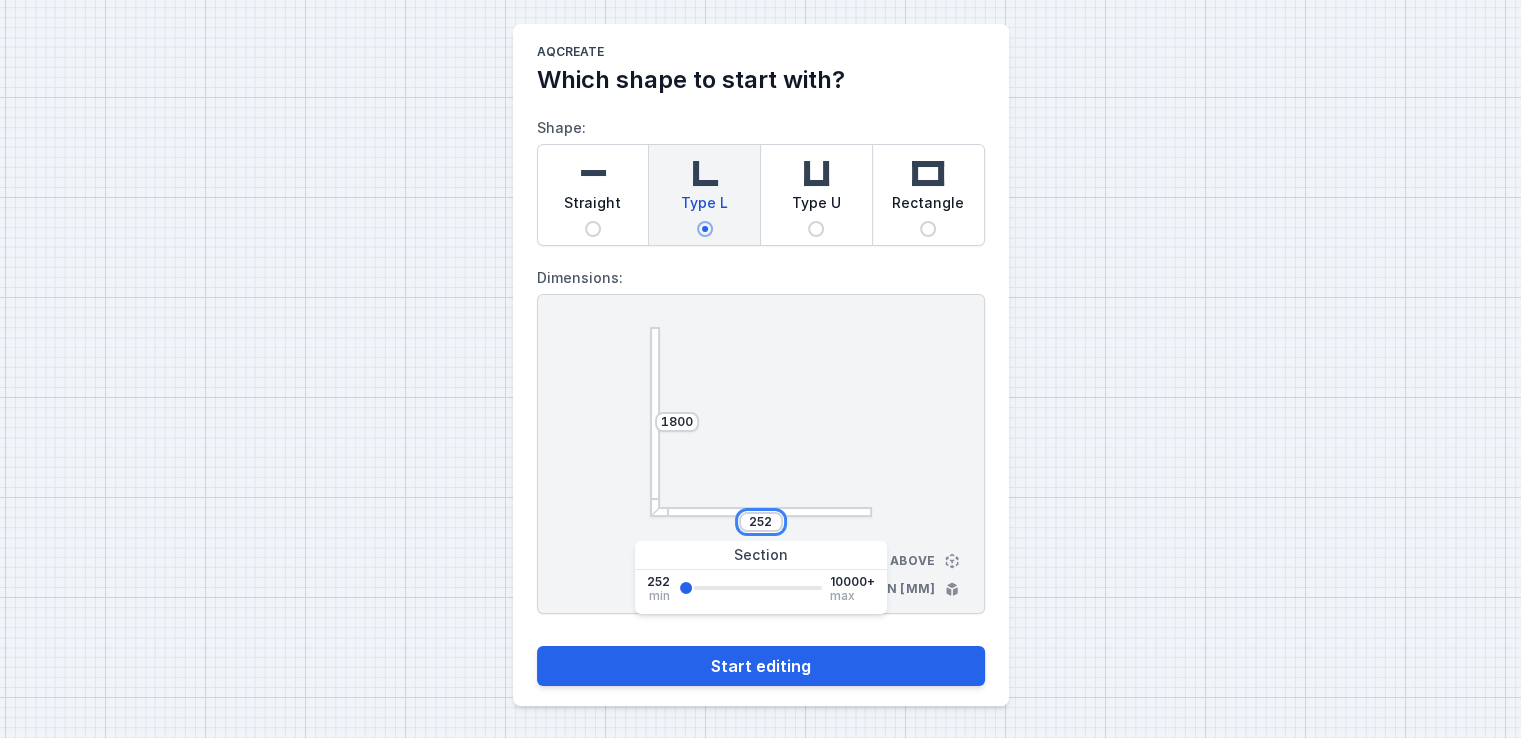 click on "252" at bounding box center (761, 522) 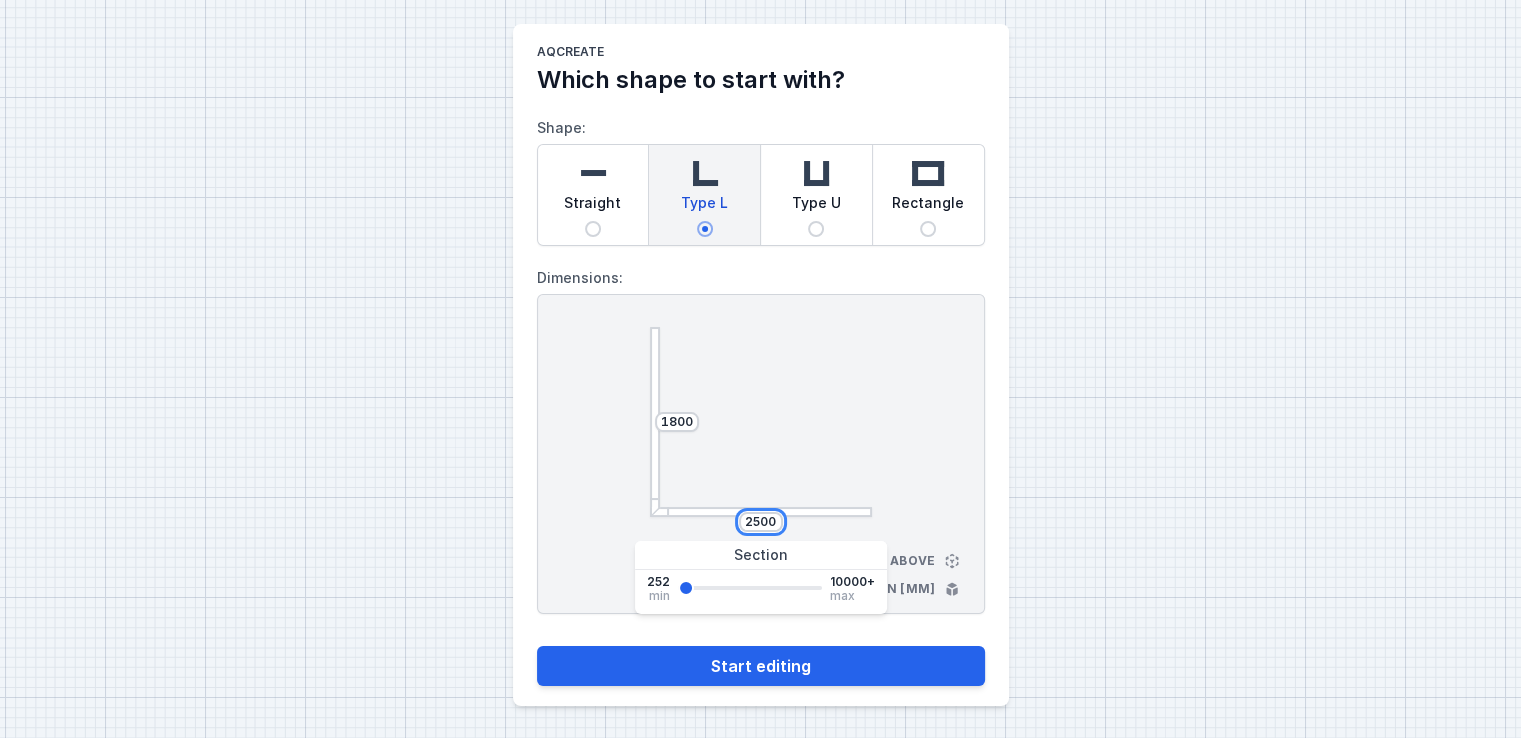 type on "2500" 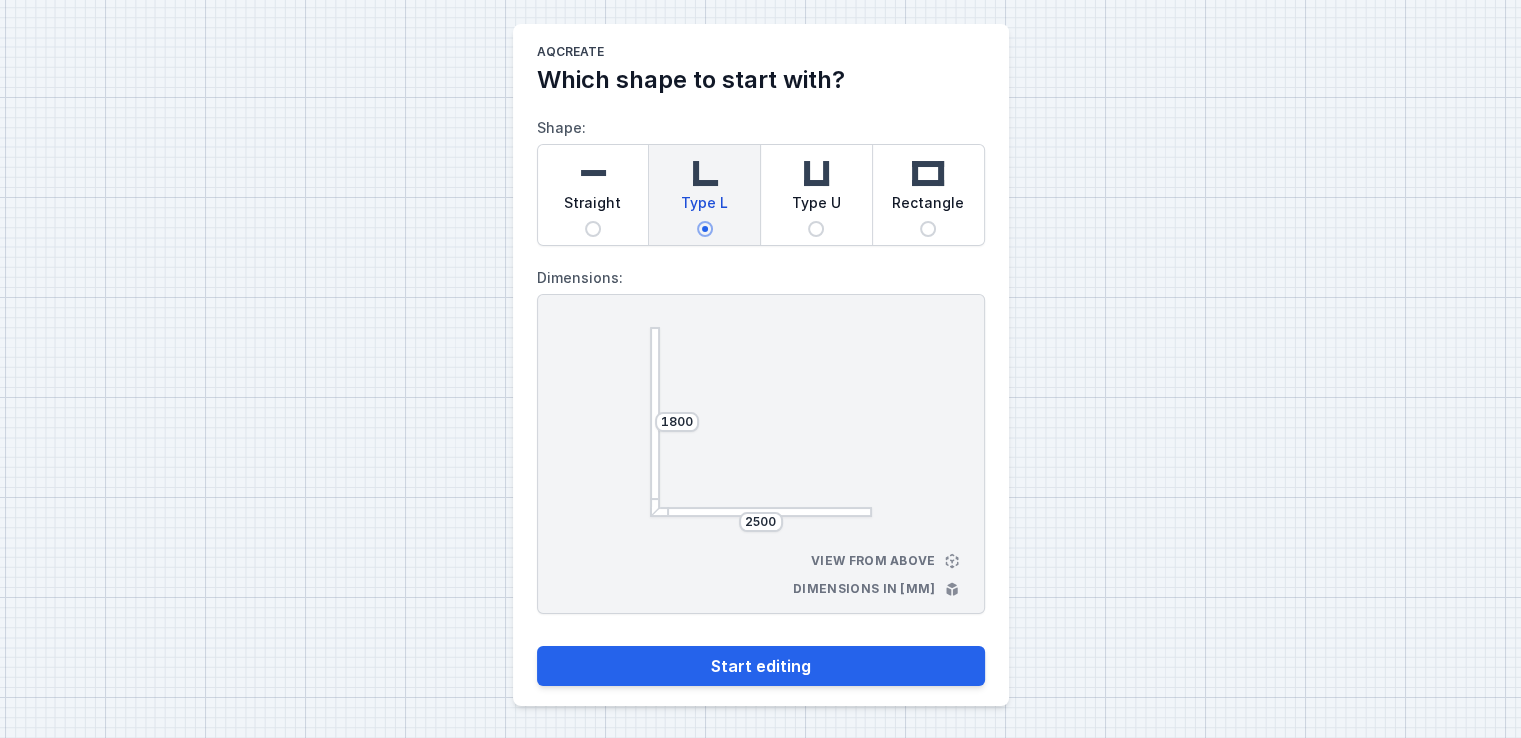 click on "AQcreate Which shape to start with? Shape: Straight Type L Type U Rectangle Dimensions: 1800 2500 View from above Dimensions in [mm] Start editing" at bounding box center [761, 365] 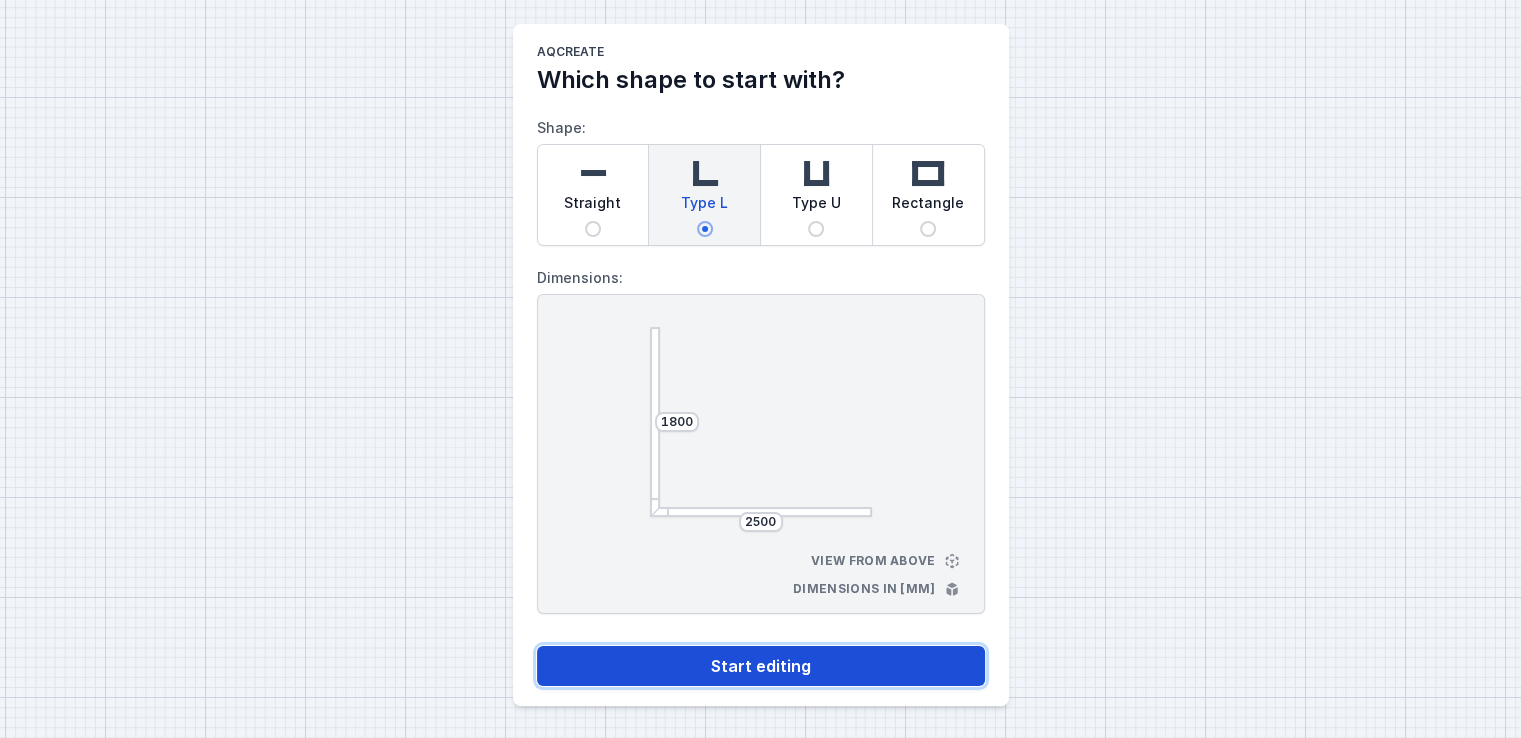 click on "Start editing" at bounding box center [761, 666] 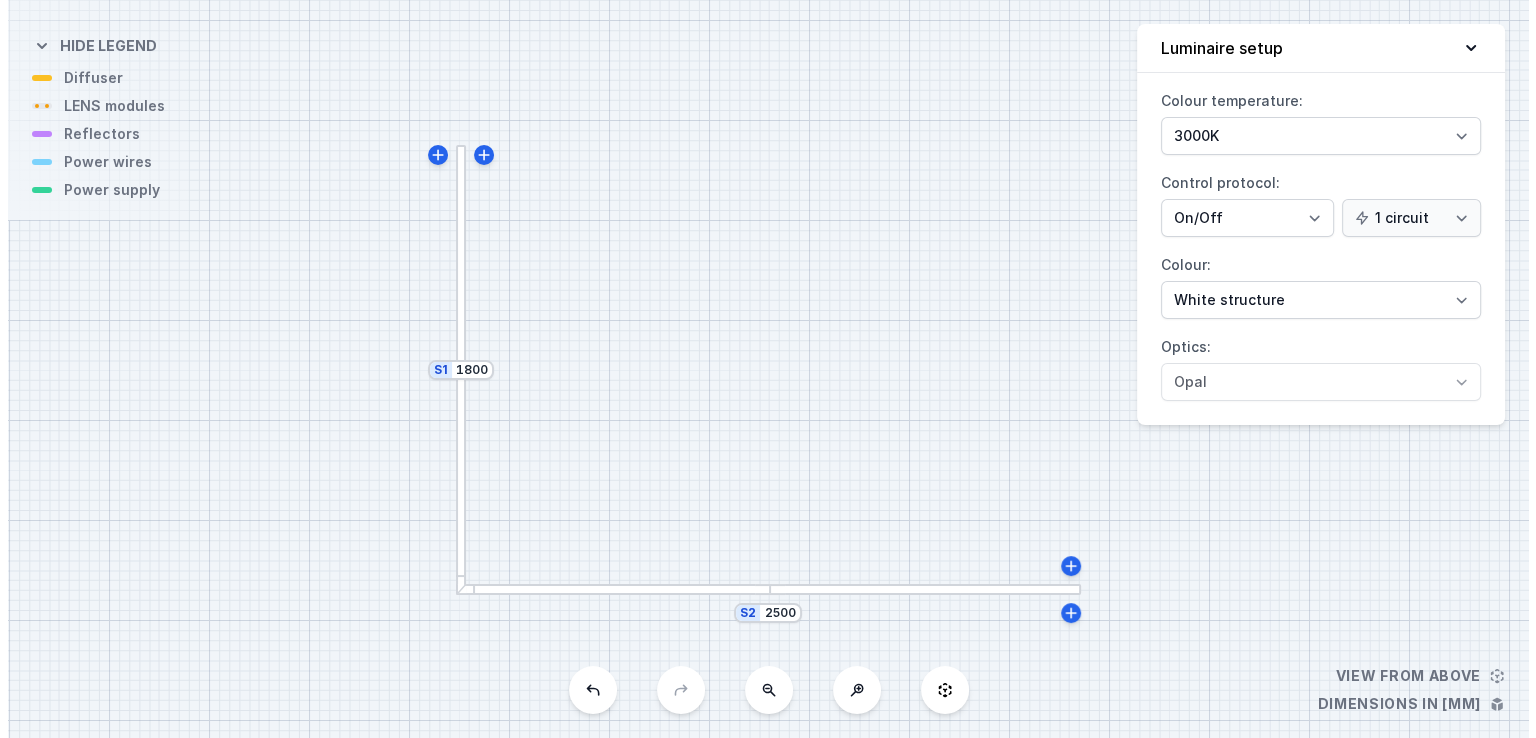 scroll, scrollTop: 0, scrollLeft: 0, axis: both 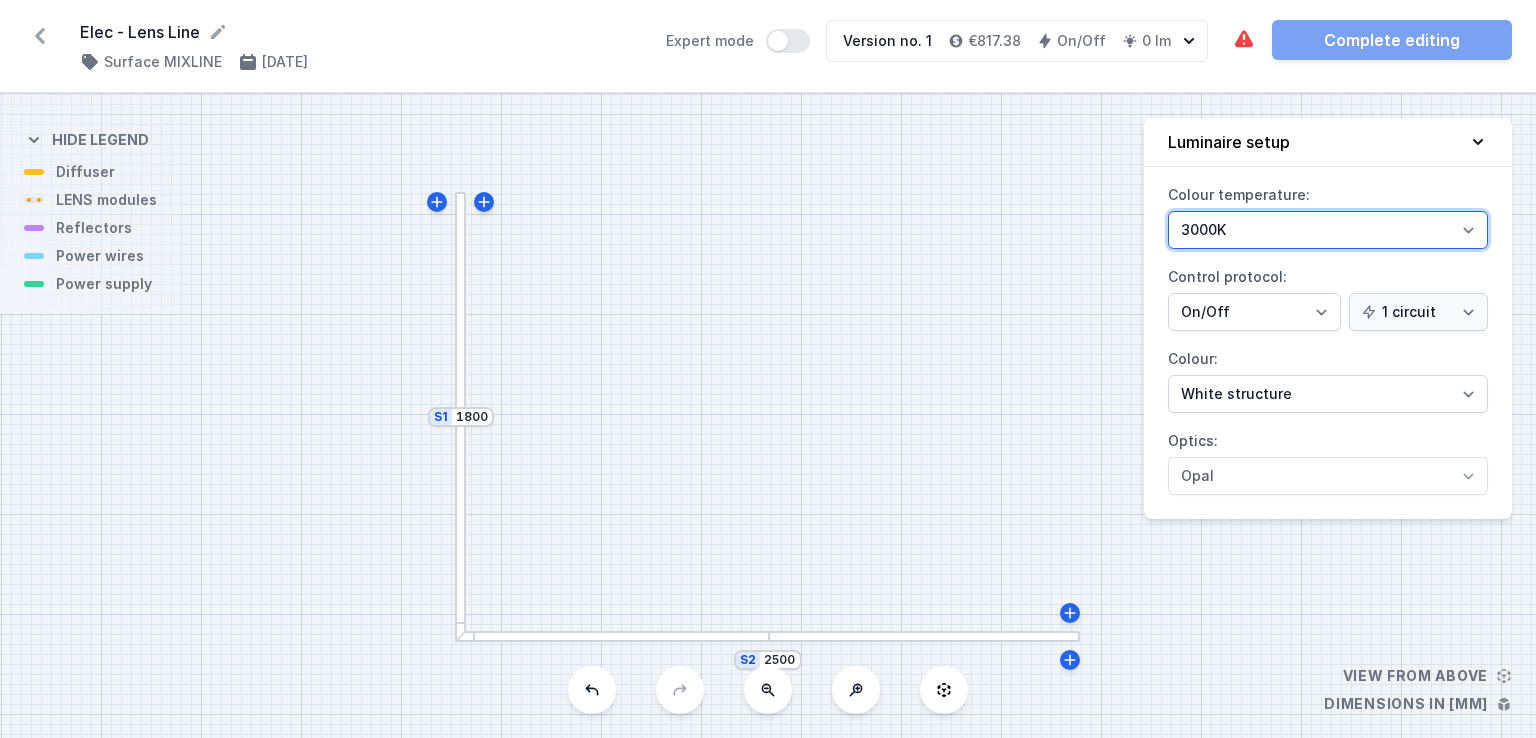 click on "3000K 4000K 2700K" at bounding box center [1328, 230] 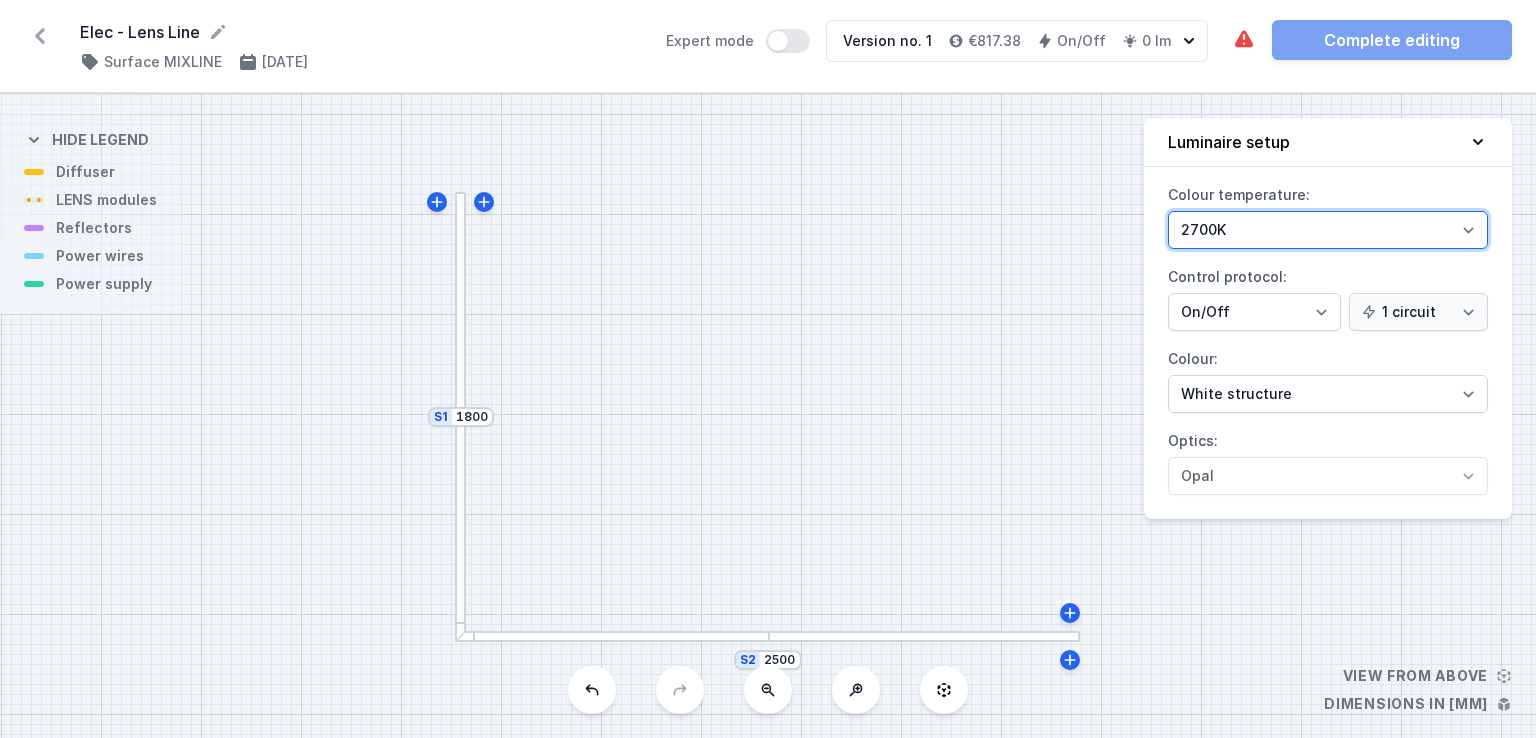 click on "3000K 4000K 2700K" at bounding box center [1328, 230] 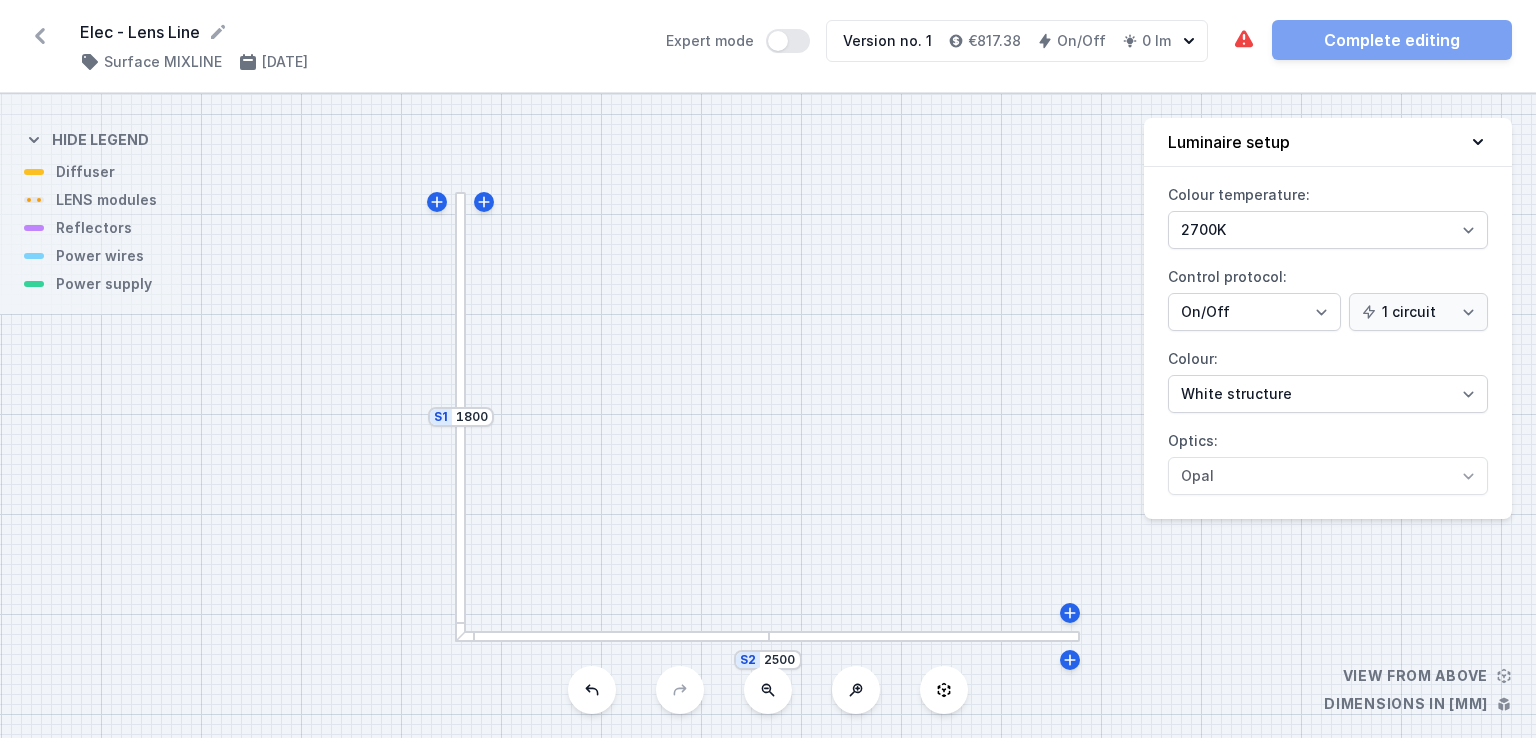 click at bounding box center [460, 417] 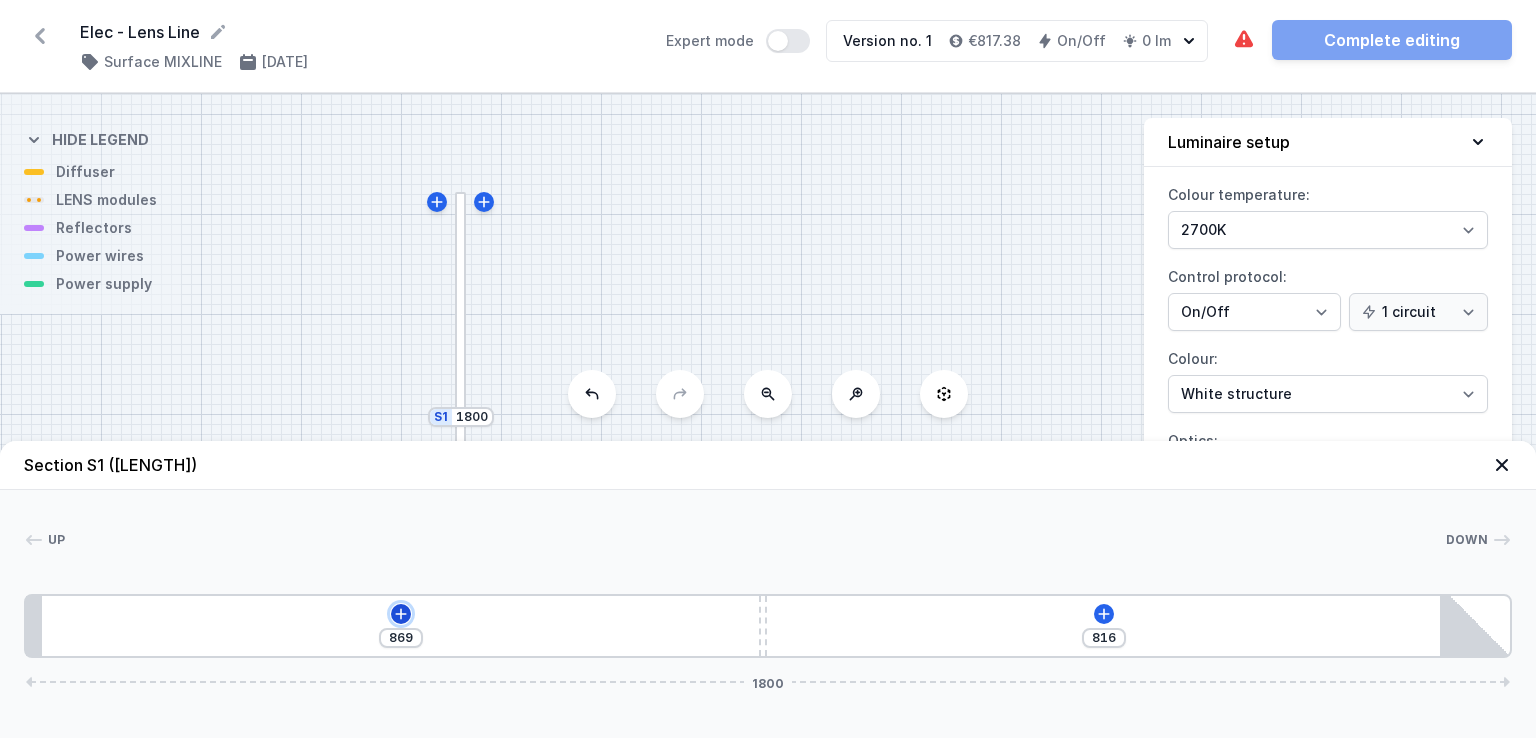 click 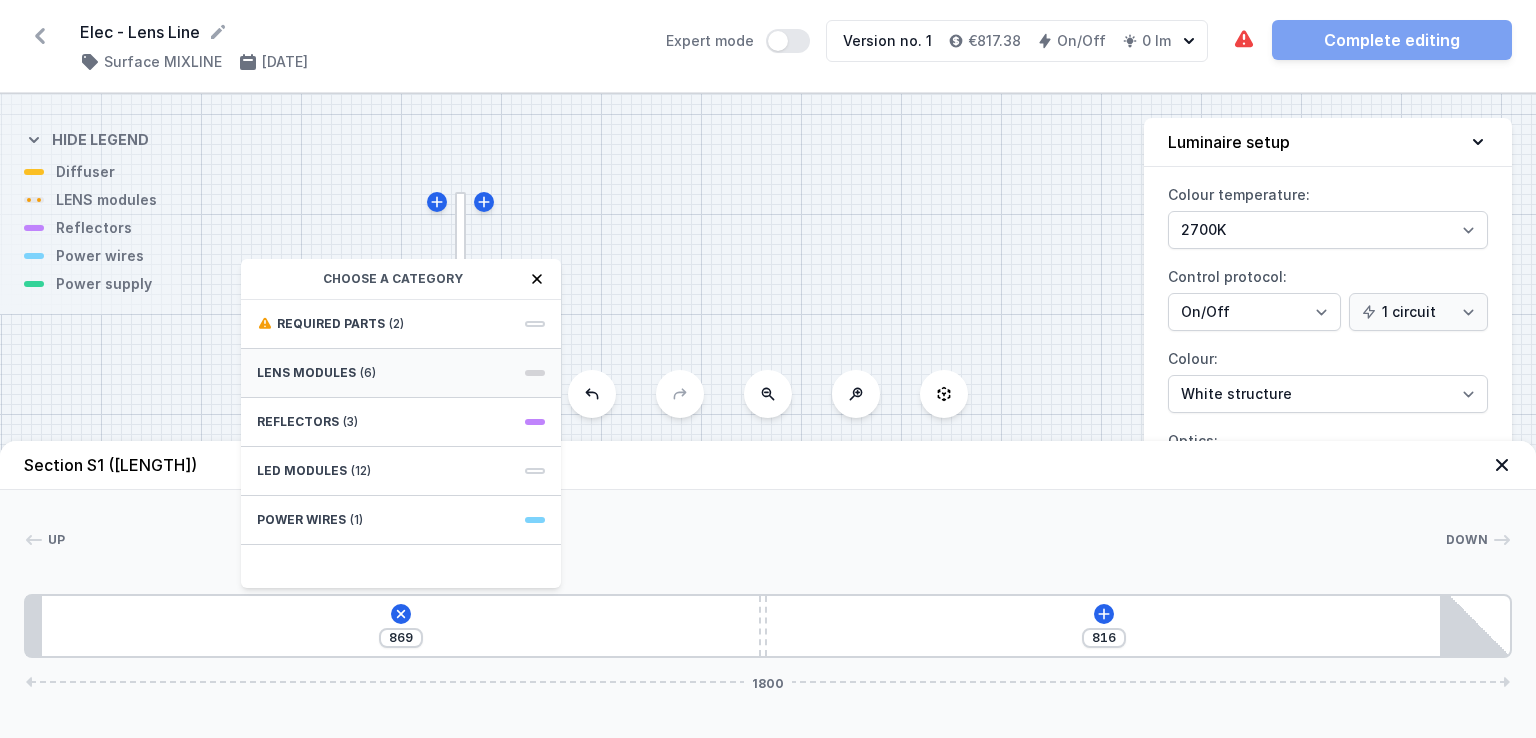 click on "LENS modules" at bounding box center [306, 373] 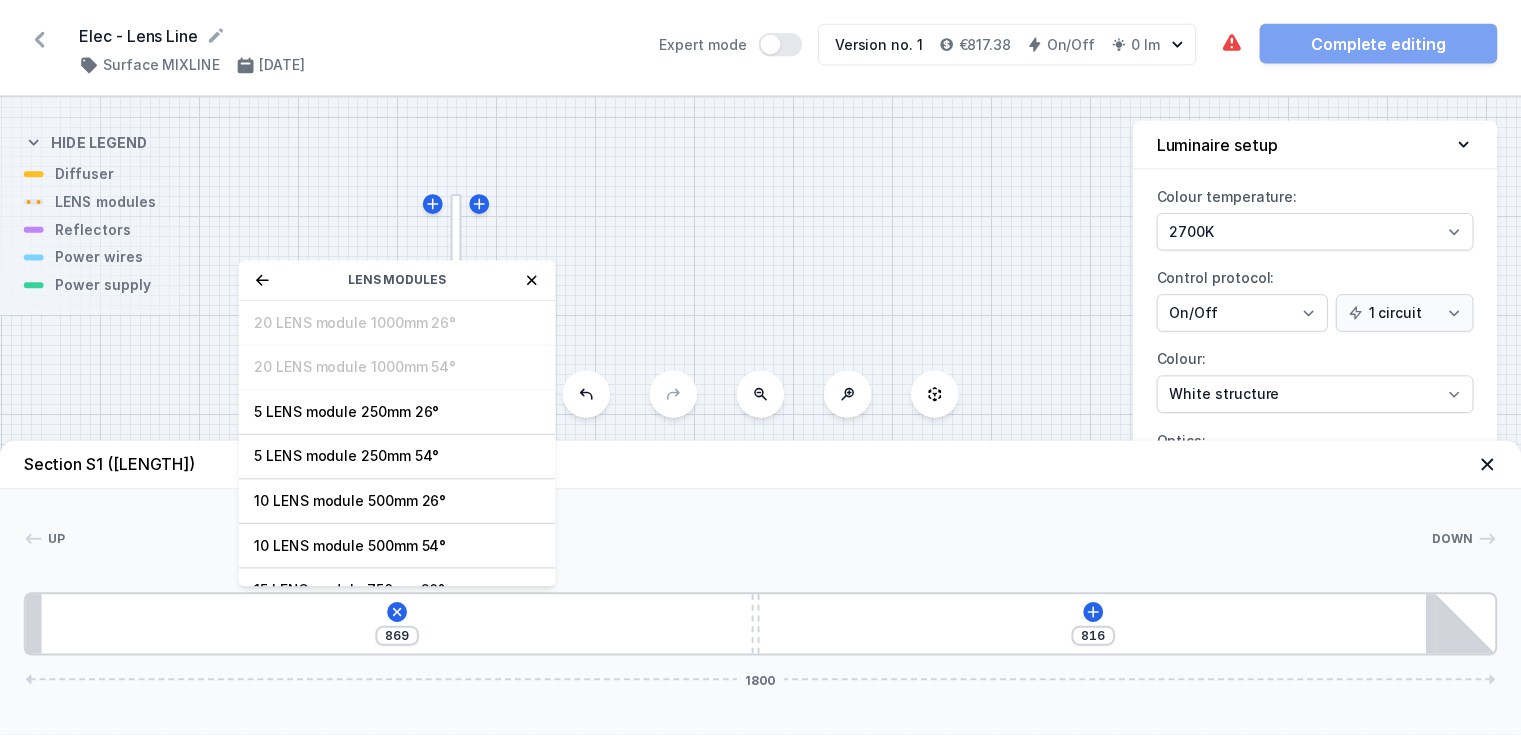 scroll, scrollTop: 70, scrollLeft: 0, axis: vertical 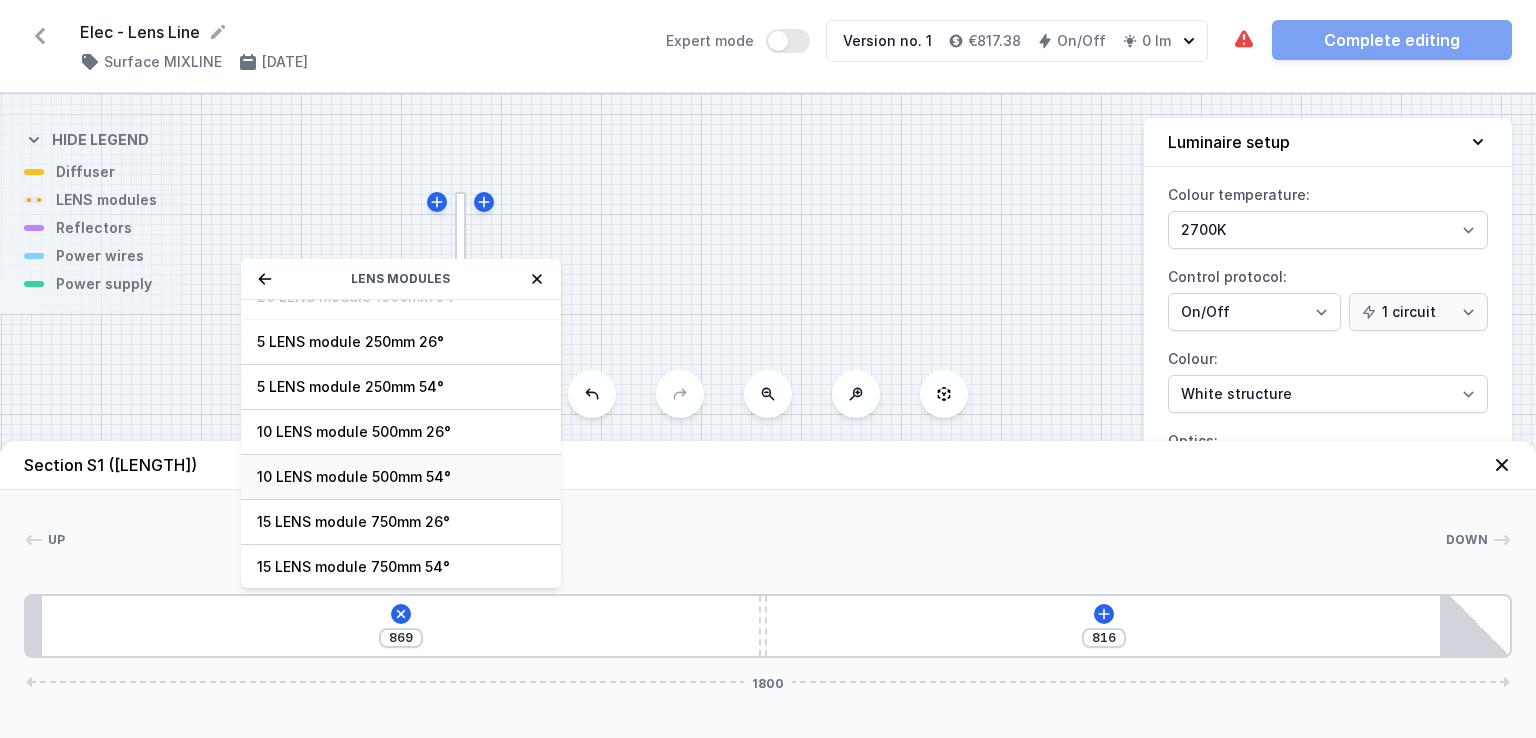 click on "10 LENS module 500mm 54°" at bounding box center [401, 477] 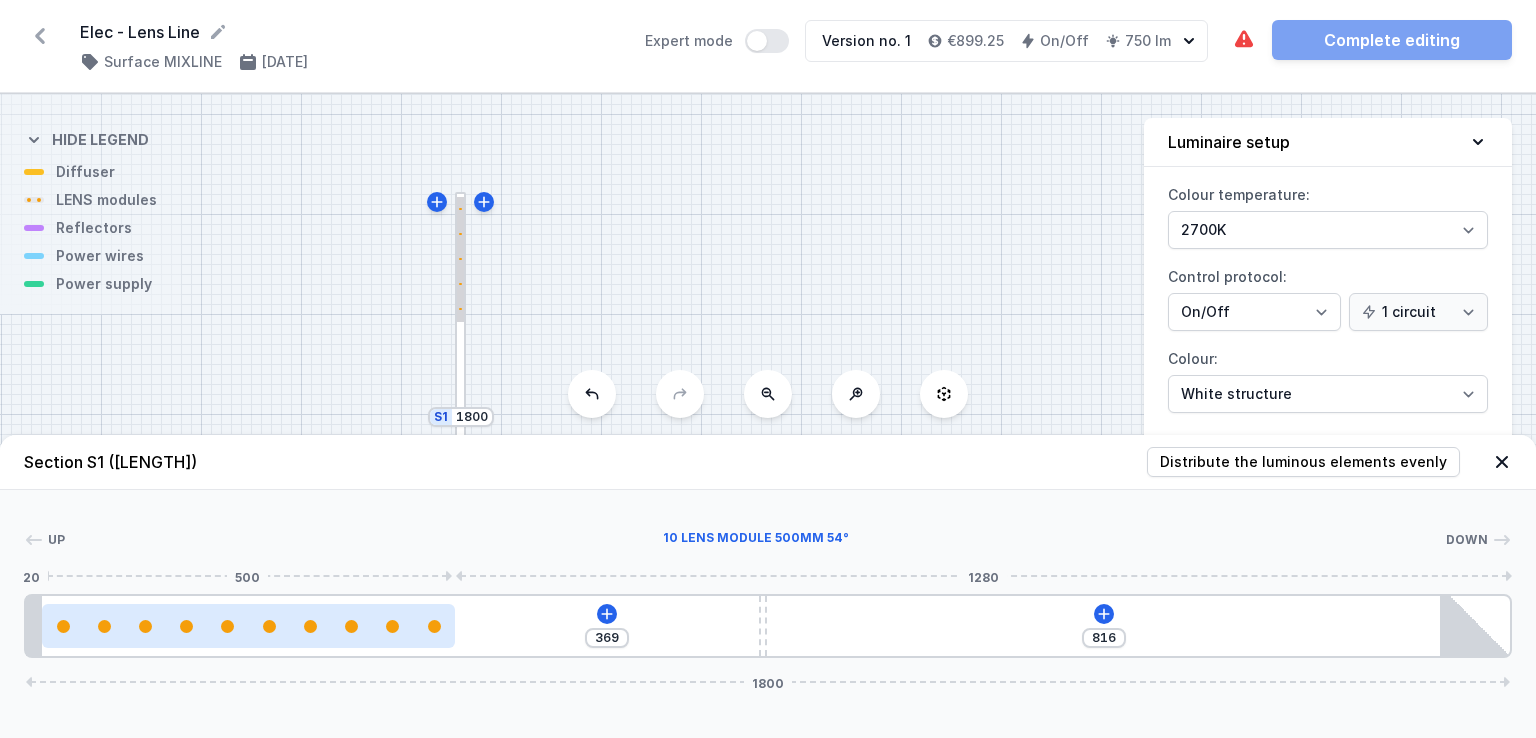 click at bounding box center [248, 626] 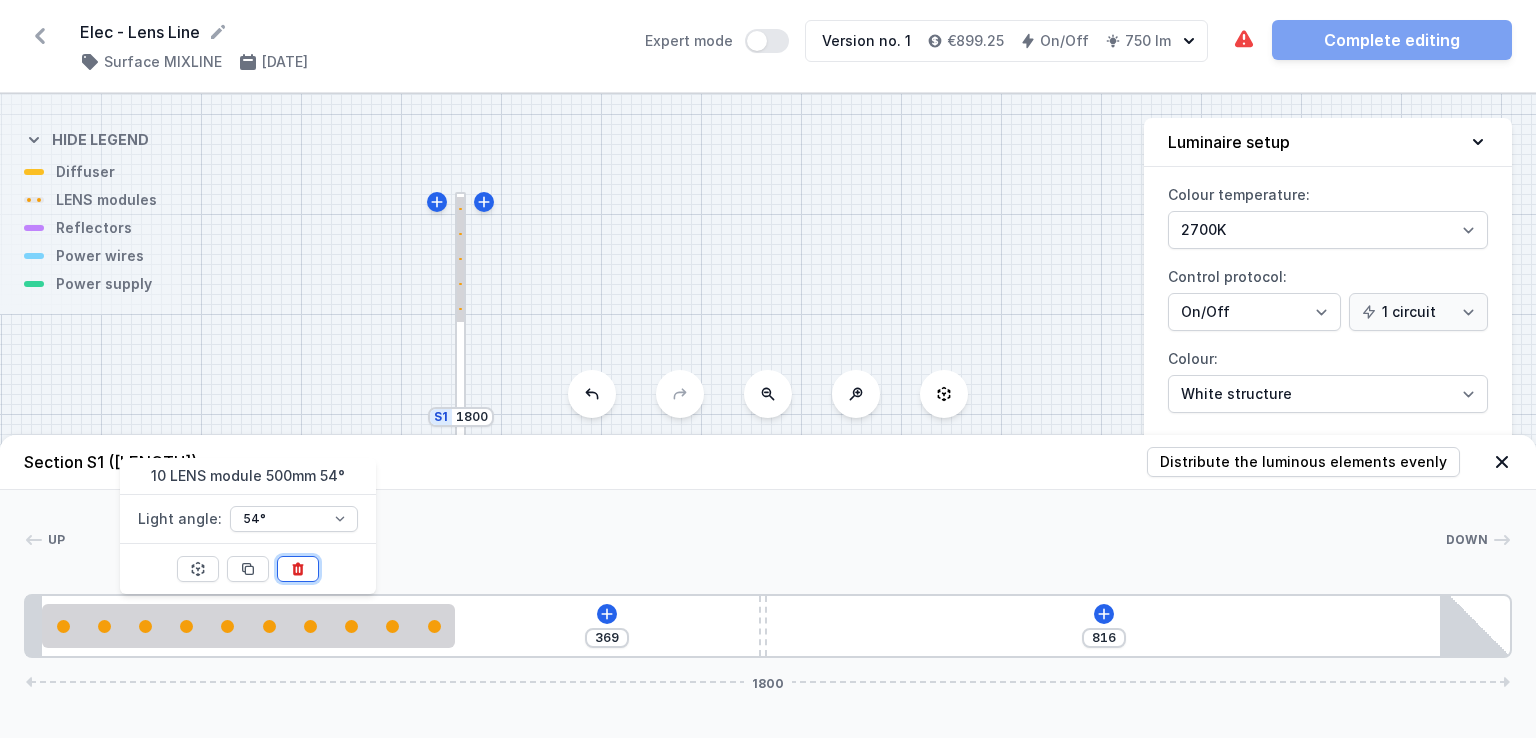 click 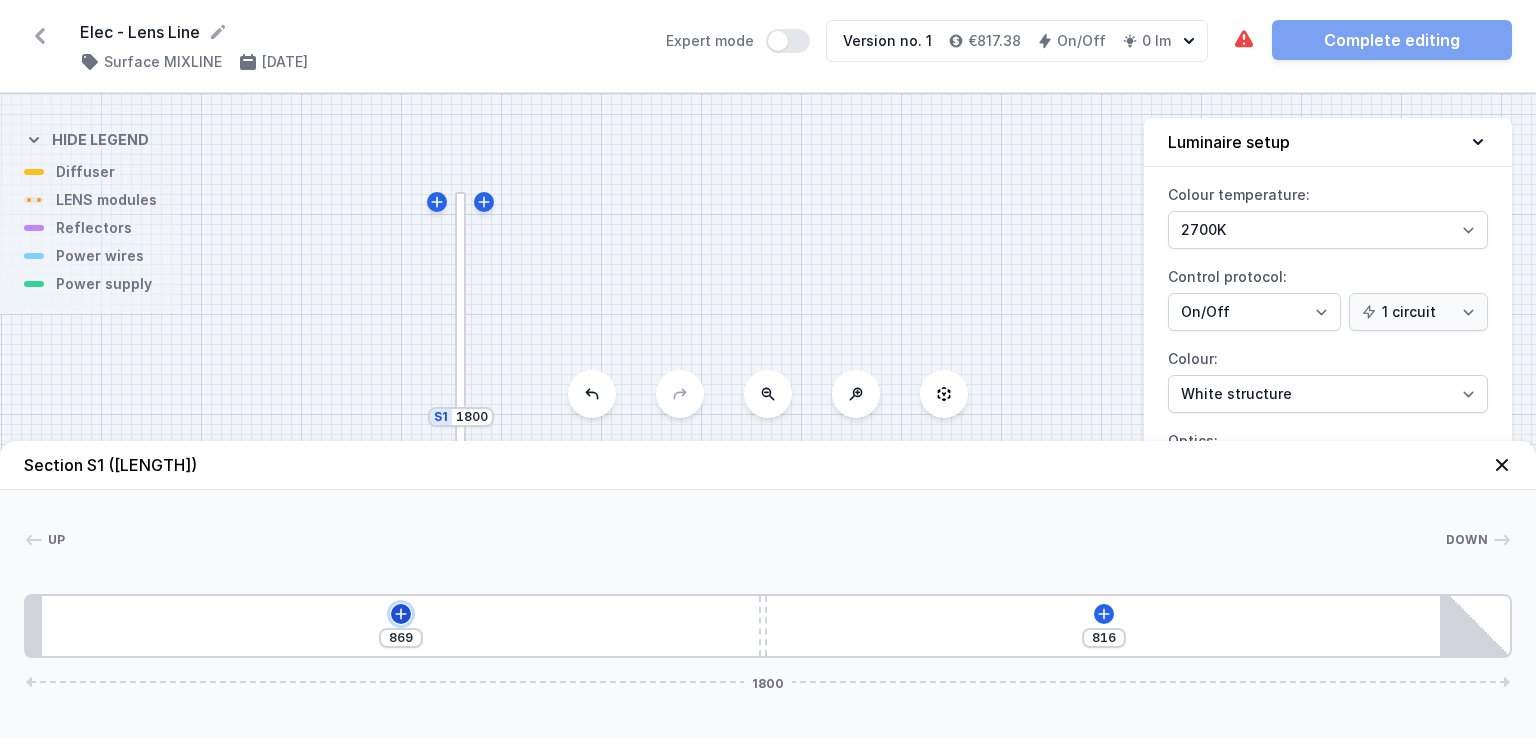 click 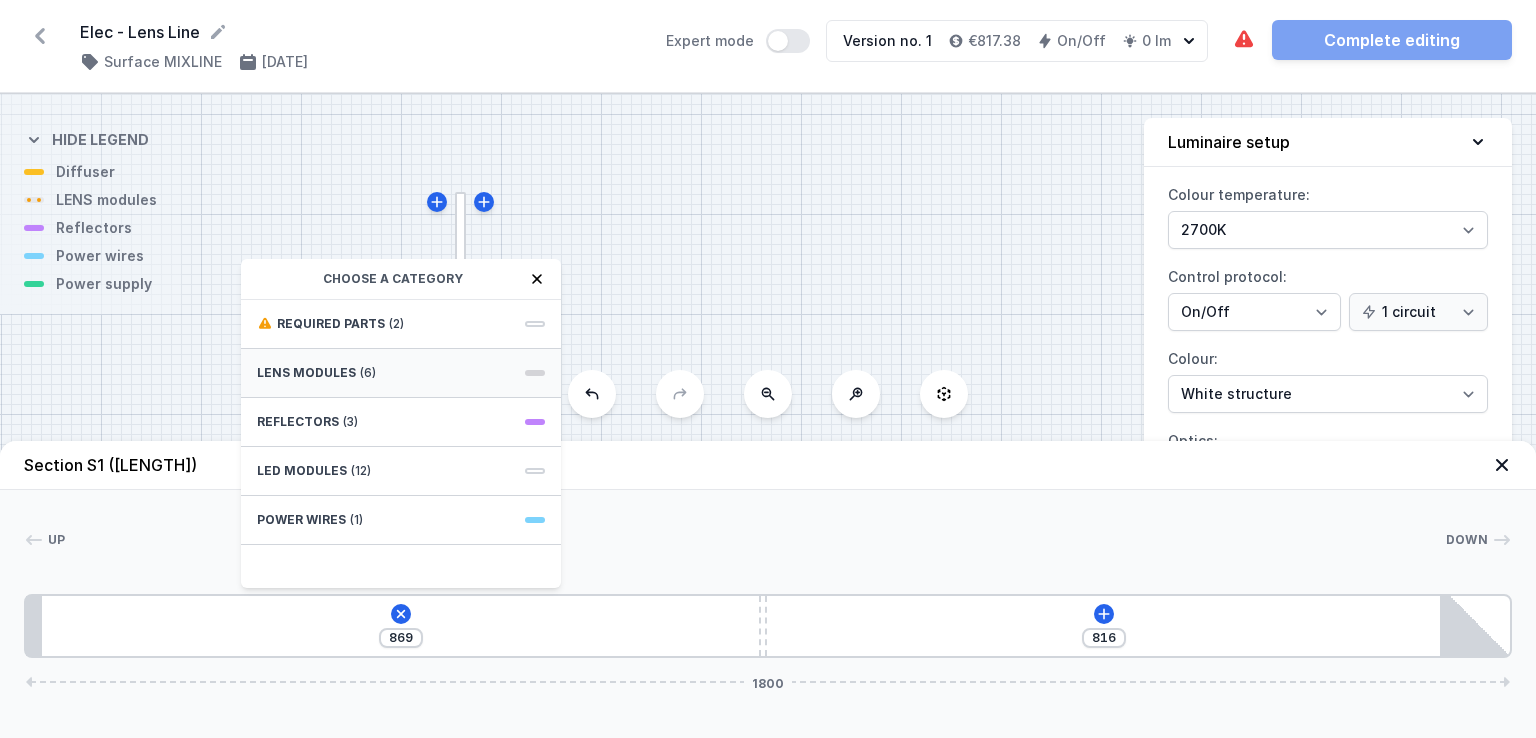click on "LENS modules (6)" at bounding box center [401, 373] 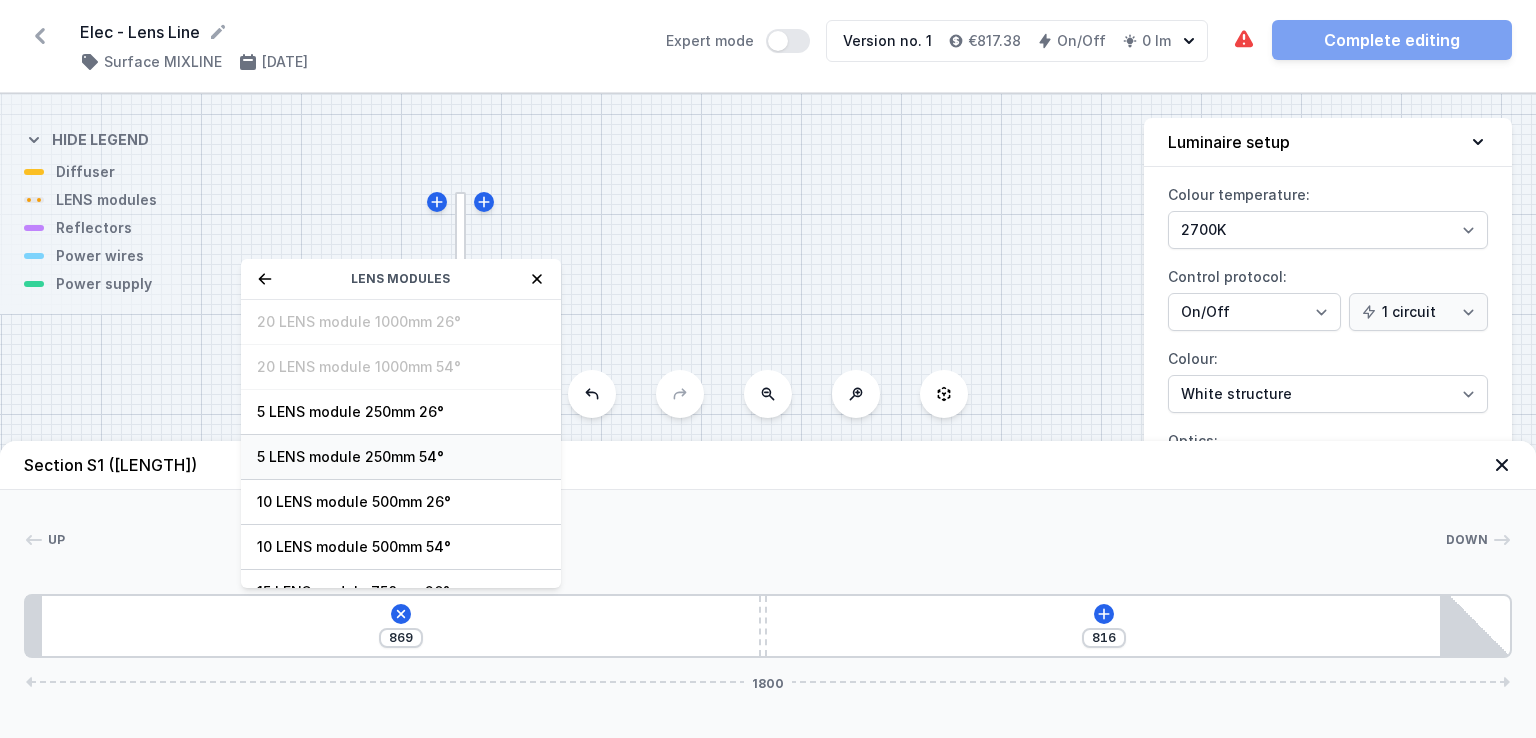 click on "5 LENS module 250mm 54°" at bounding box center (401, 457) 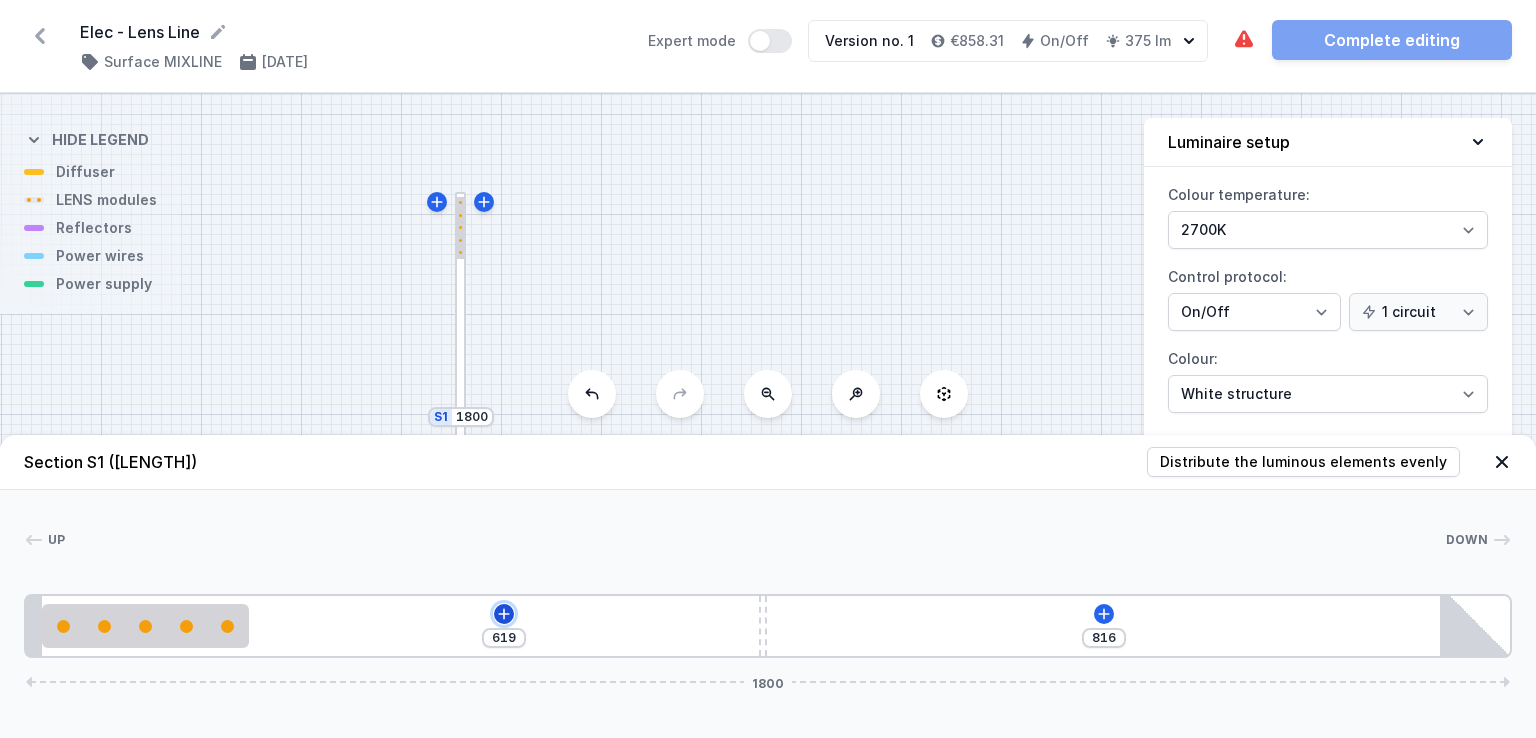 click at bounding box center (504, 614) 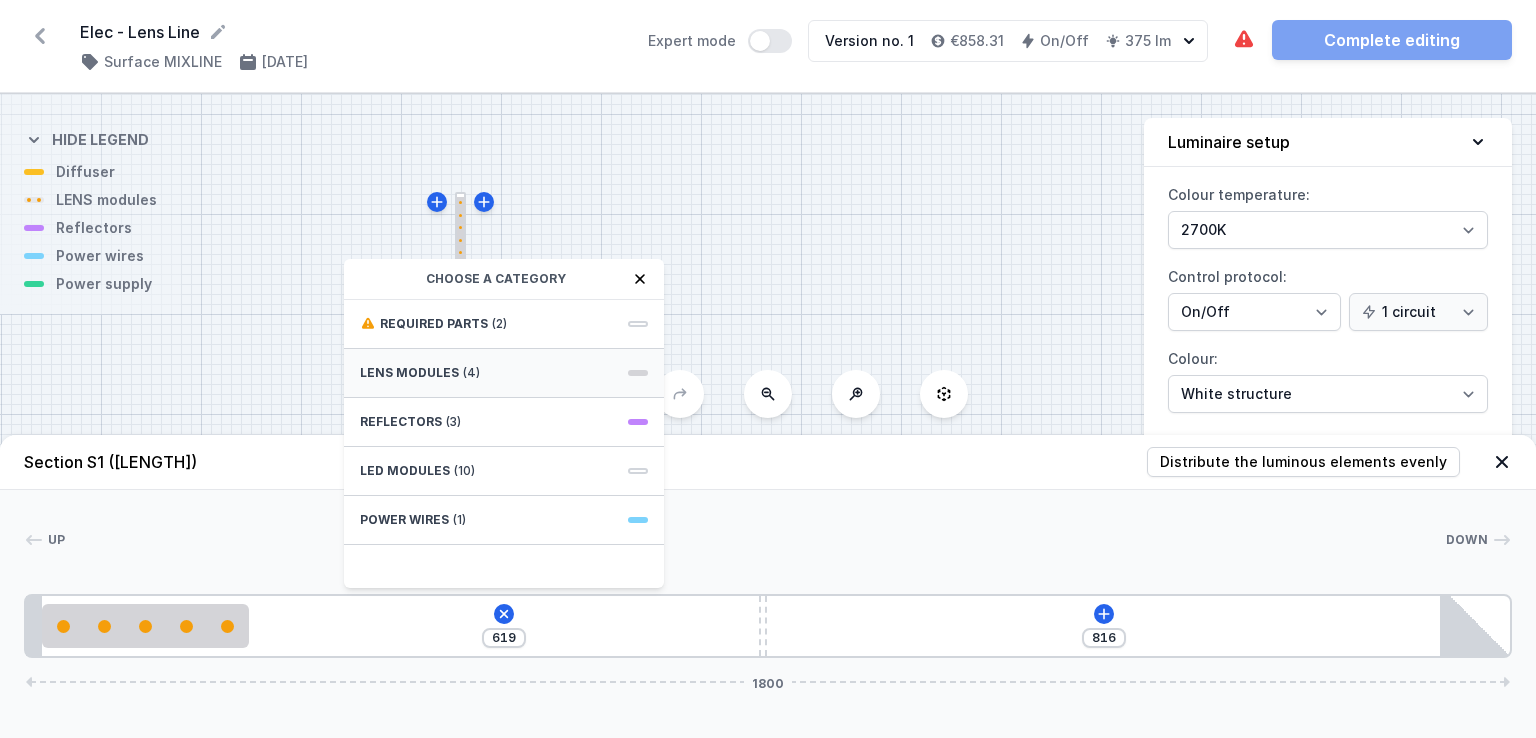 click on "LENS modules (4)" at bounding box center [504, 373] 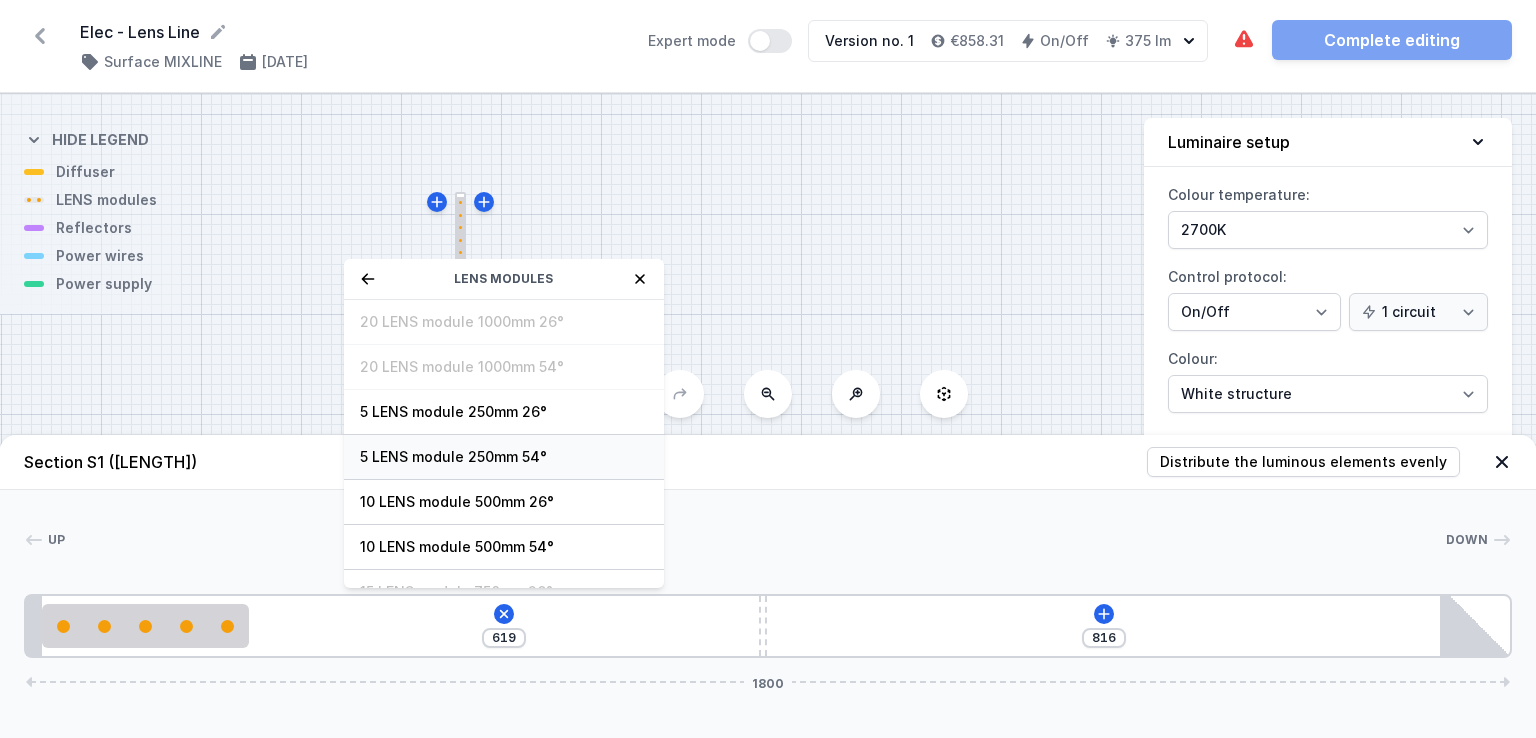 click on "5 LENS module 250mm 54°" at bounding box center (504, 457) 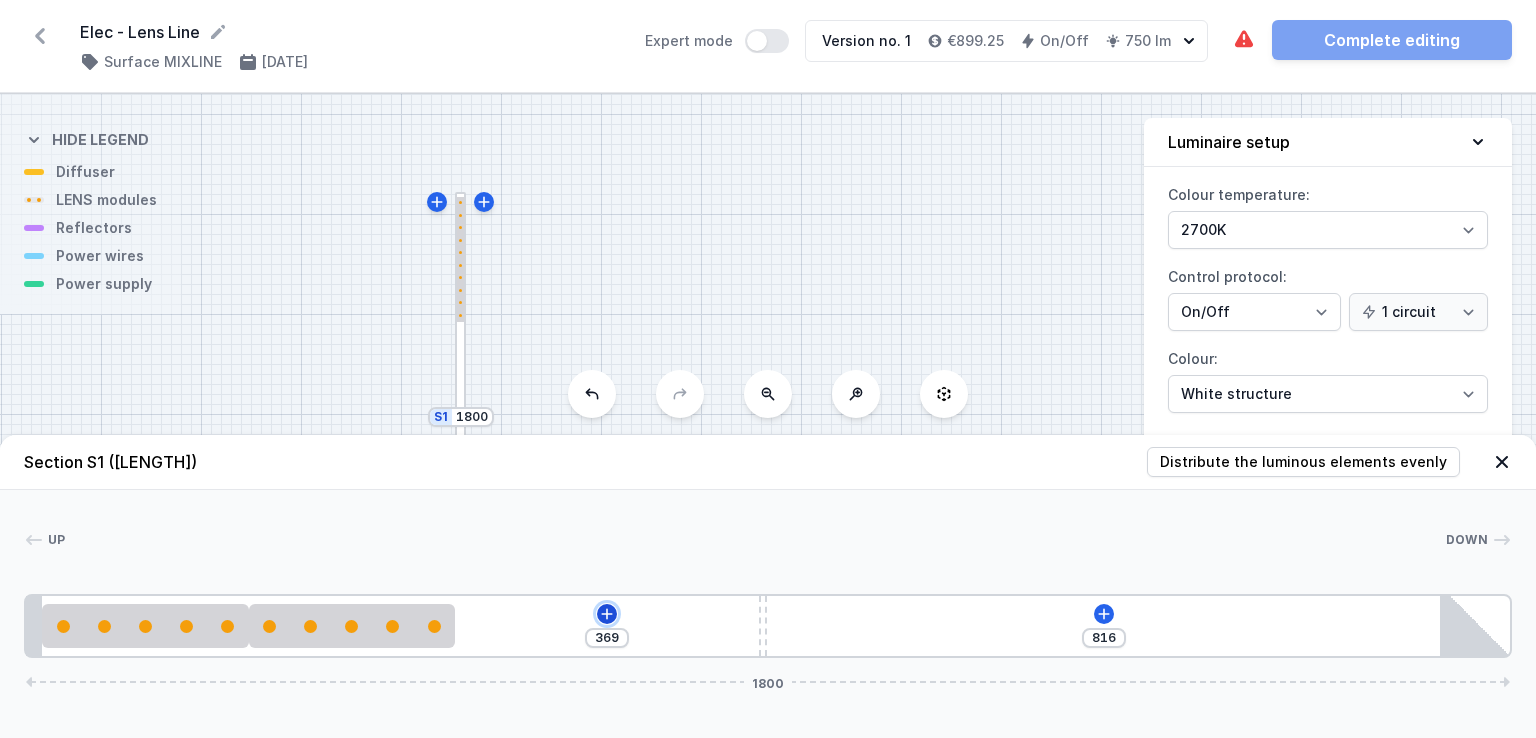 click 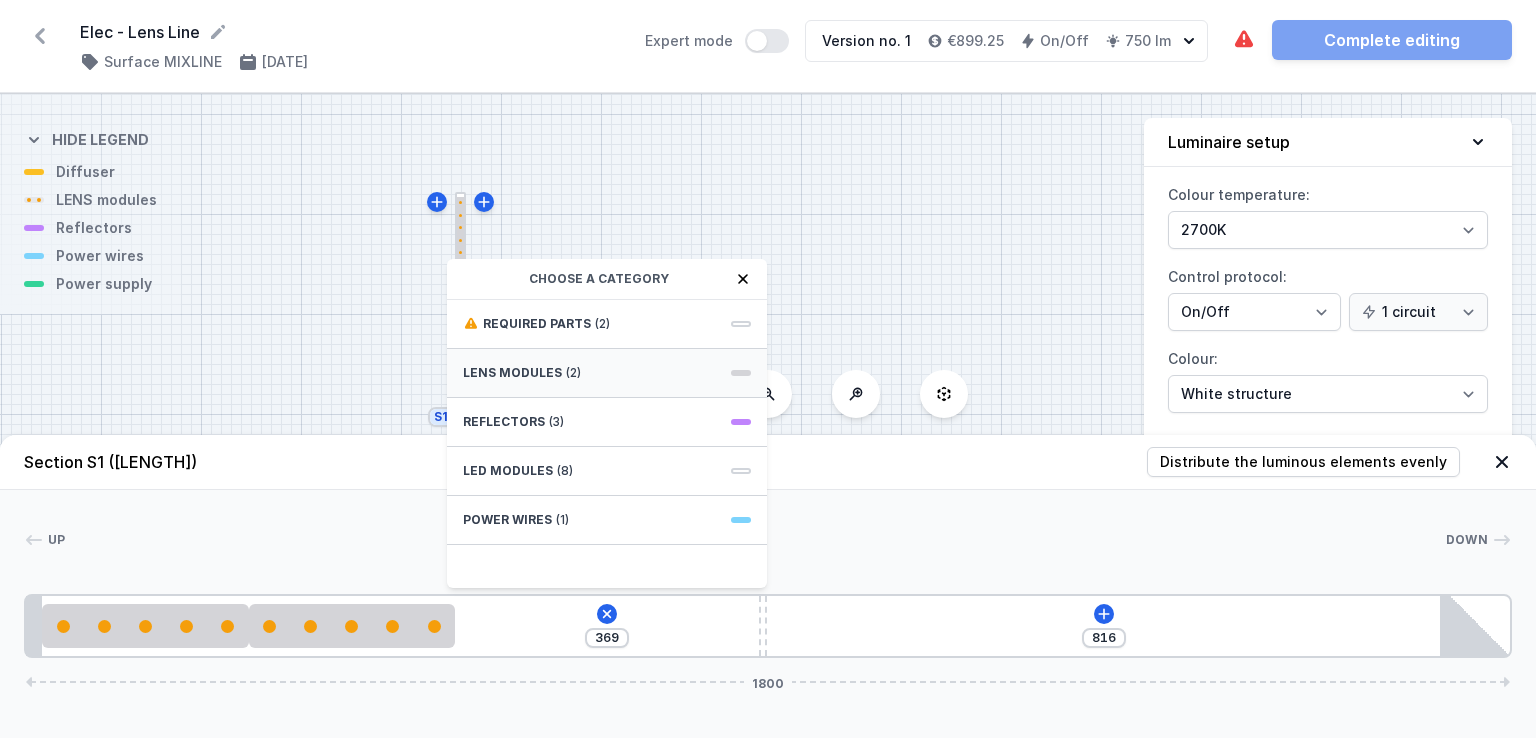 click on "LENS modules (2)" at bounding box center (607, 373) 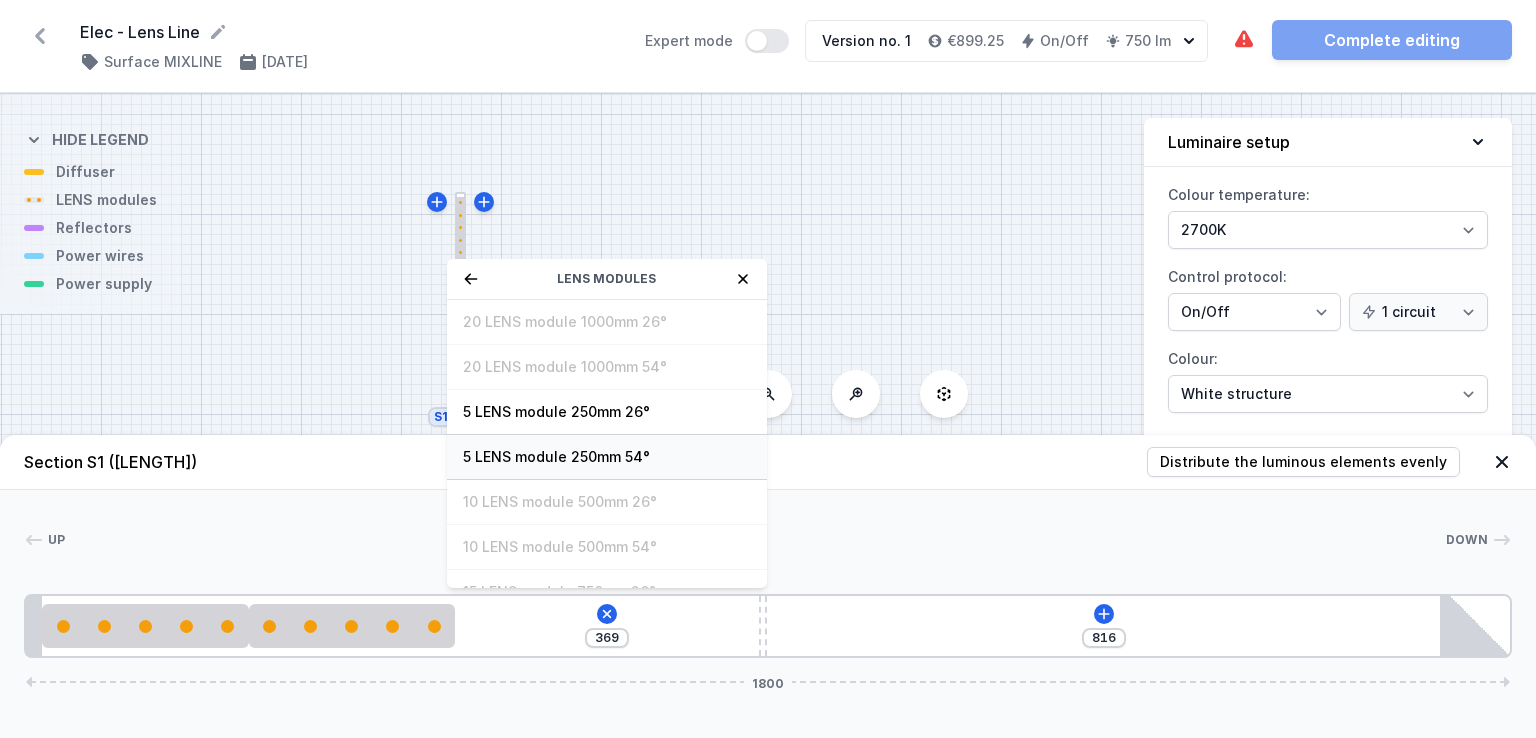click on "5 LENS module 250mm 54°" at bounding box center (607, 457) 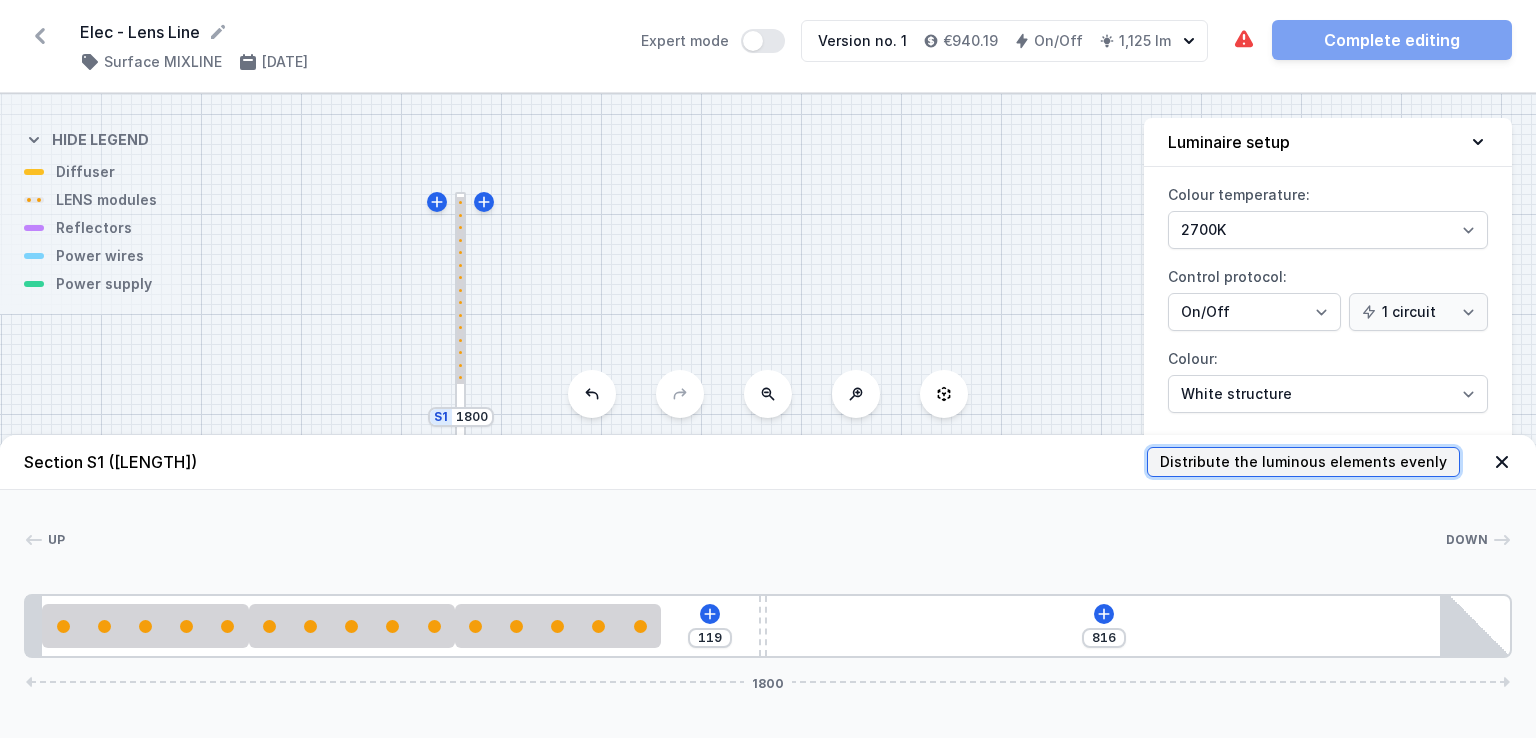 click on "Distribute the luminous elements evenly" at bounding box center [1303, 462] 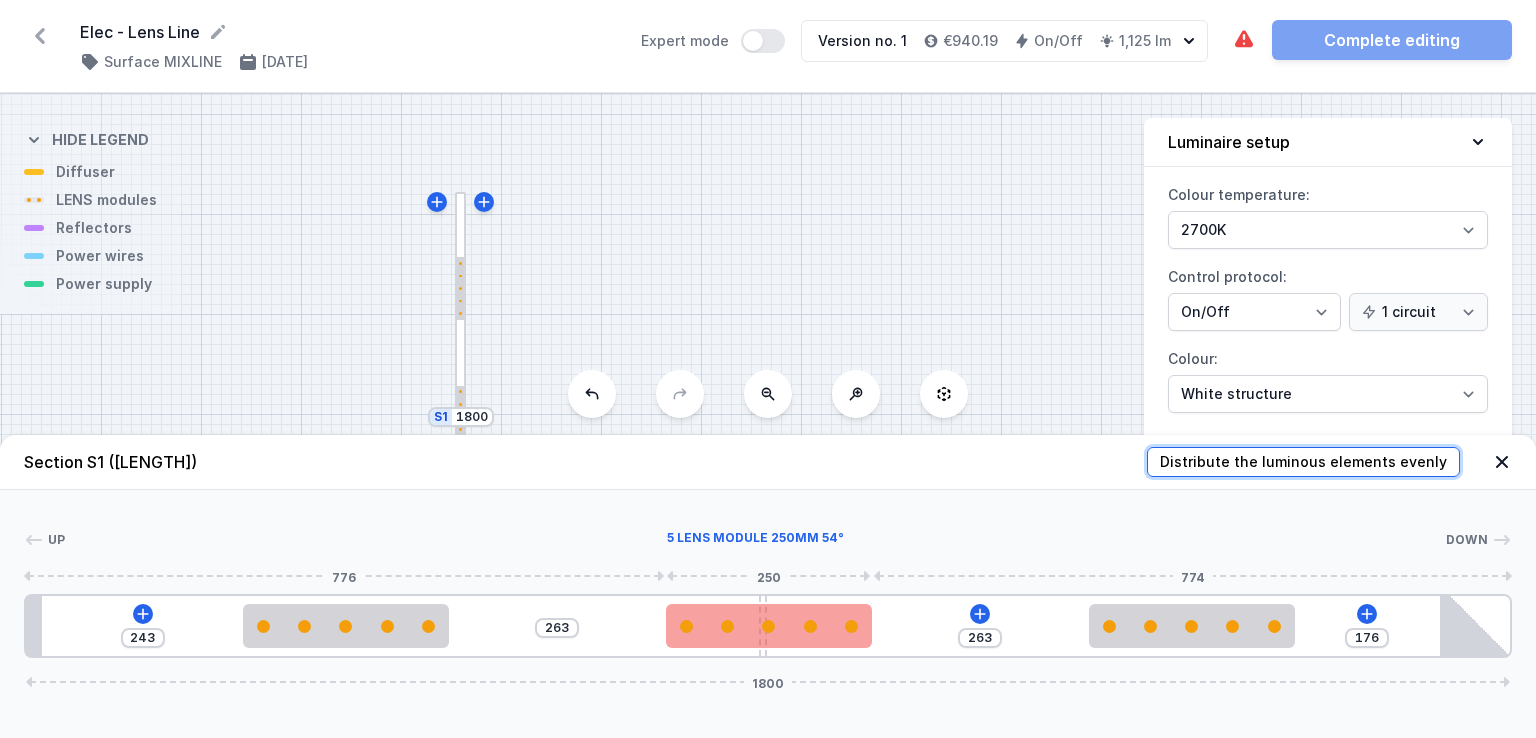 type 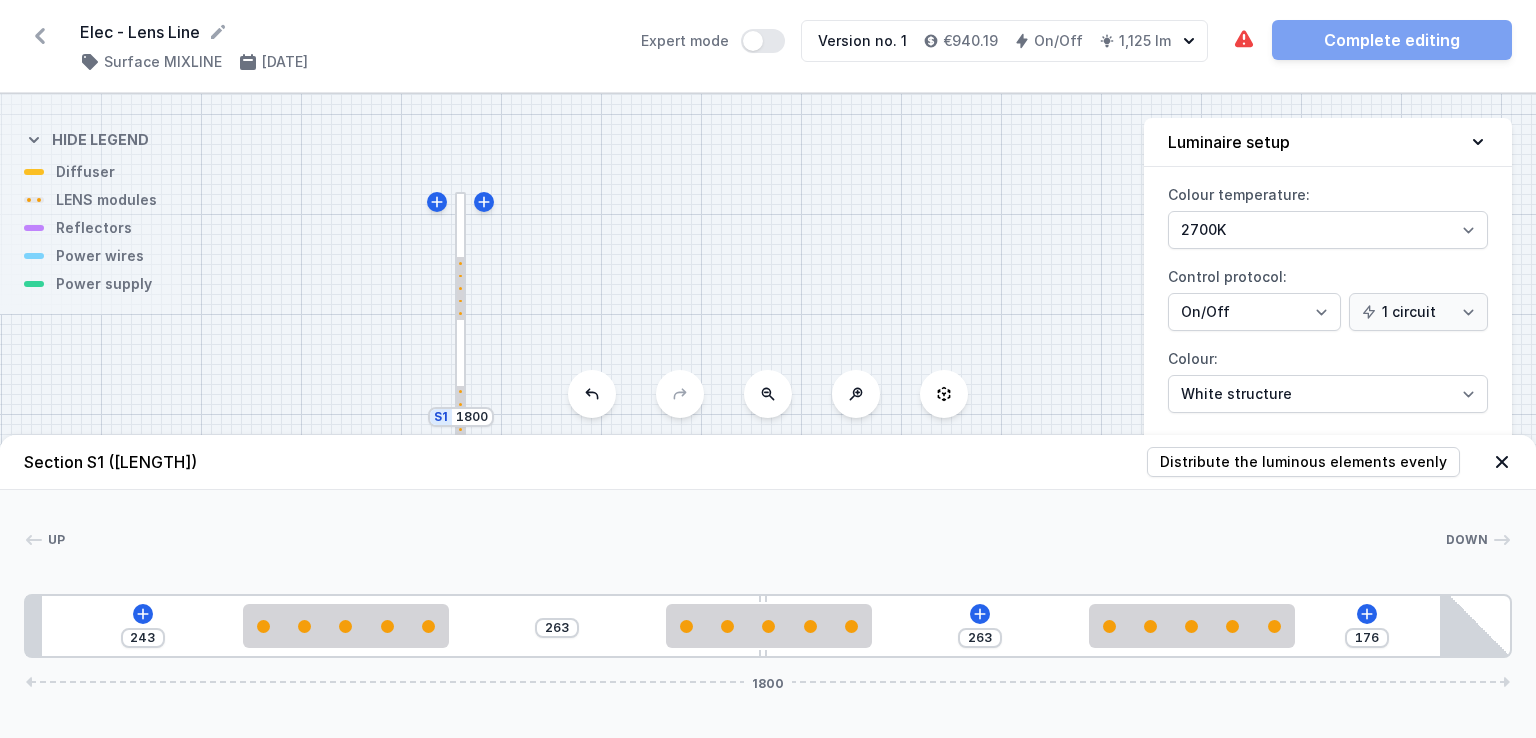 click on "S2 [LENGTH] S1 [LENGTH]" at bounding box center (768, 416) 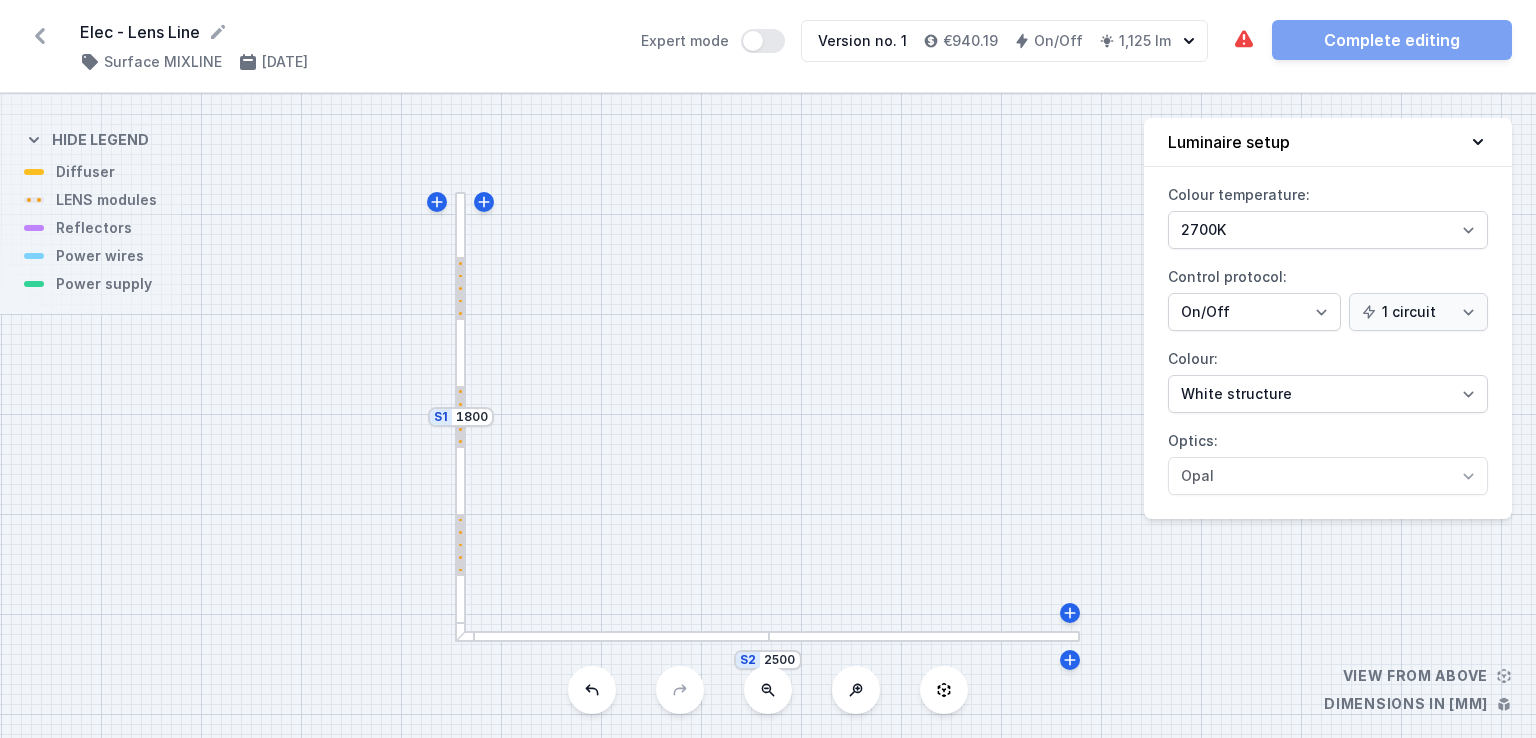 click at bounding box center [612, 636] 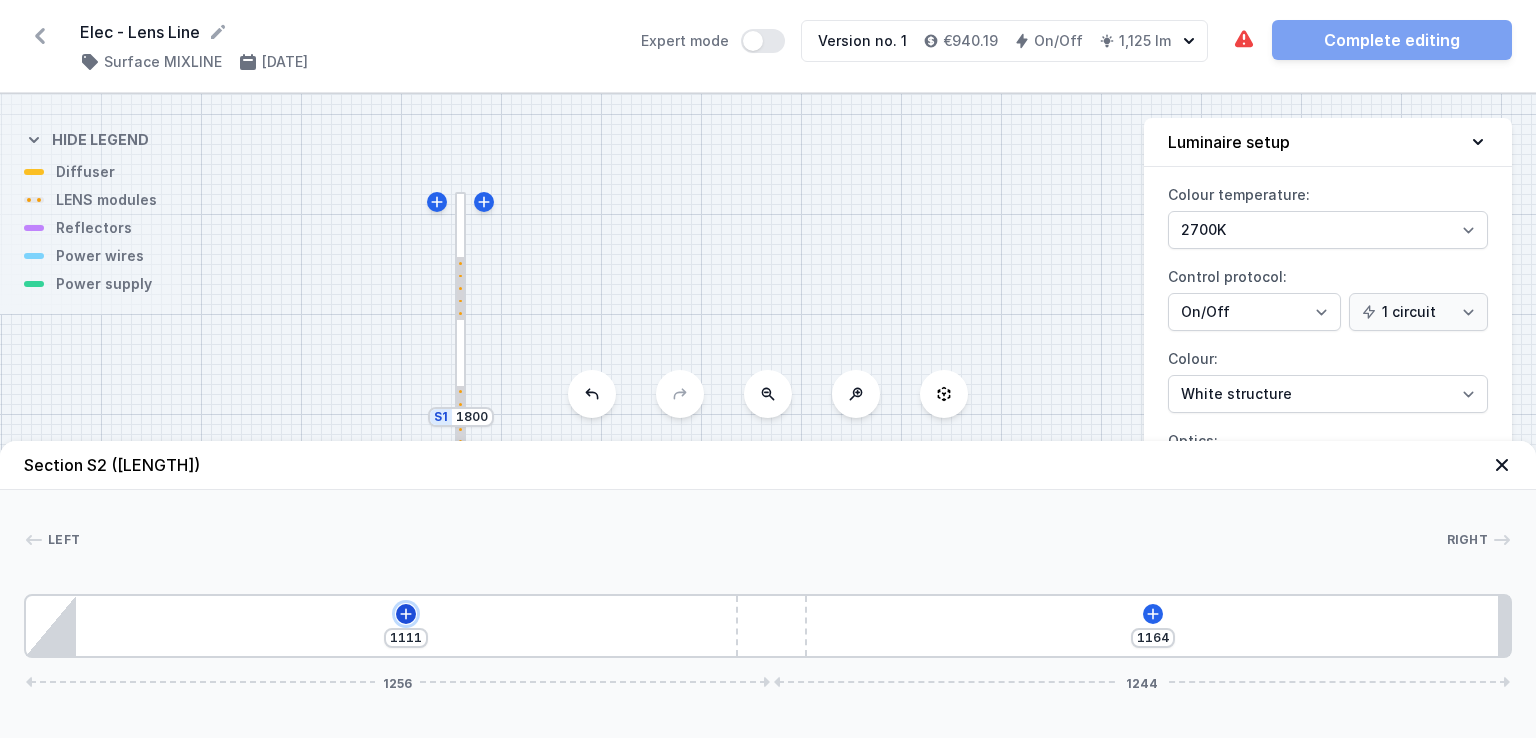 click at bounding box center (406, 614) 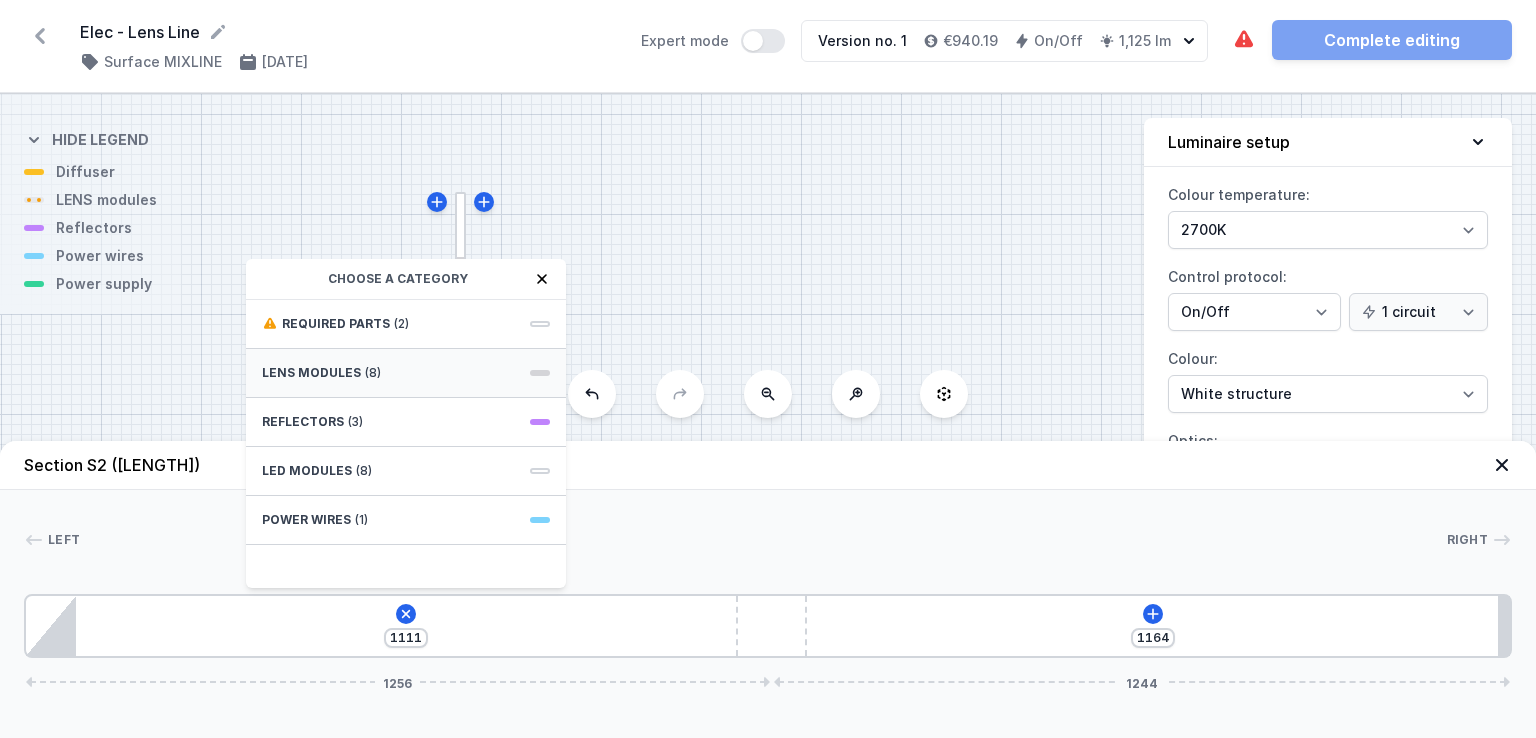 click on "LENS modules (8)" at bounding box center (406, 373) 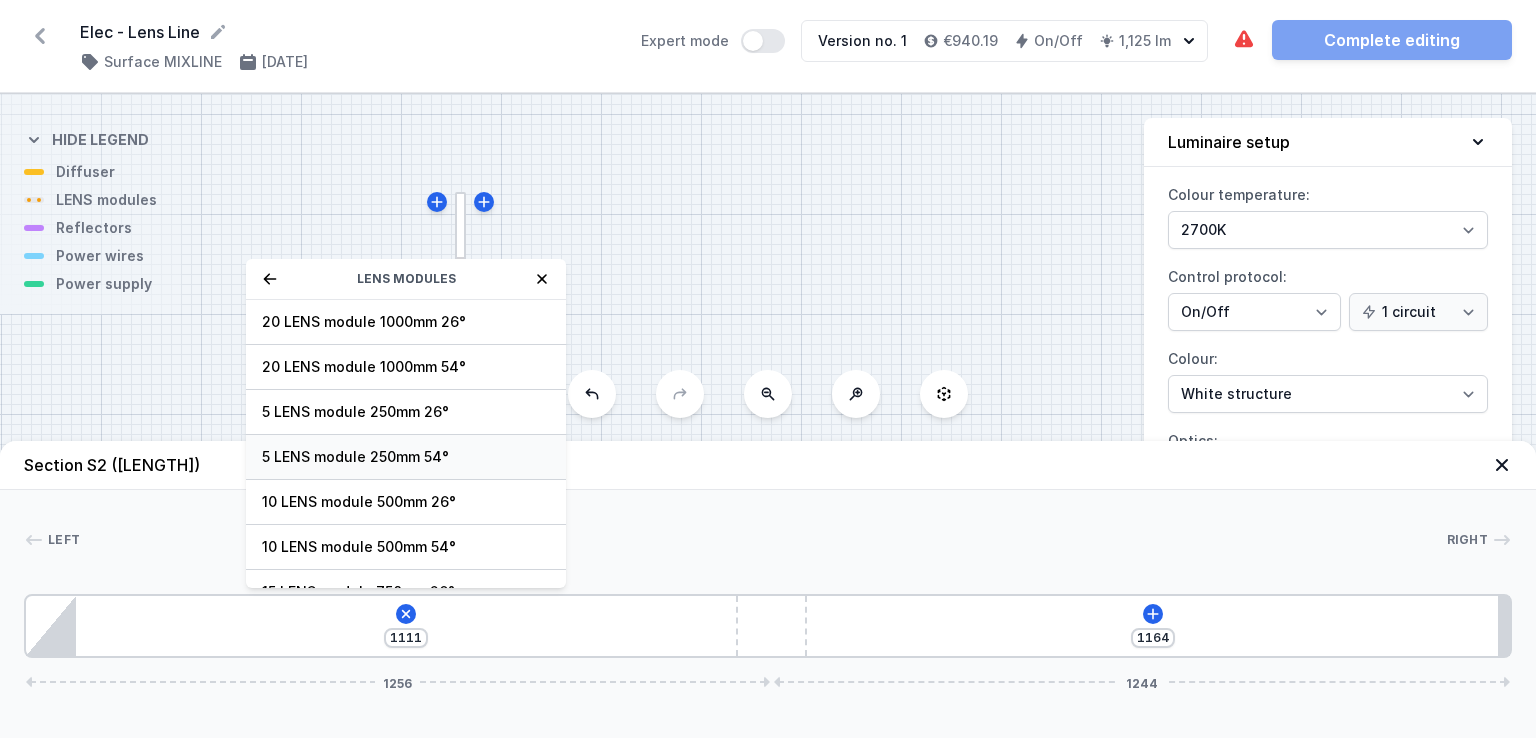 click on "5 LENS module 250mm 54°" at bounding box center [406, 457] 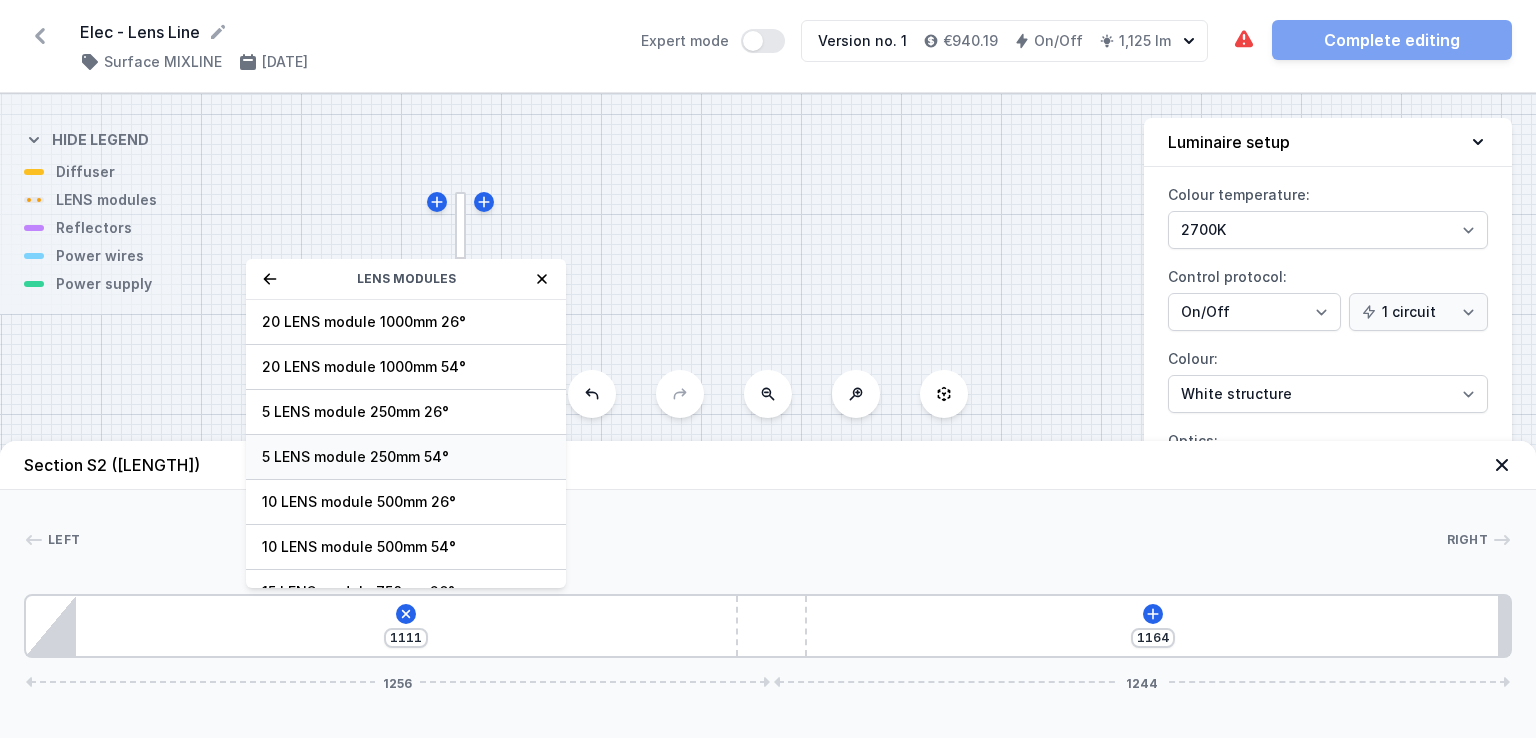 type on "861" 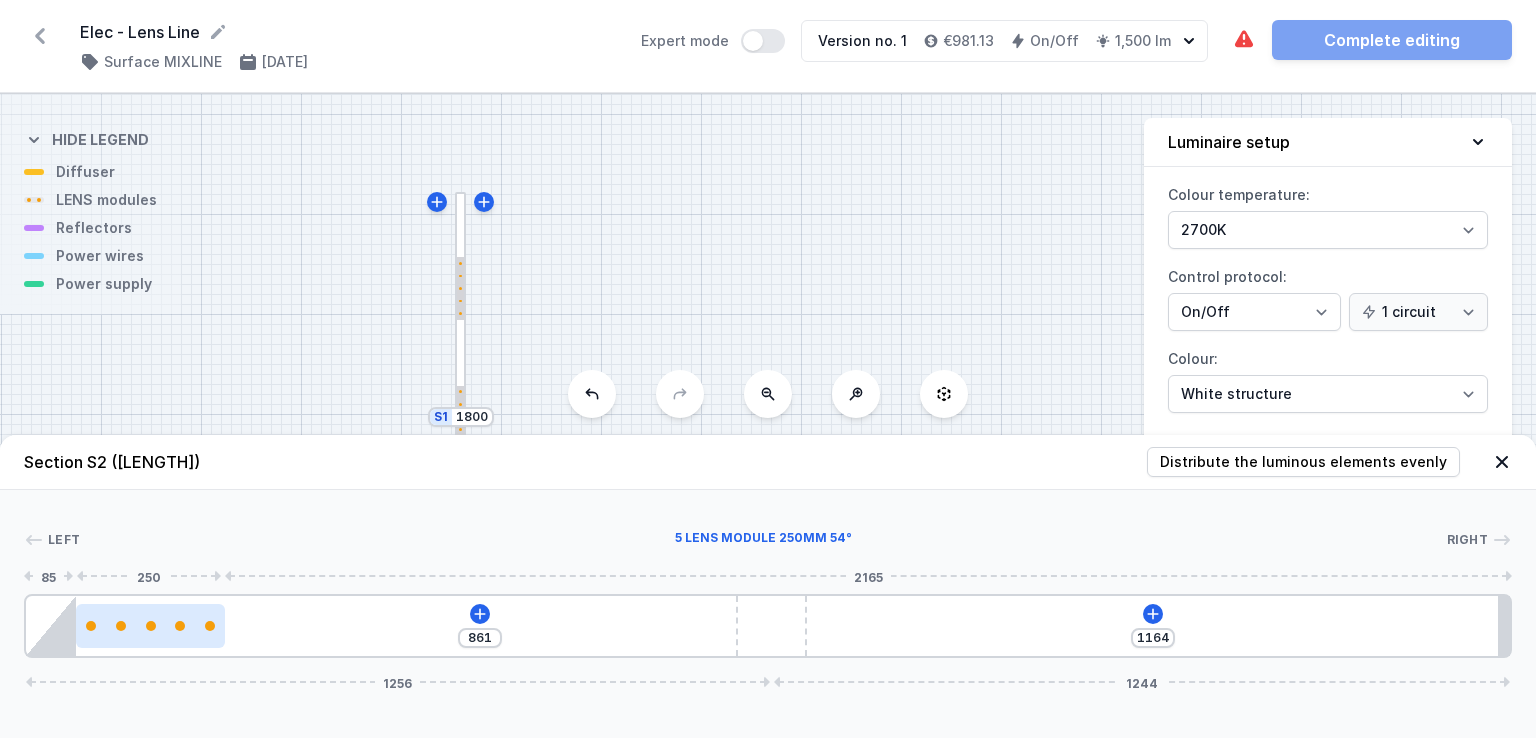 click at bounding box center (150, 626) 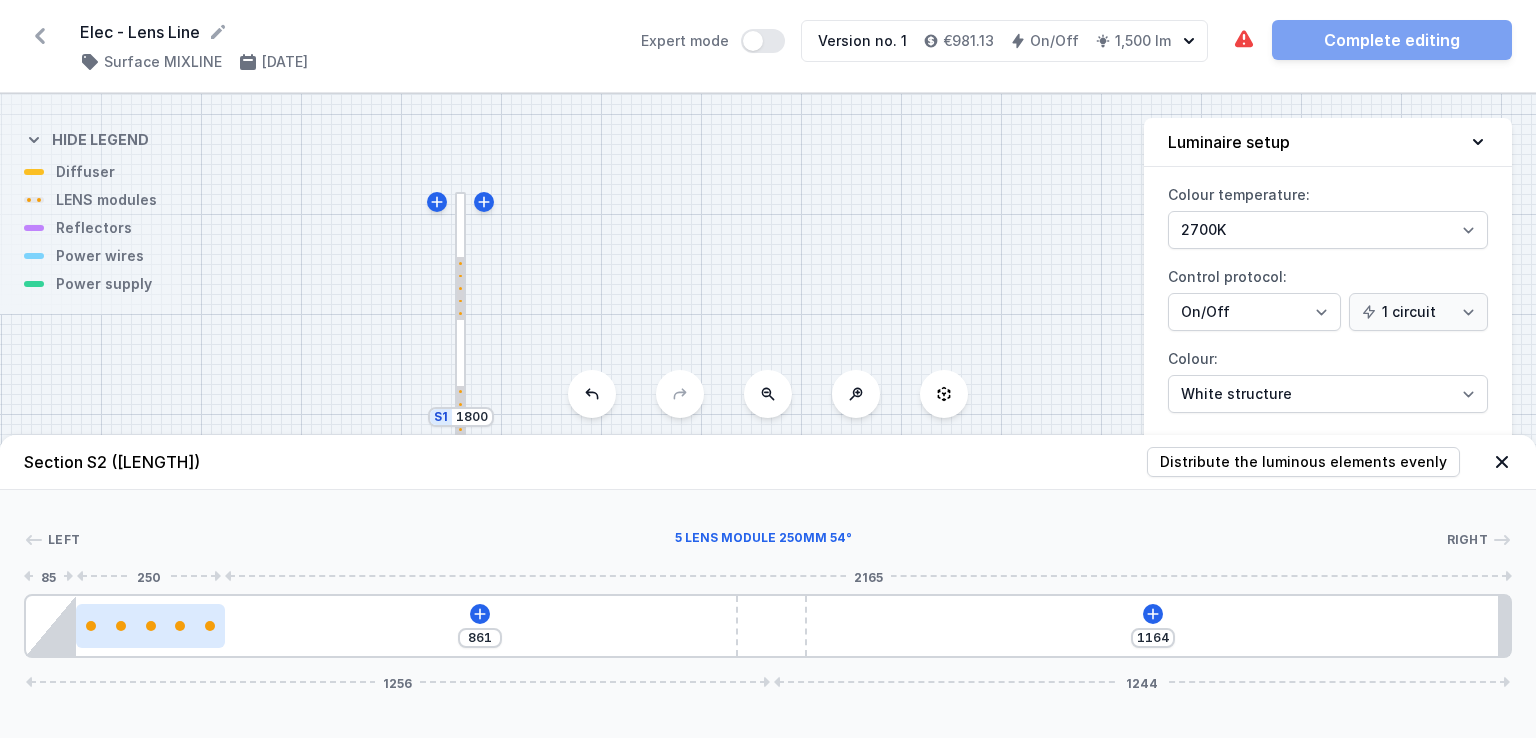 select on "1514" 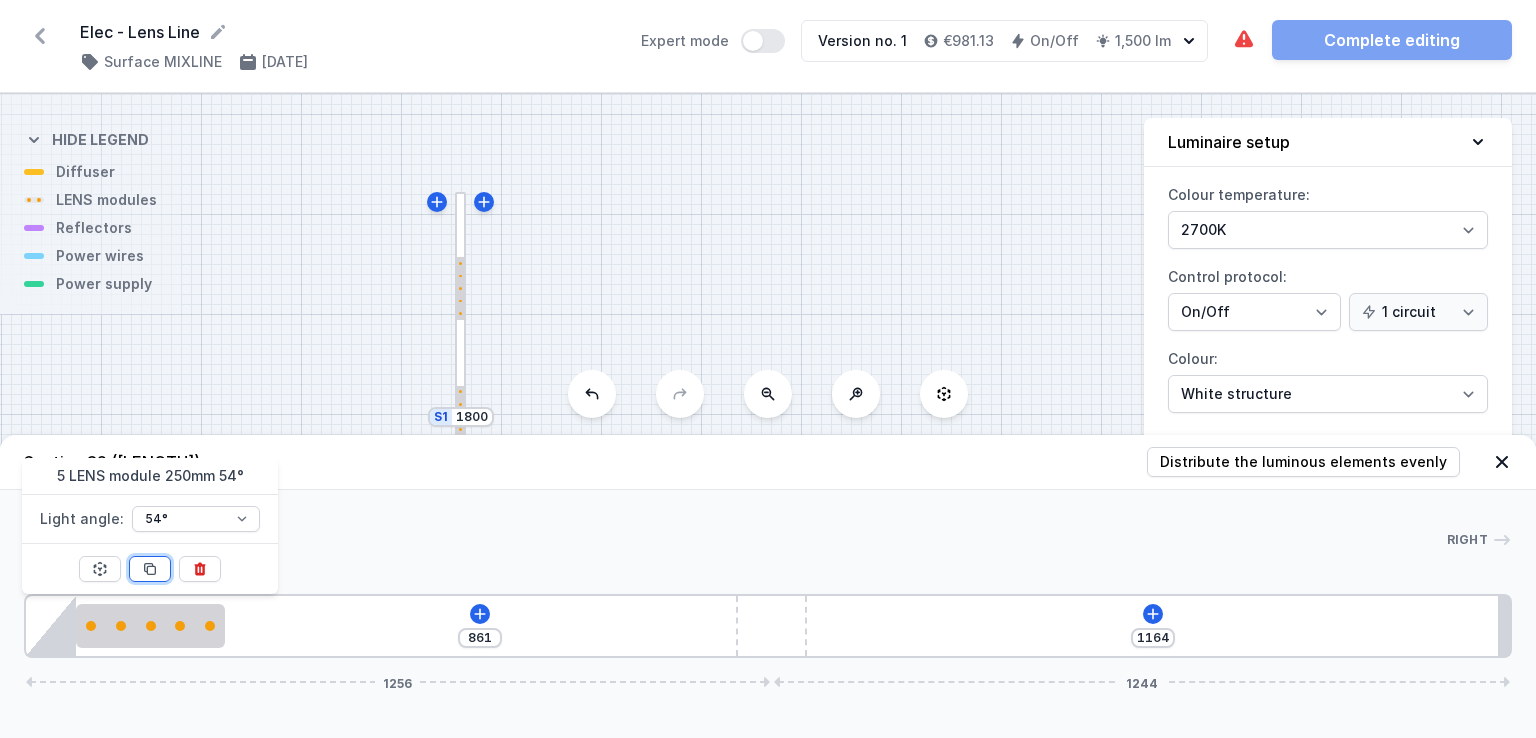 click 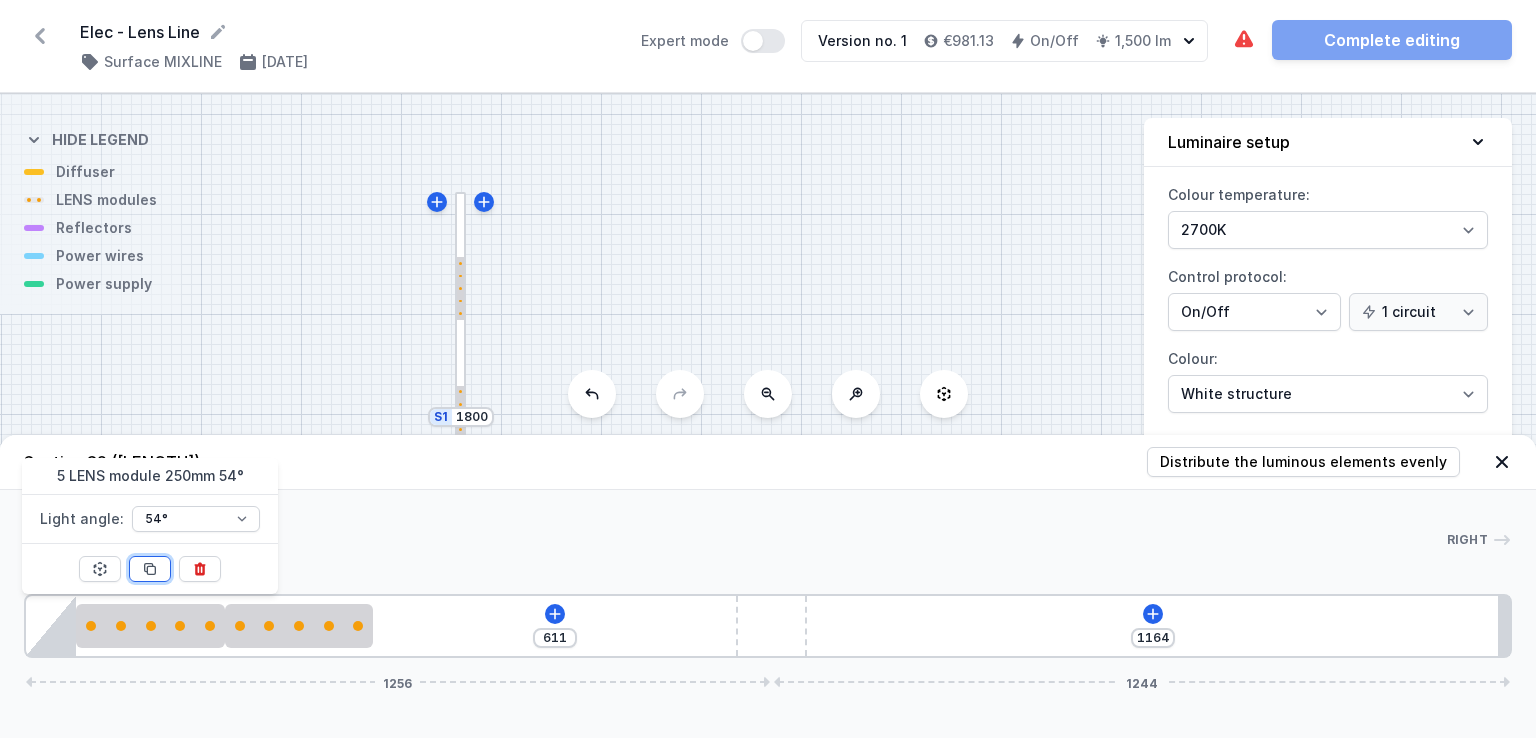 click 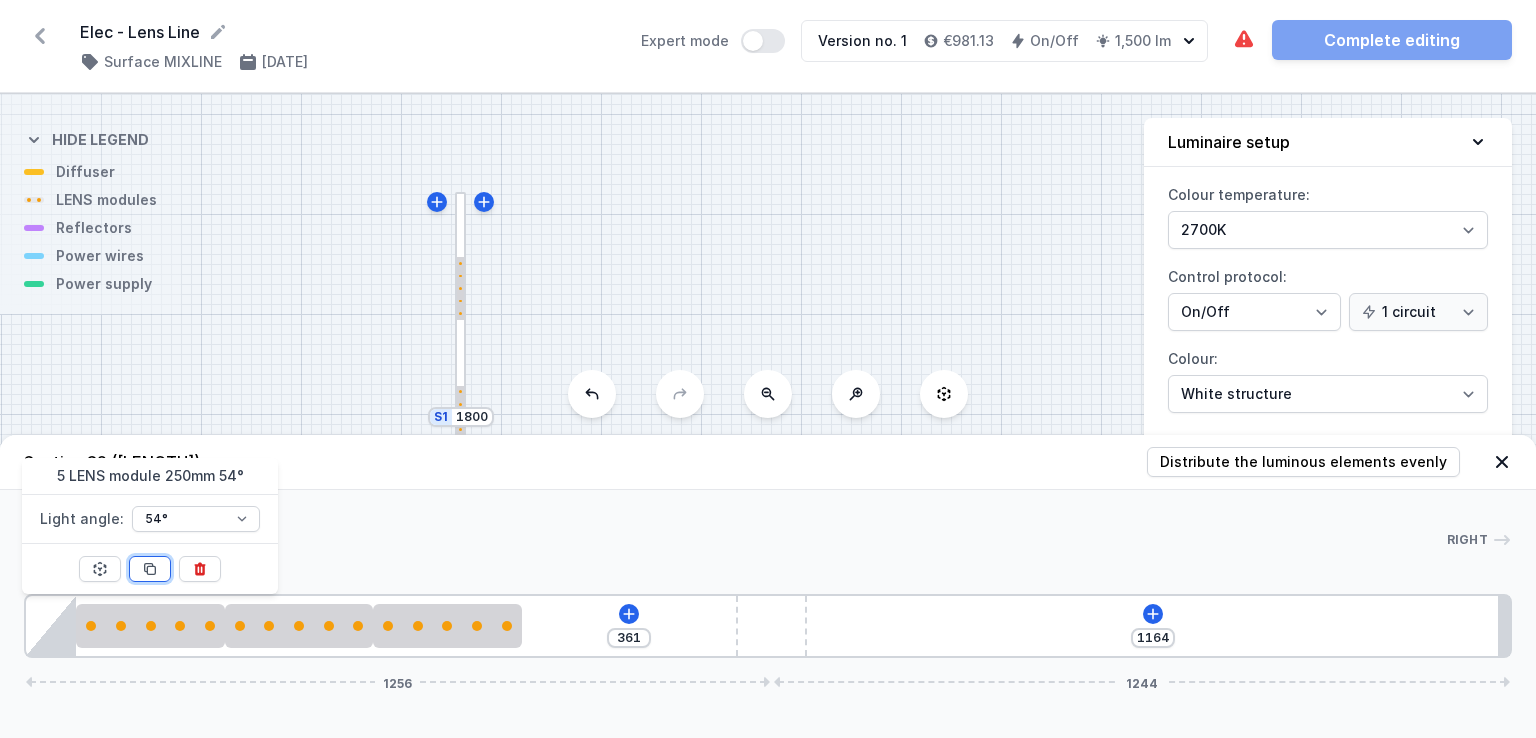 click 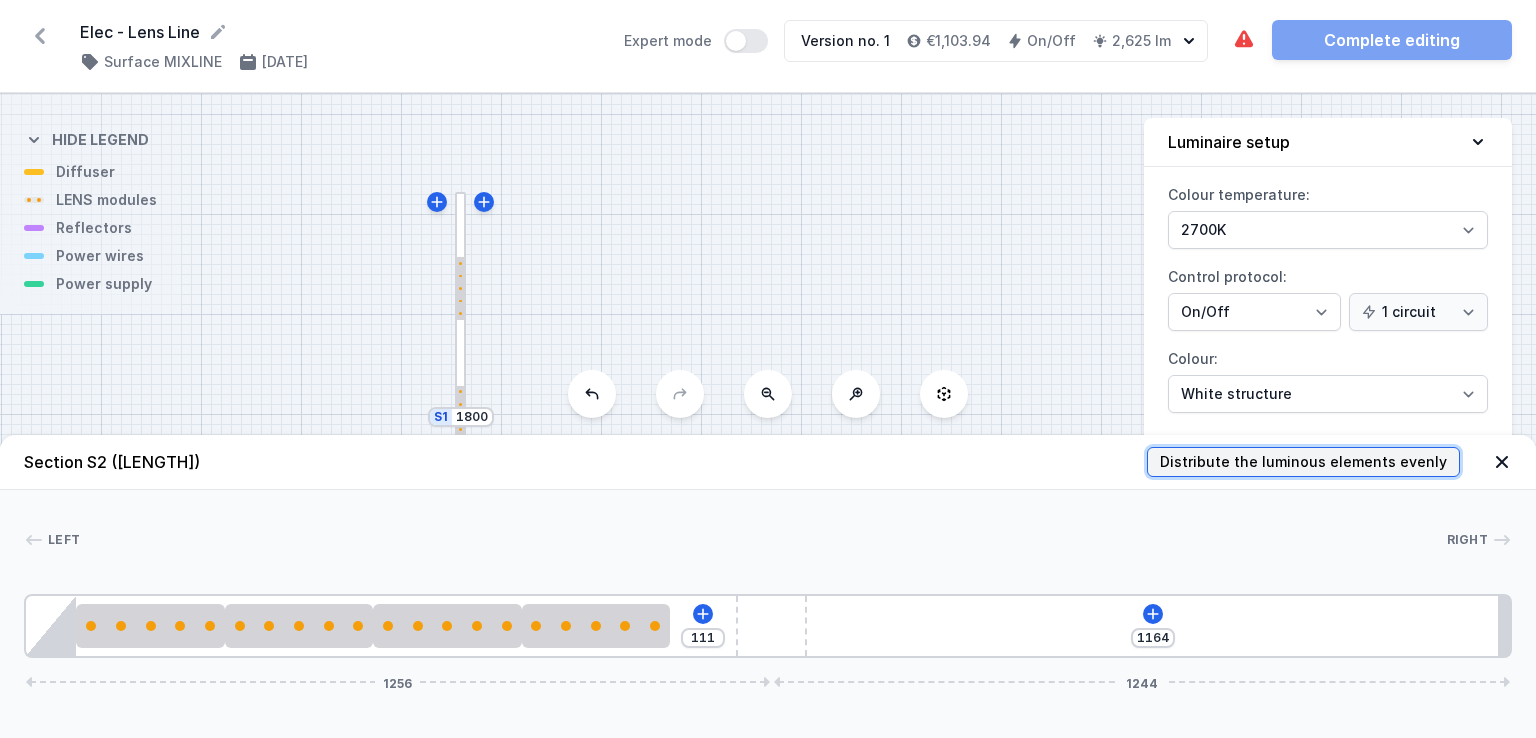 click on "Distribute the luminous elements evenly" at bounding box center [1303, 462] 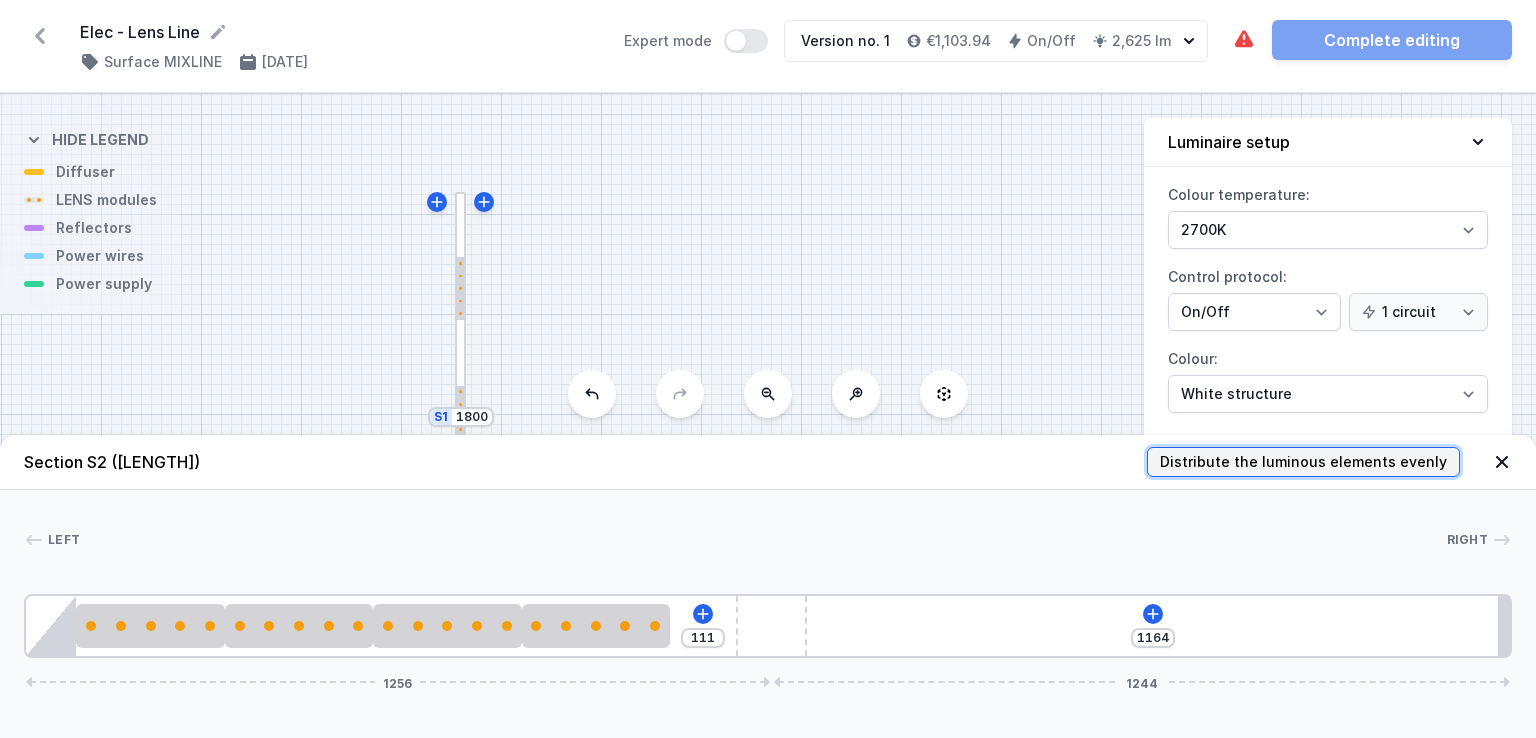 type on "96" 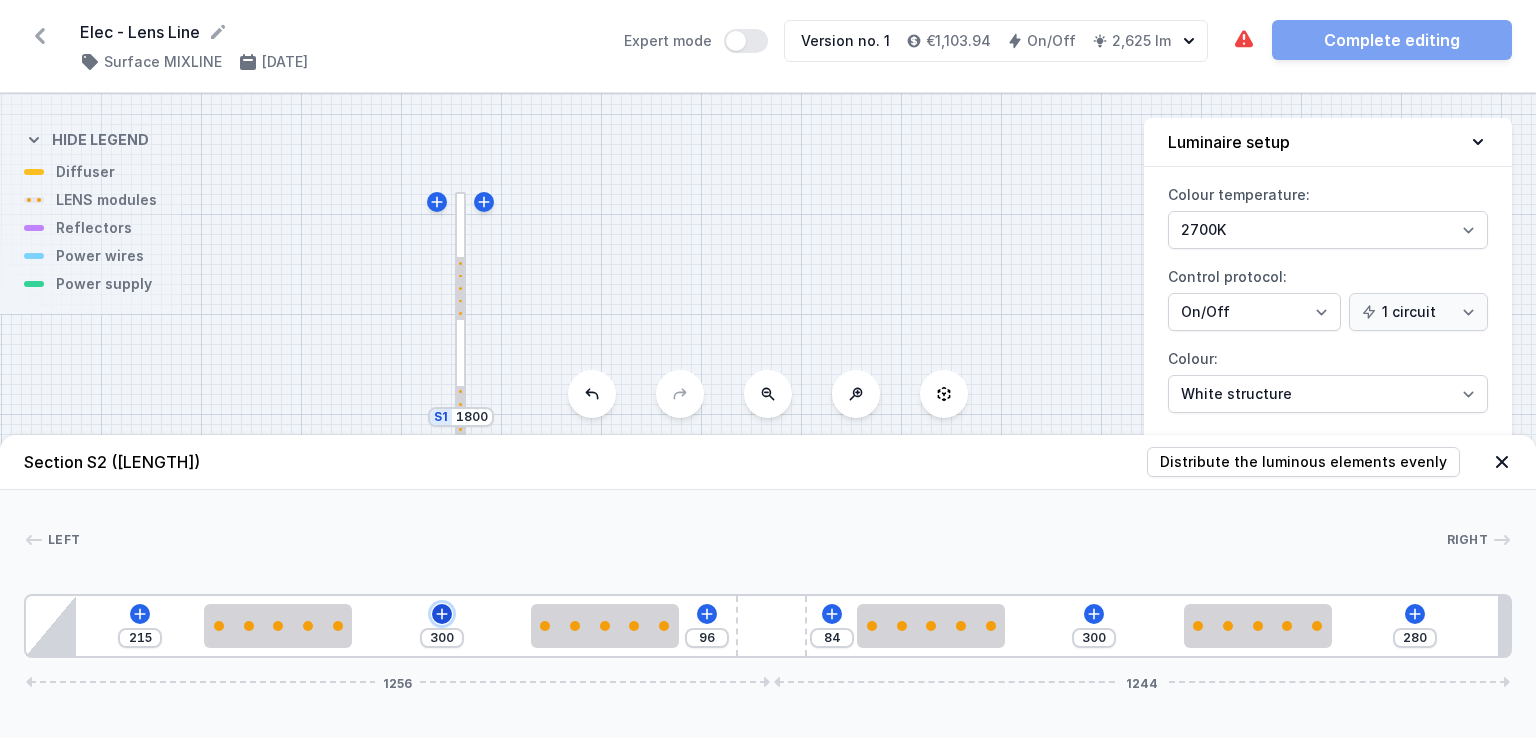 click 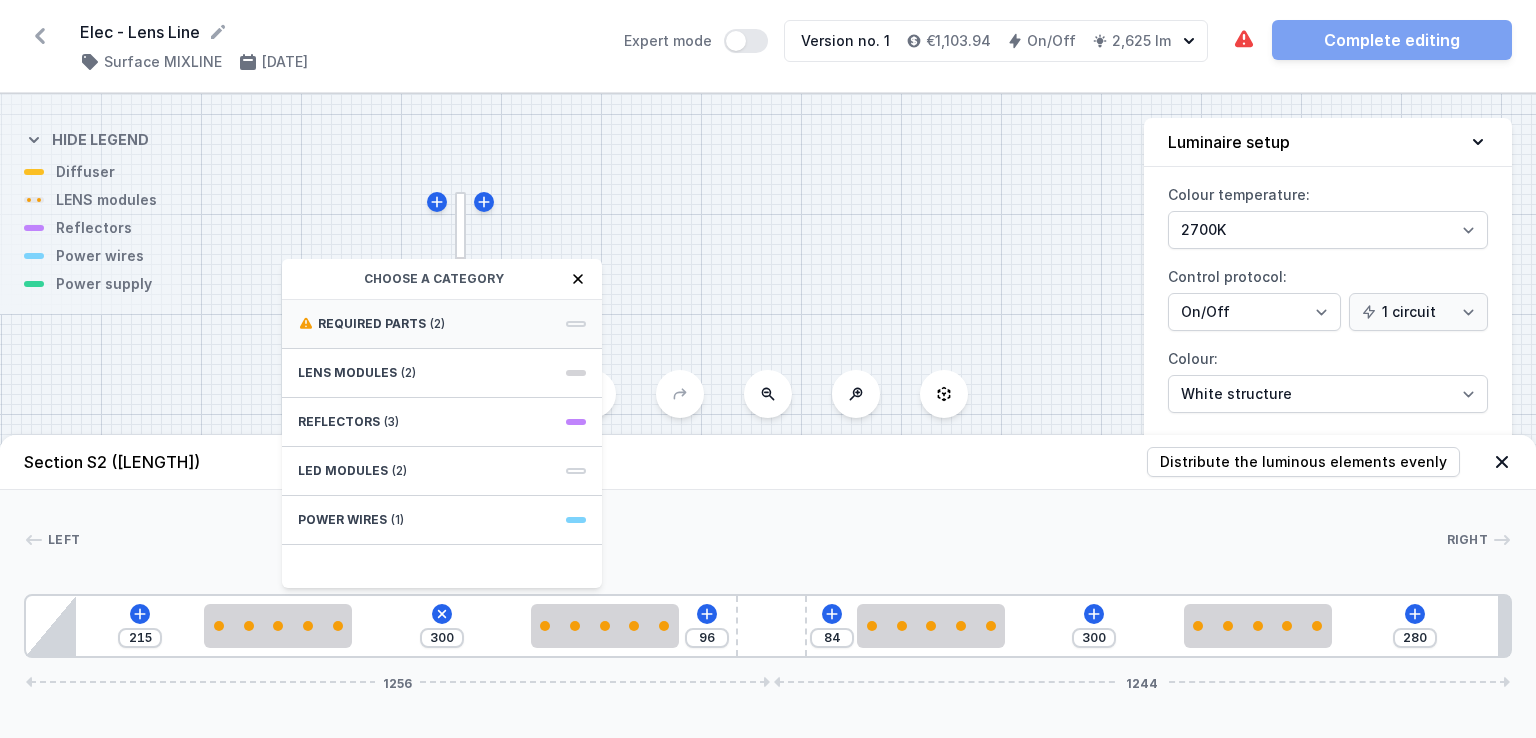 click on "Required parts (2)" at bounding box center [442, 324] 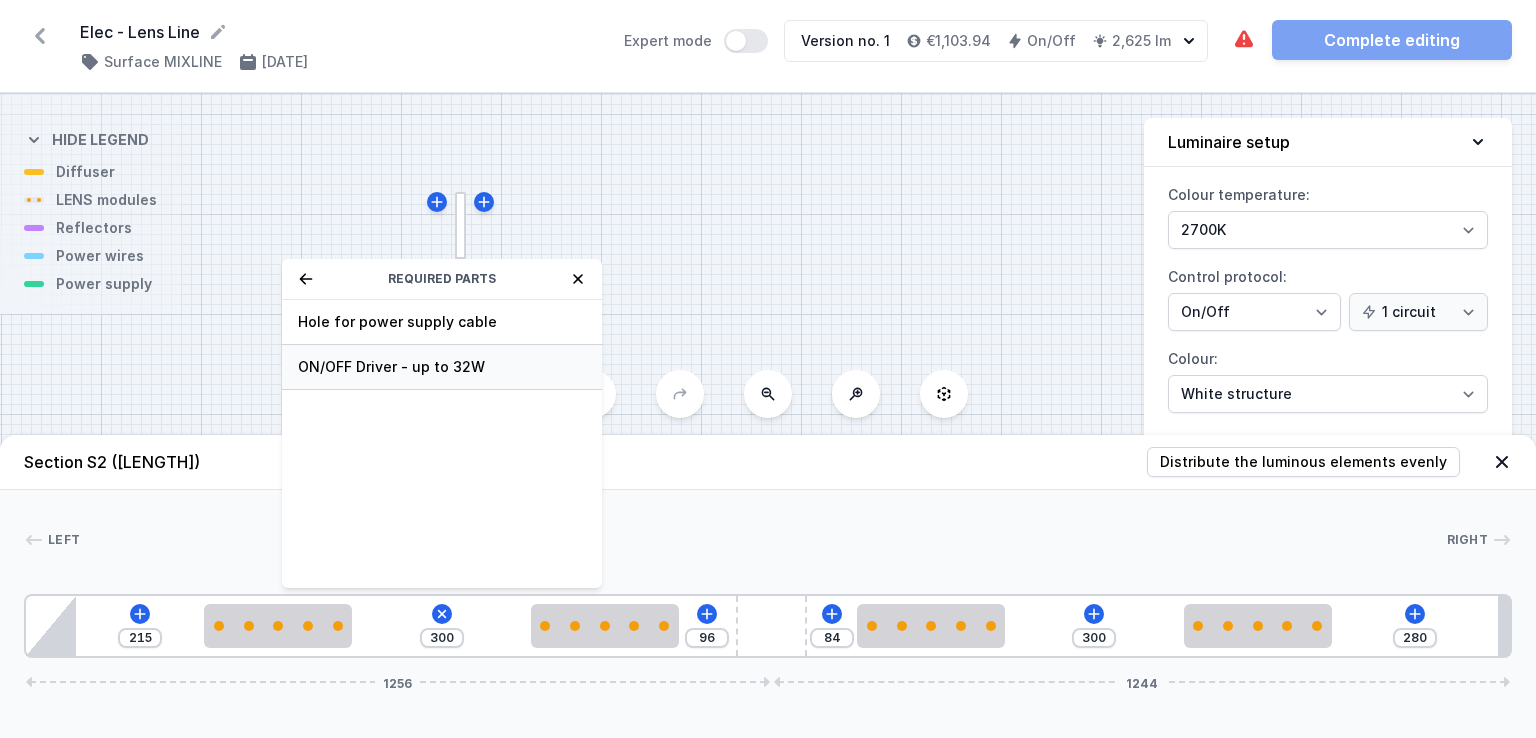 click on "ON/OFF Driver - up to 32W" at bounding box center (442, 367) 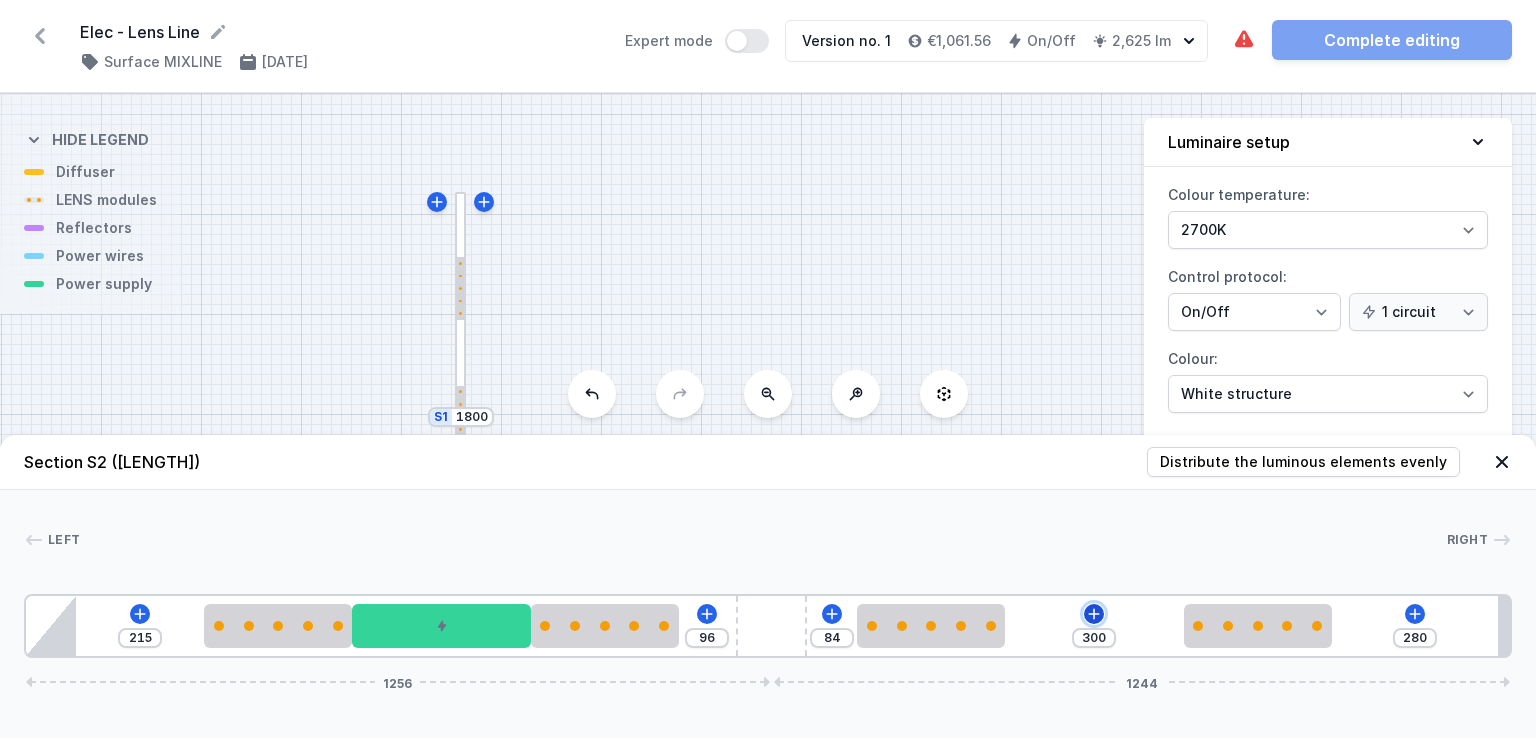 click 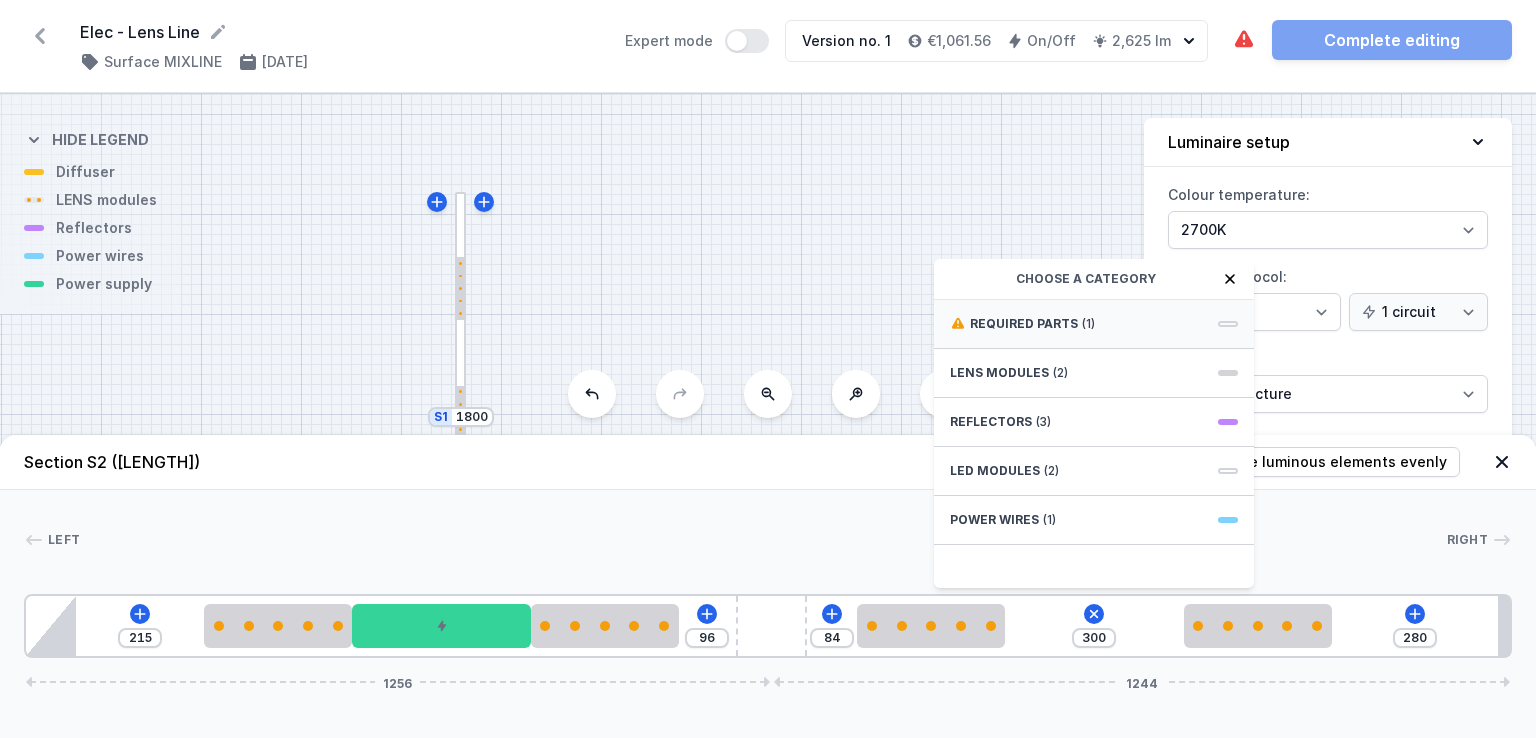 click on "Required parts (1)" at bounding box center (1094, 324) 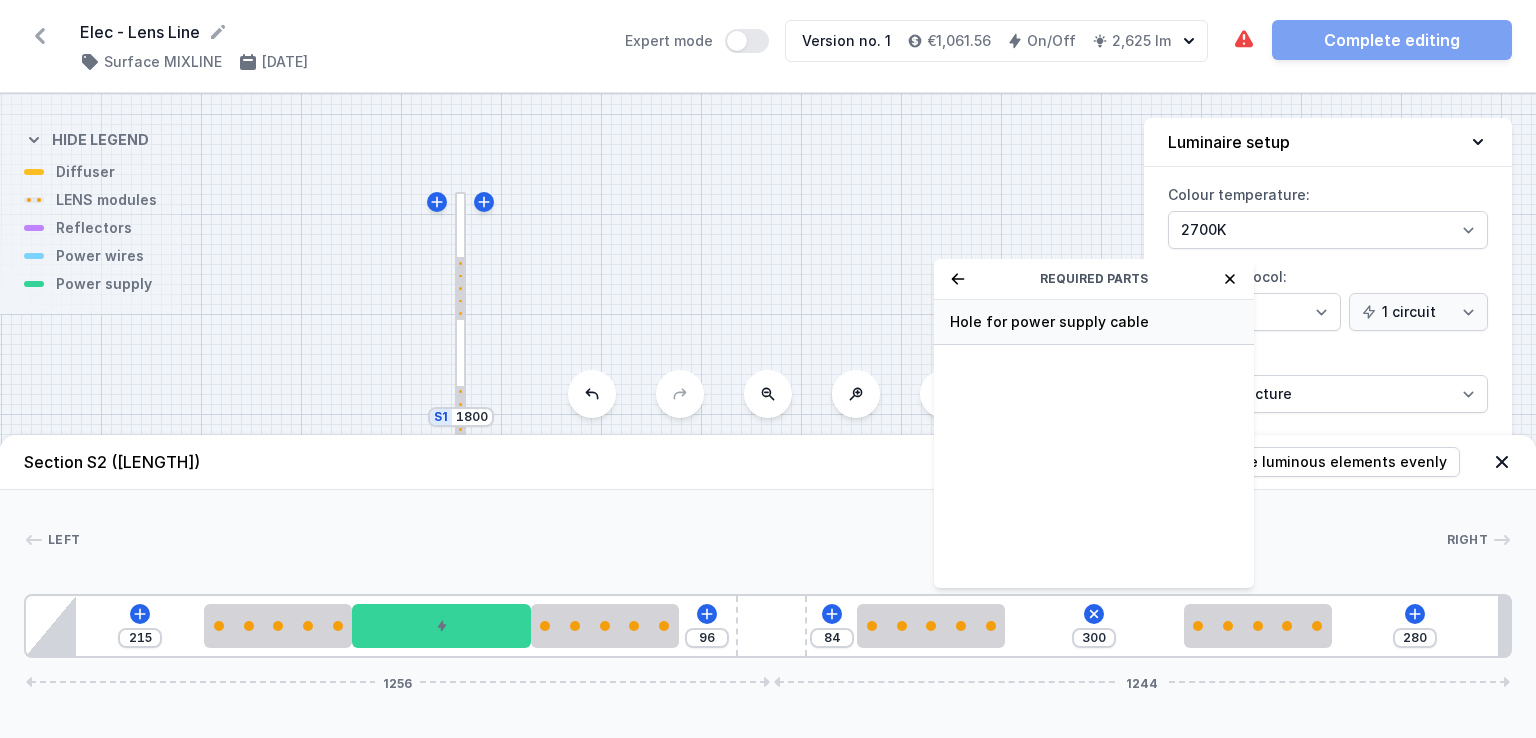 click on "Hole for power supply cable" at bounding box center [1094, 322] 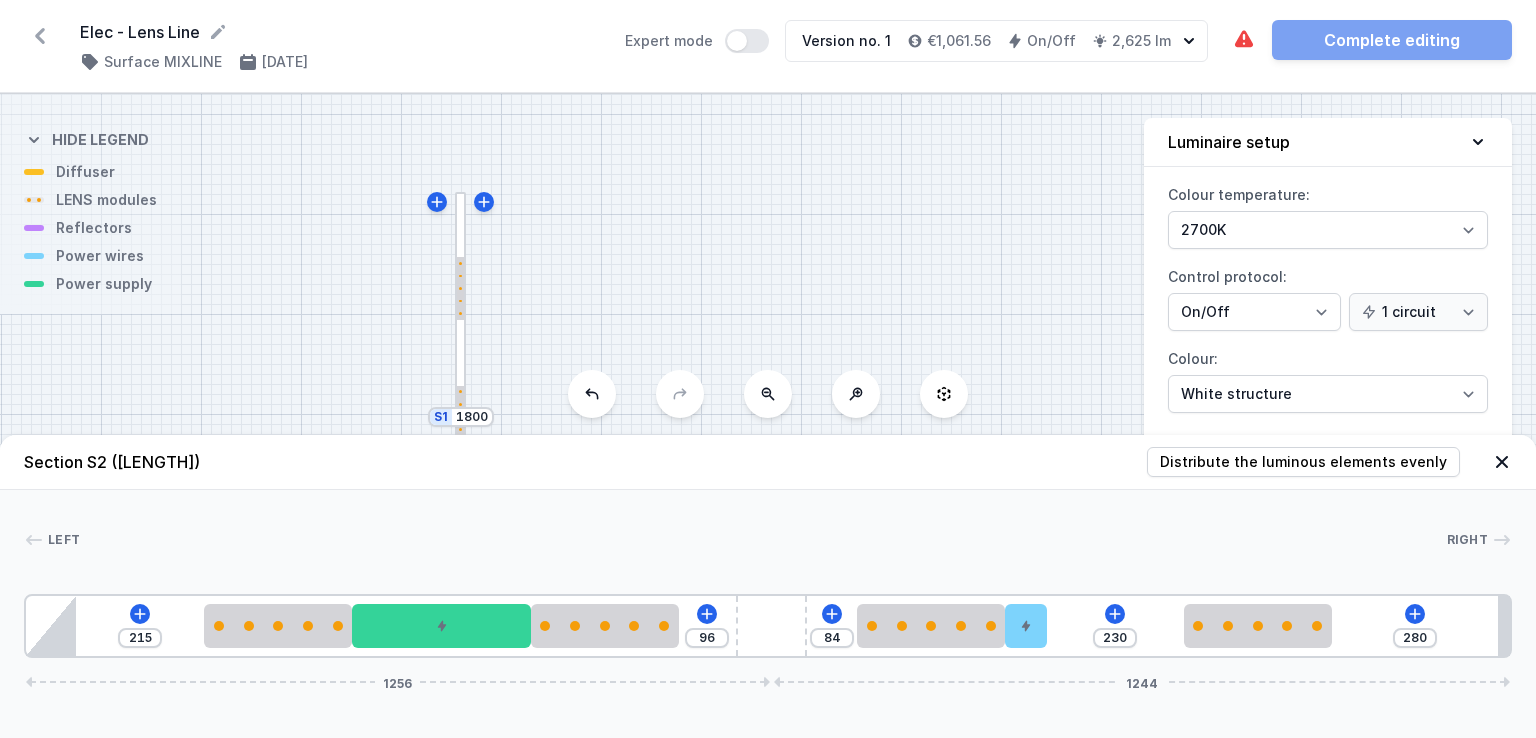click on "S2 [LENGTH] S1 [LENGTH]" at bounding box center [768, 416] 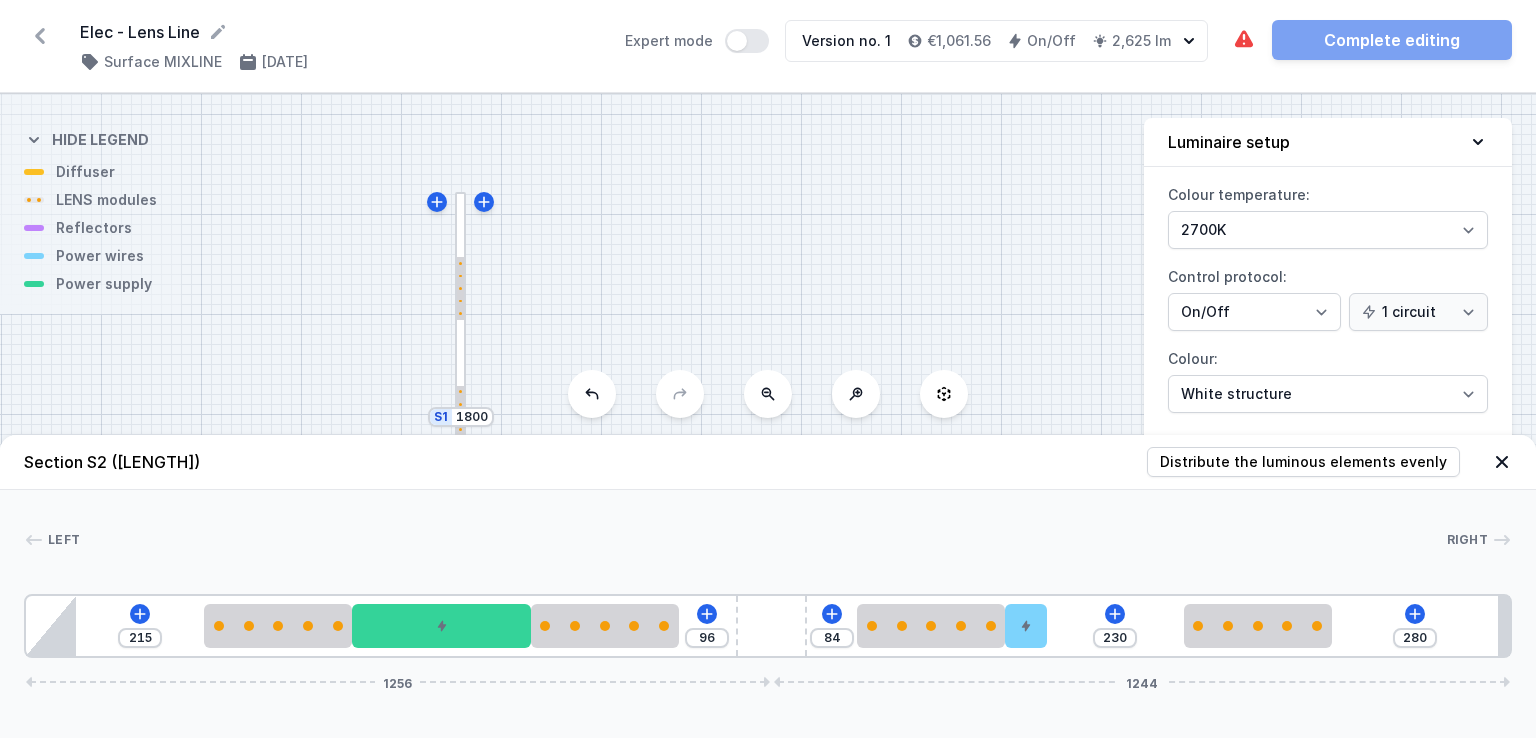 click 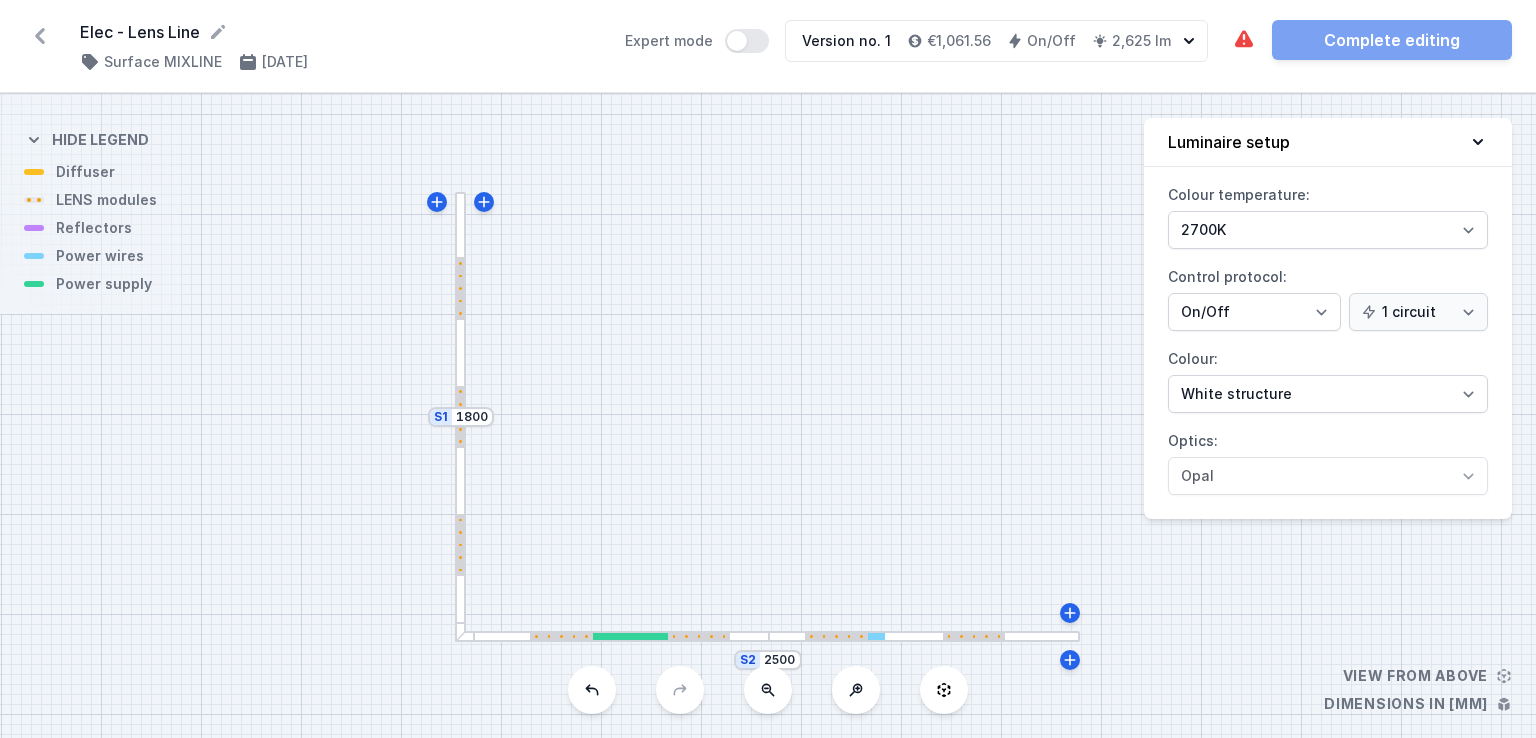 click at bounding box center (460, 417) 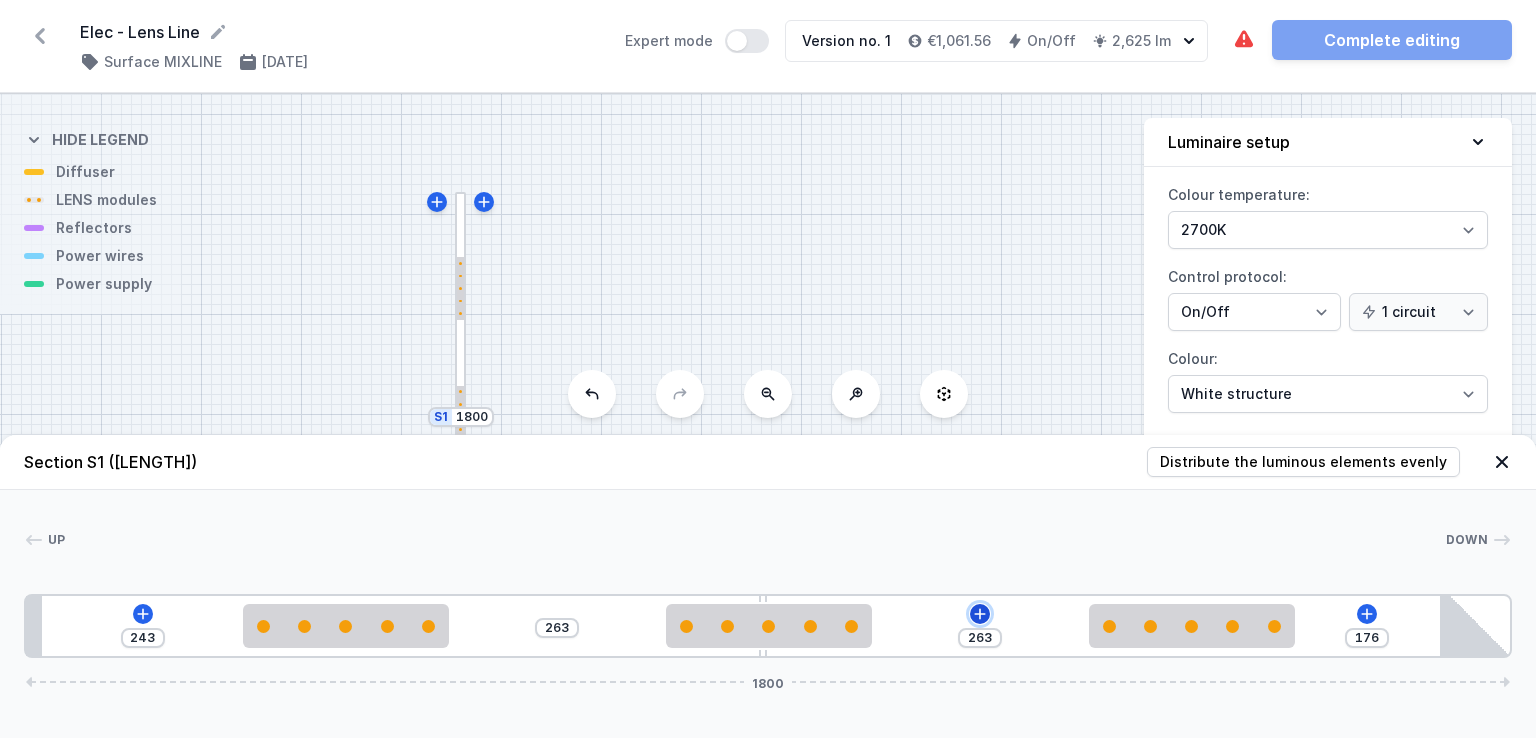 click at bounding box center (980, 614) 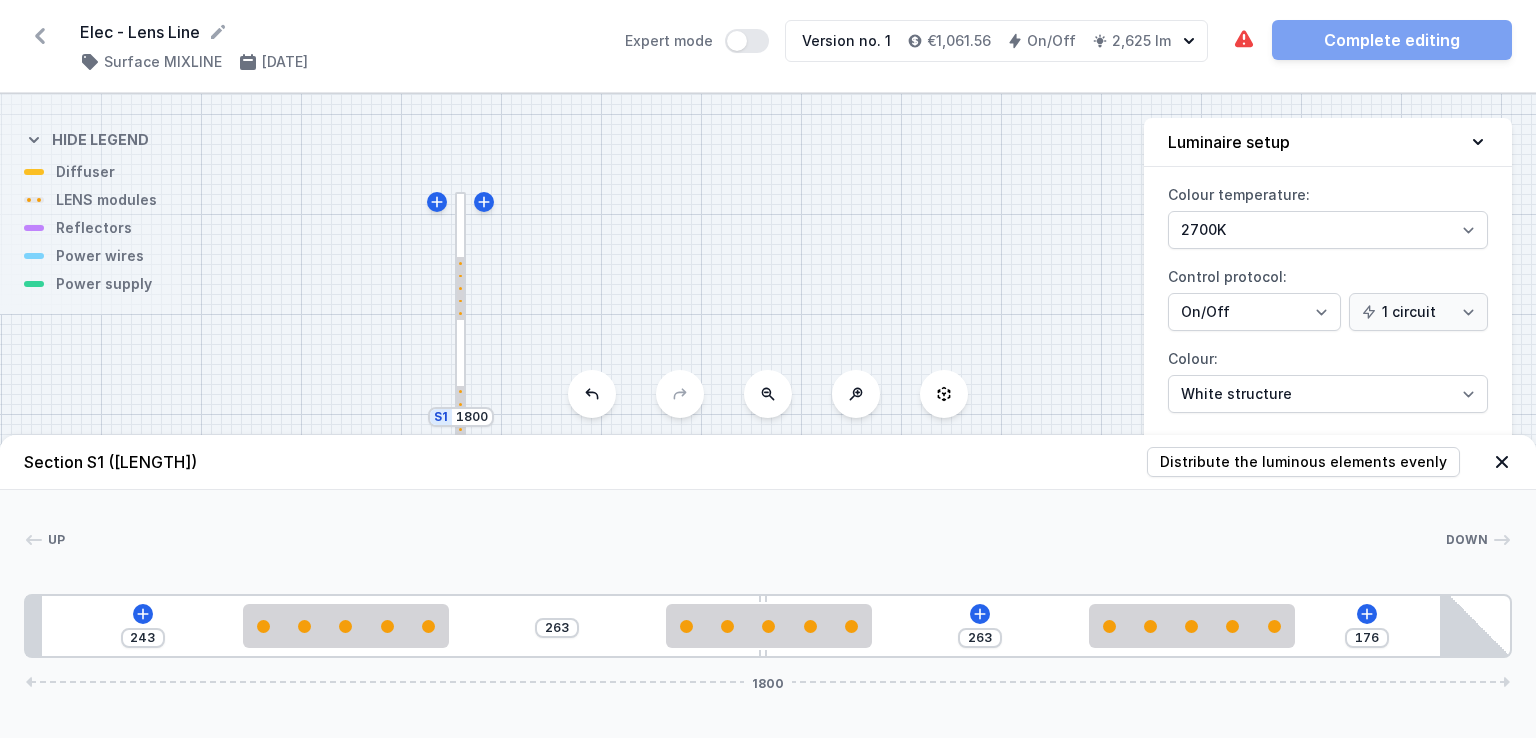 click on "S2 [LENGTH] S1 [LENGTH]" at bounding box center [768, 416] 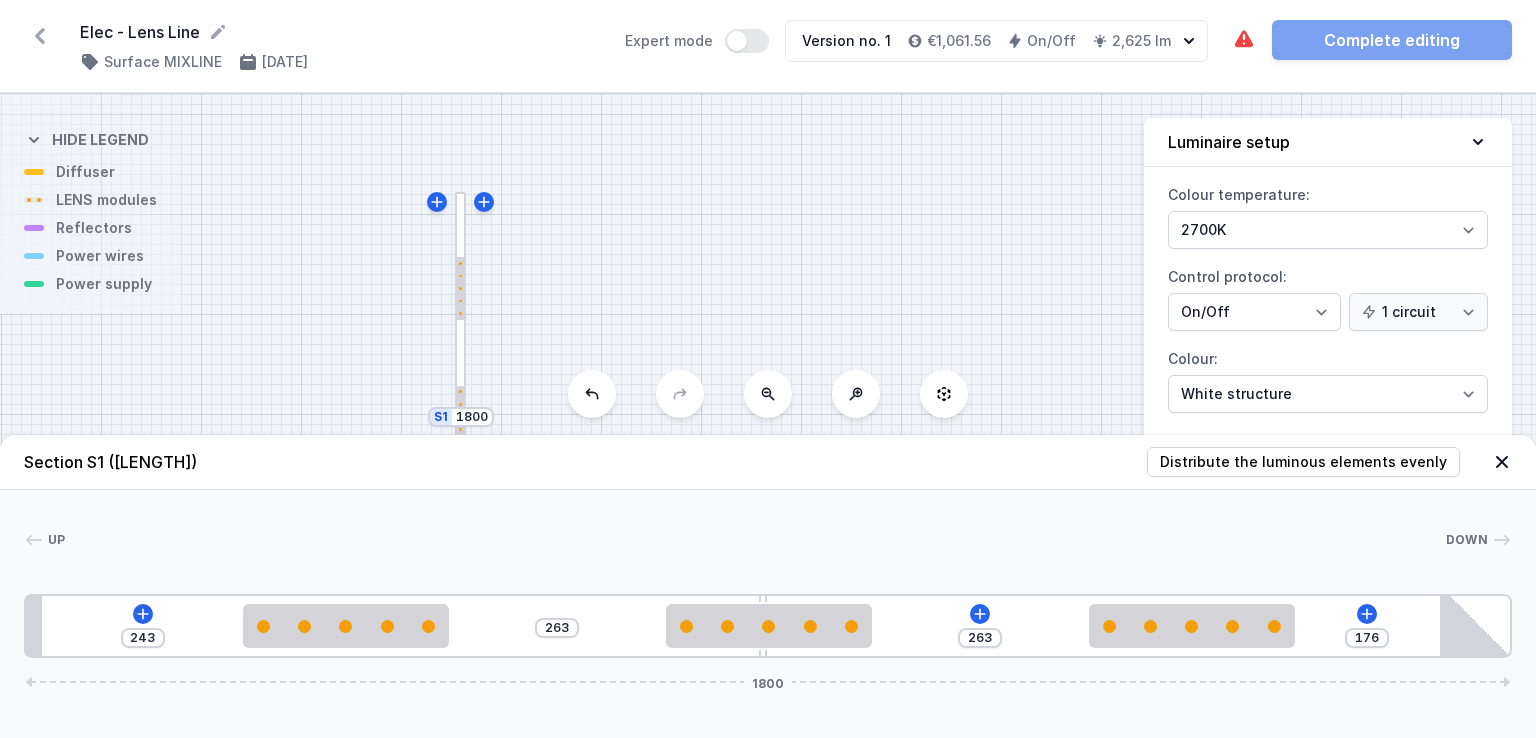 click on "S2 [LENGTH] S1 [LENGTH]" at bounding box center (768, 416) 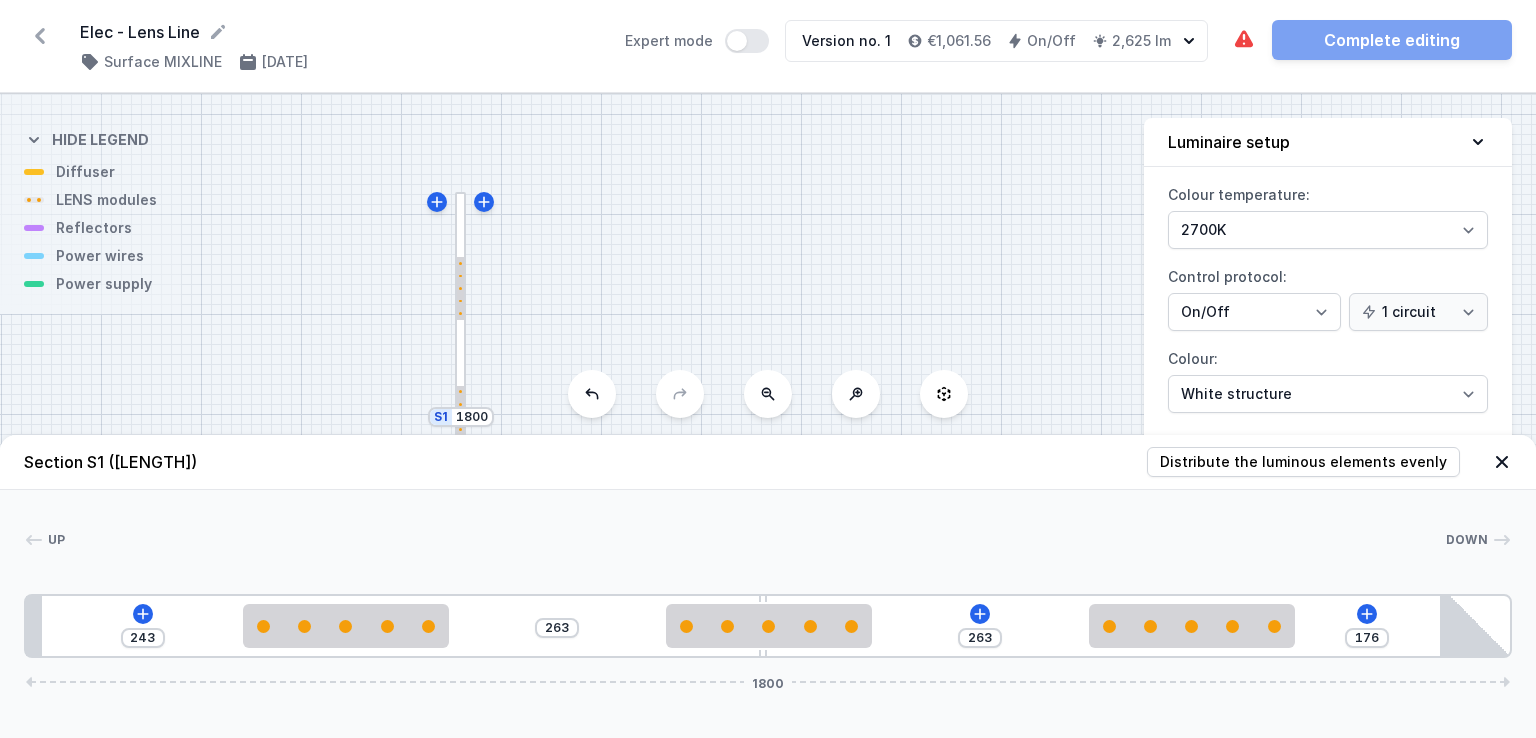 click 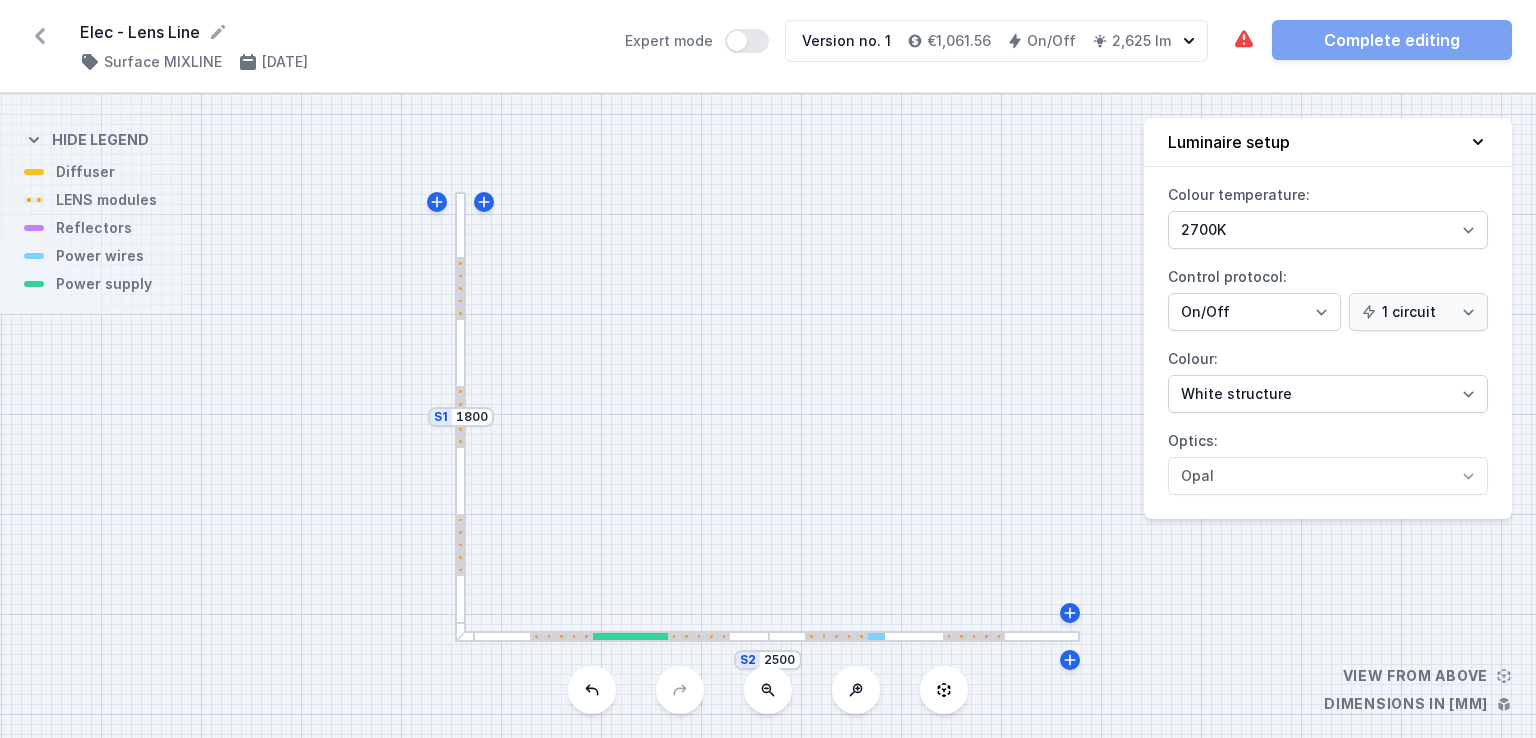 click on "The luminaire contains colliding elements. Complete editing" at bounding box center (1372, 40) 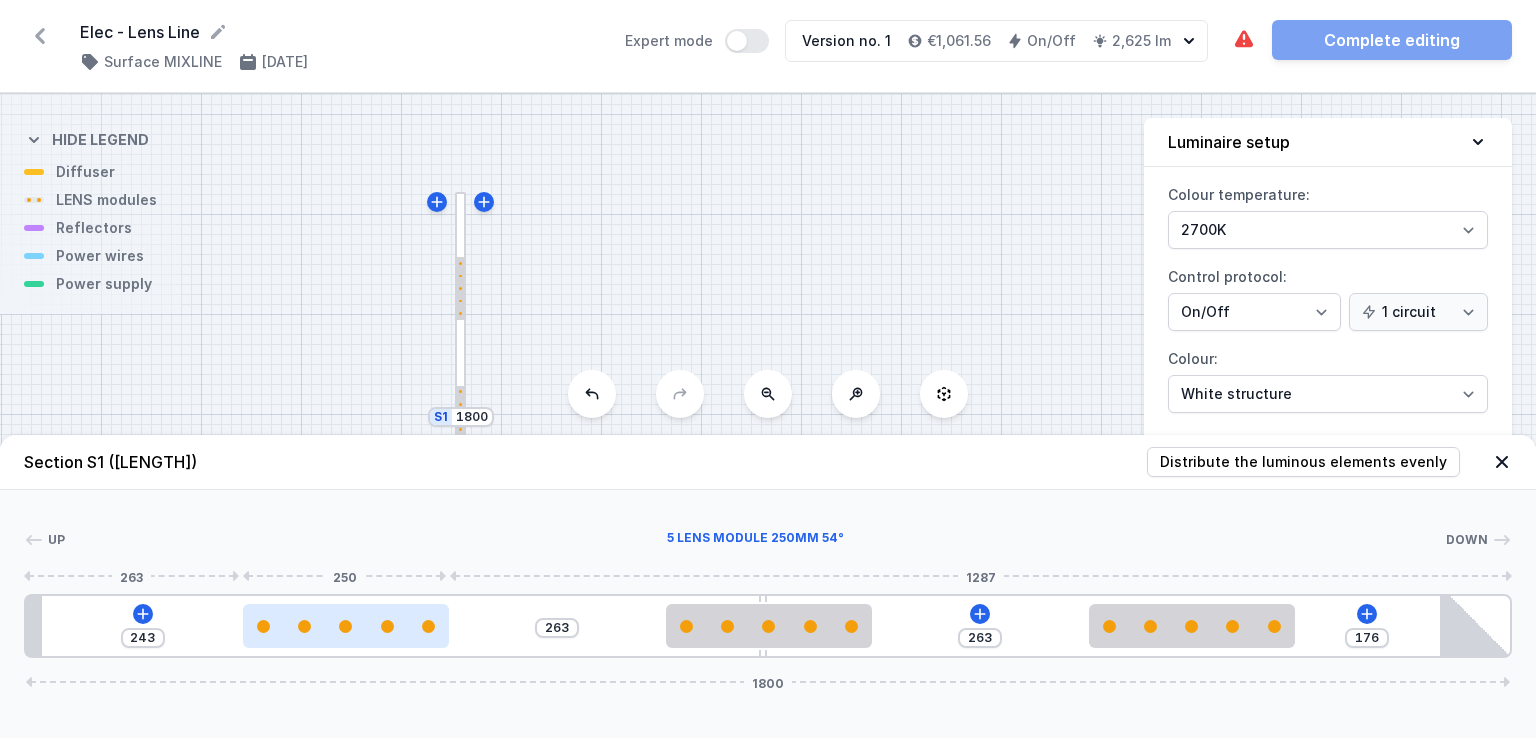type on "252" 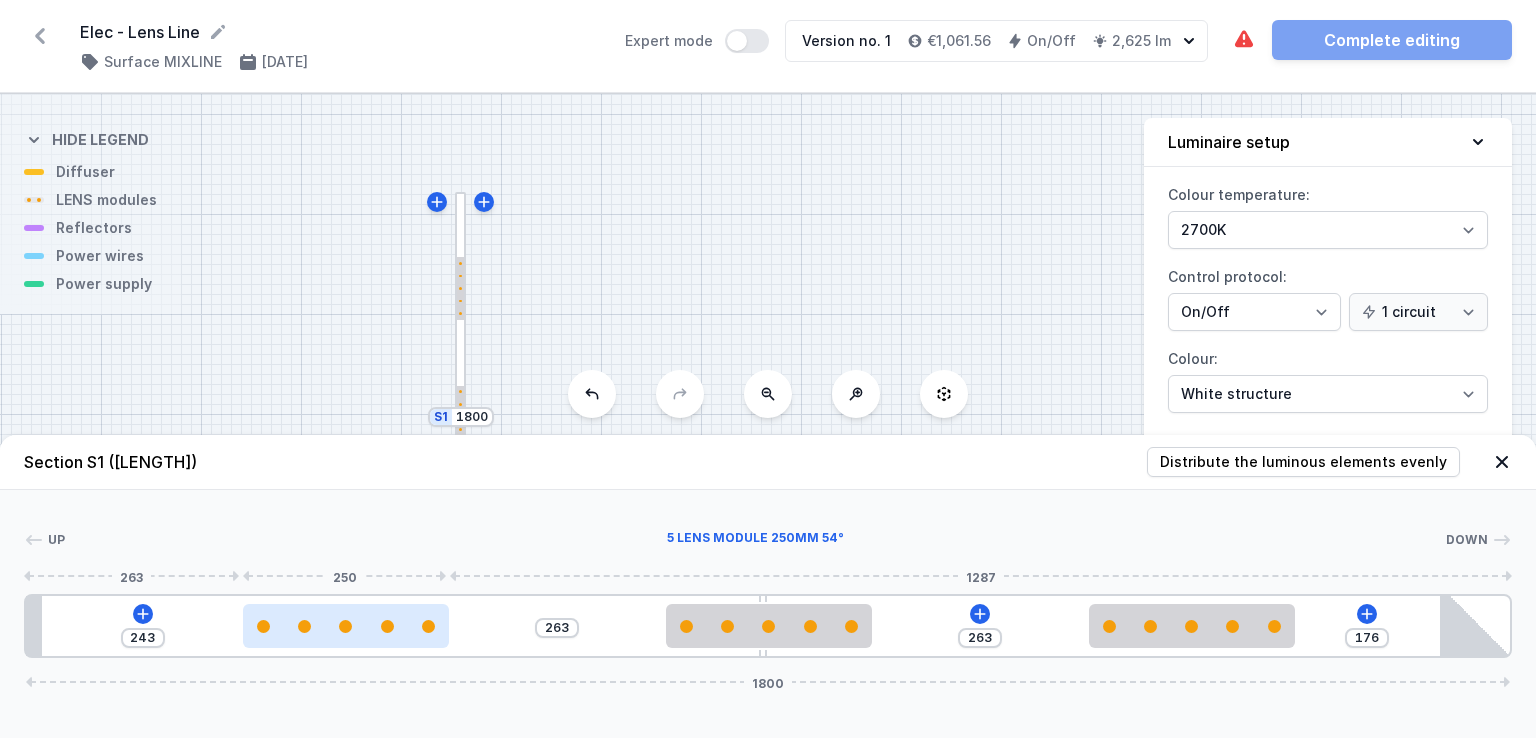 type on "254" 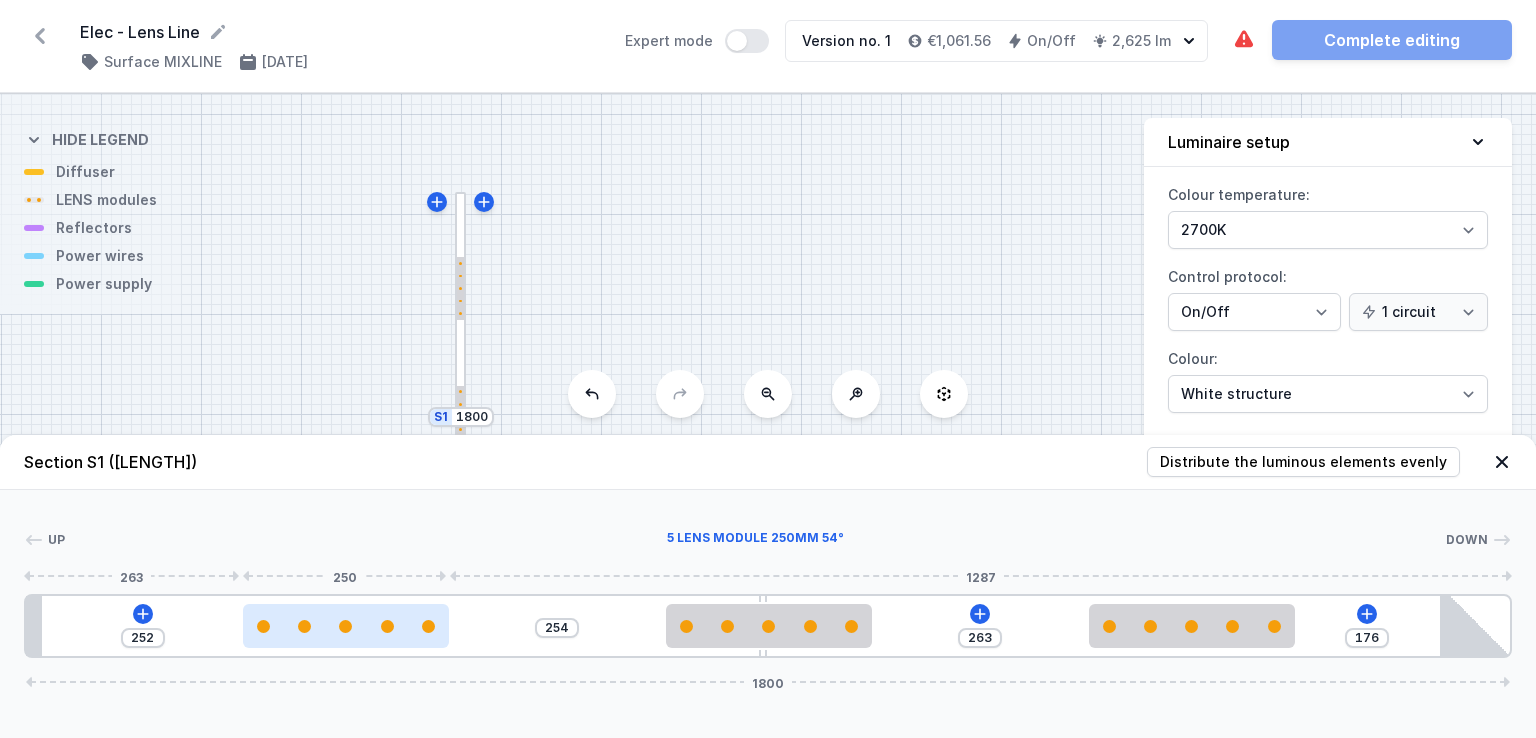 type on "222" 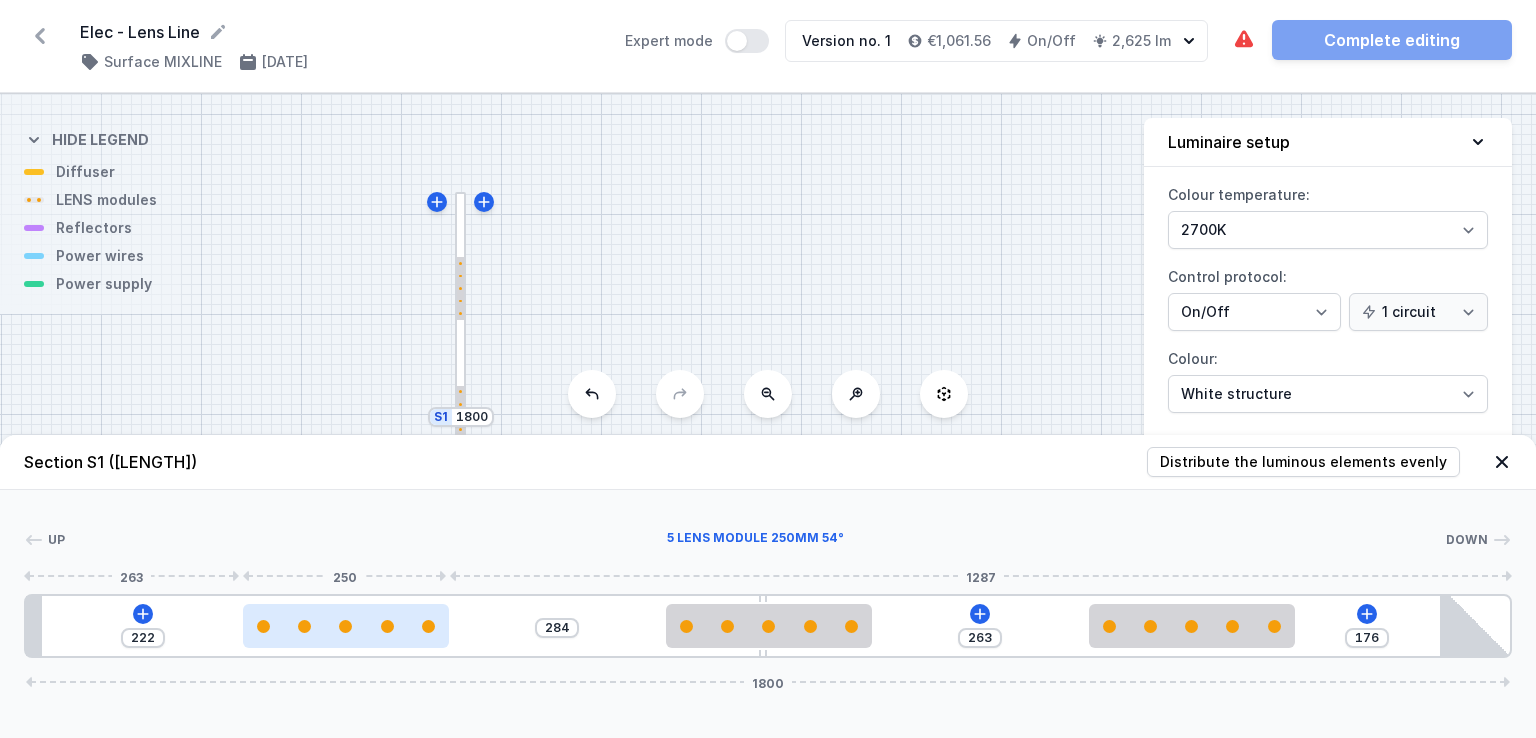 type on "207" 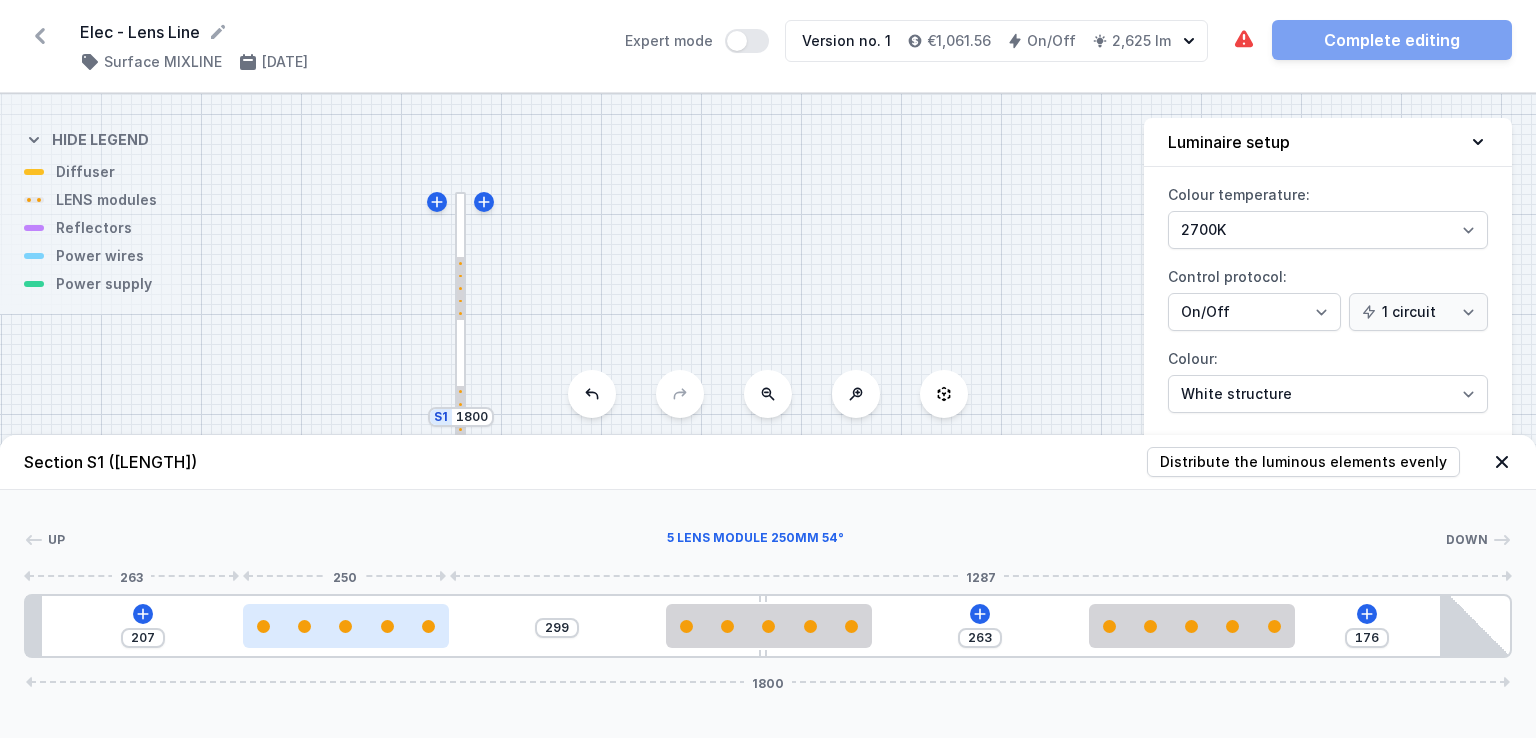 type on "195" 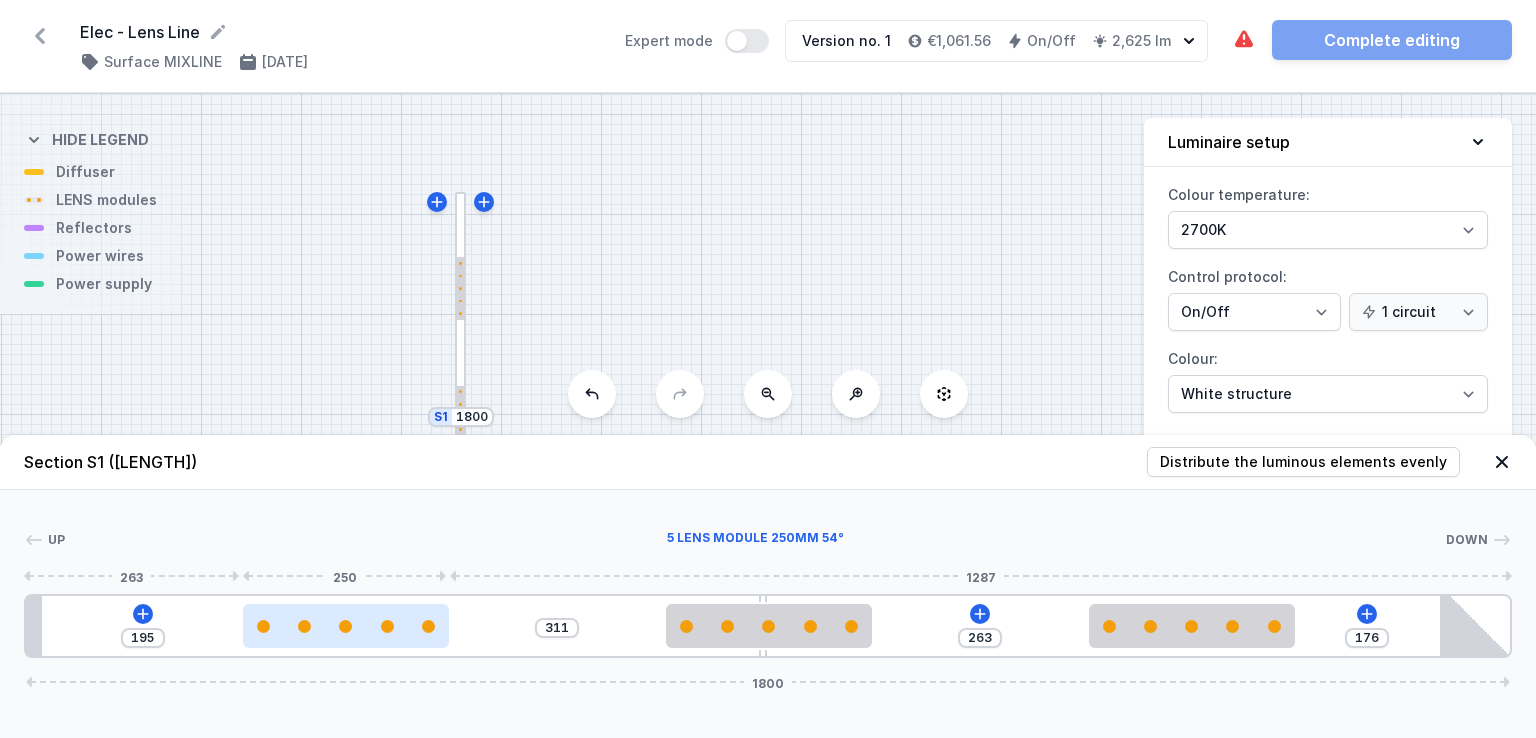 type on "184" 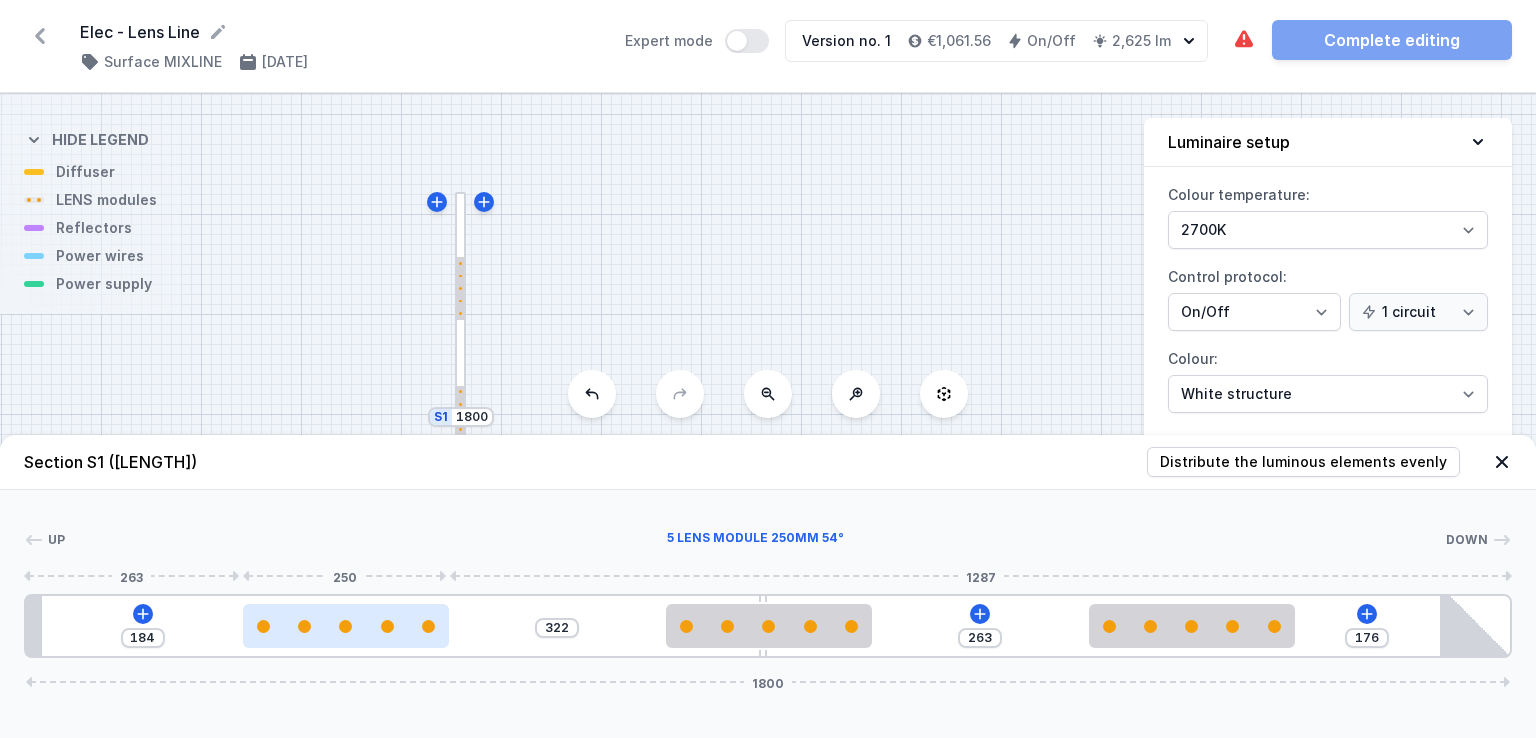type on "170" 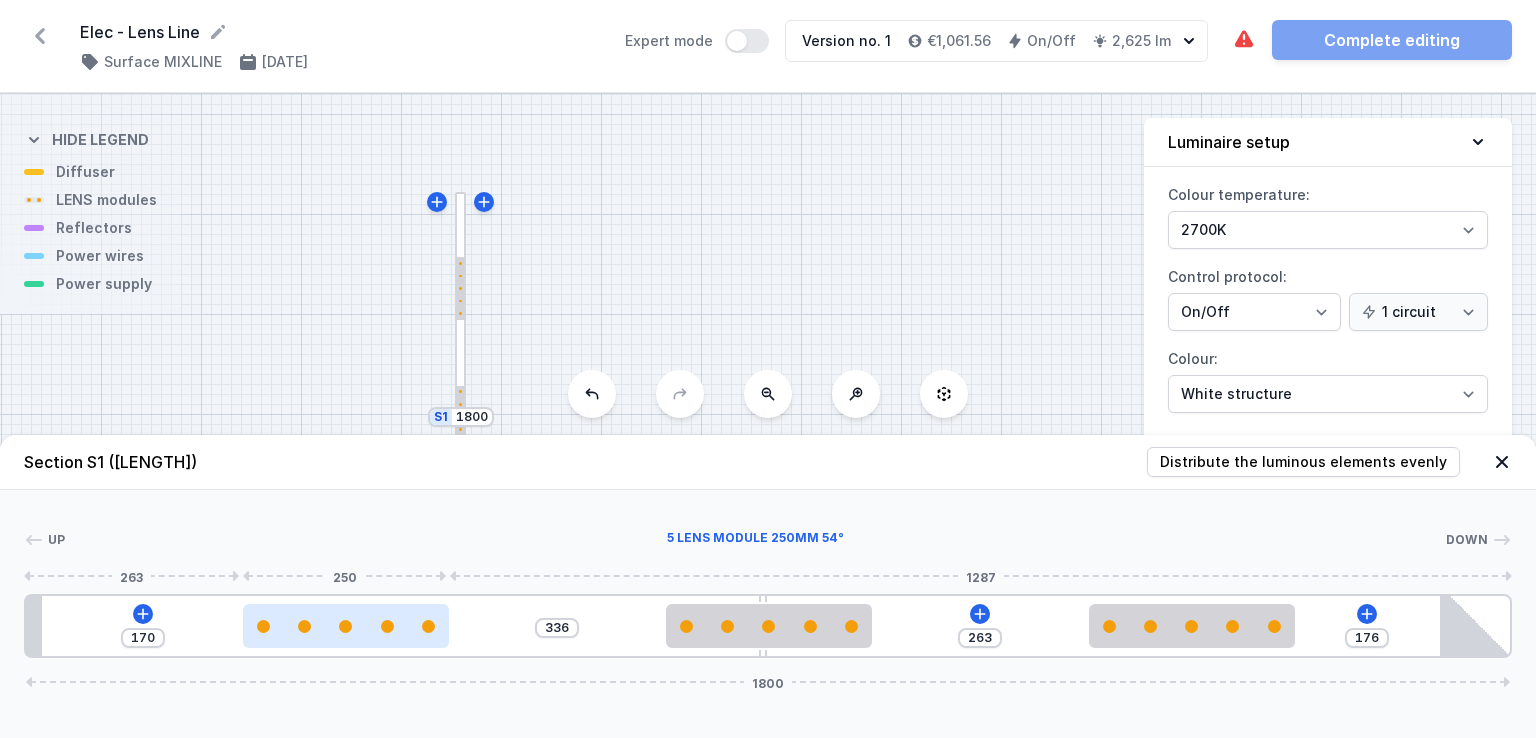 type on "162" 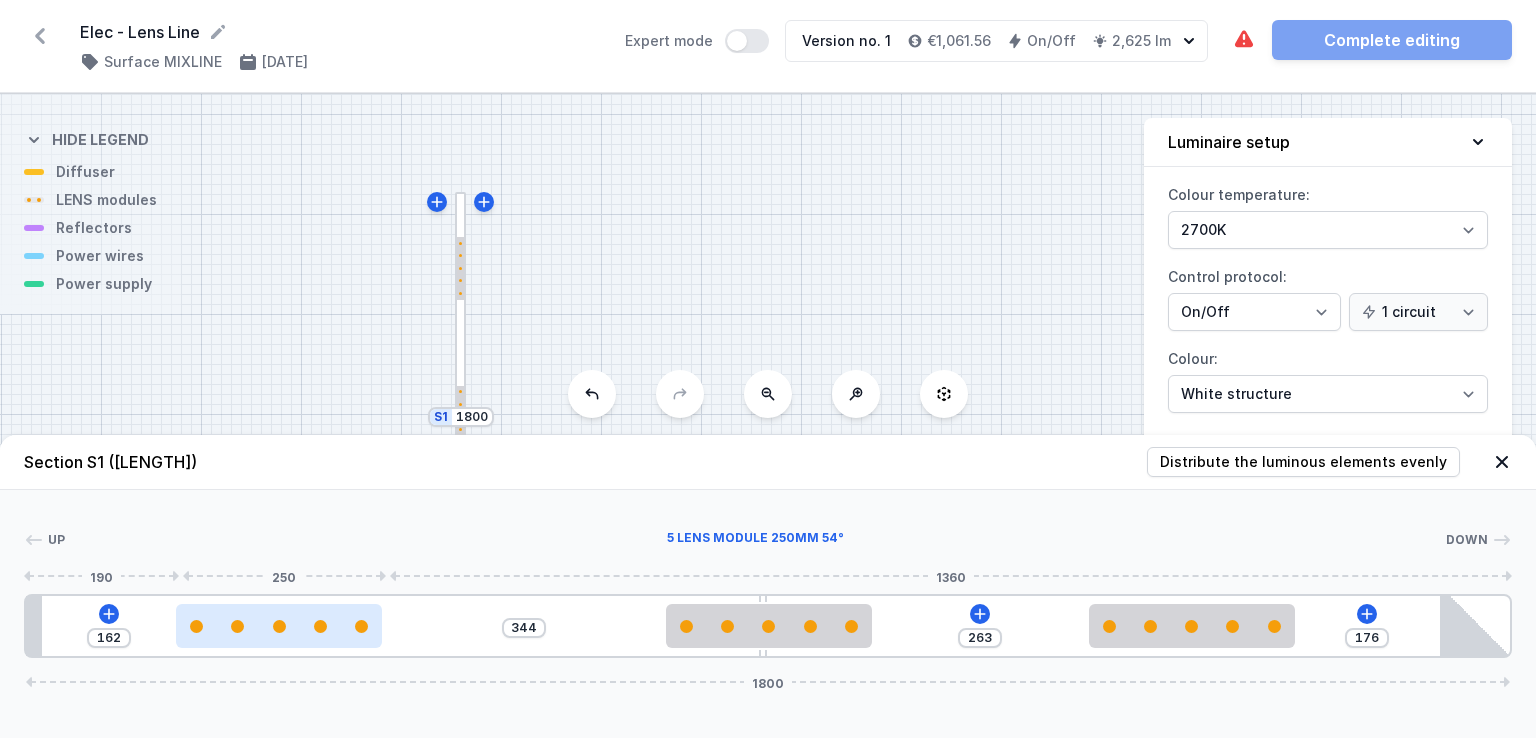 type on "153" 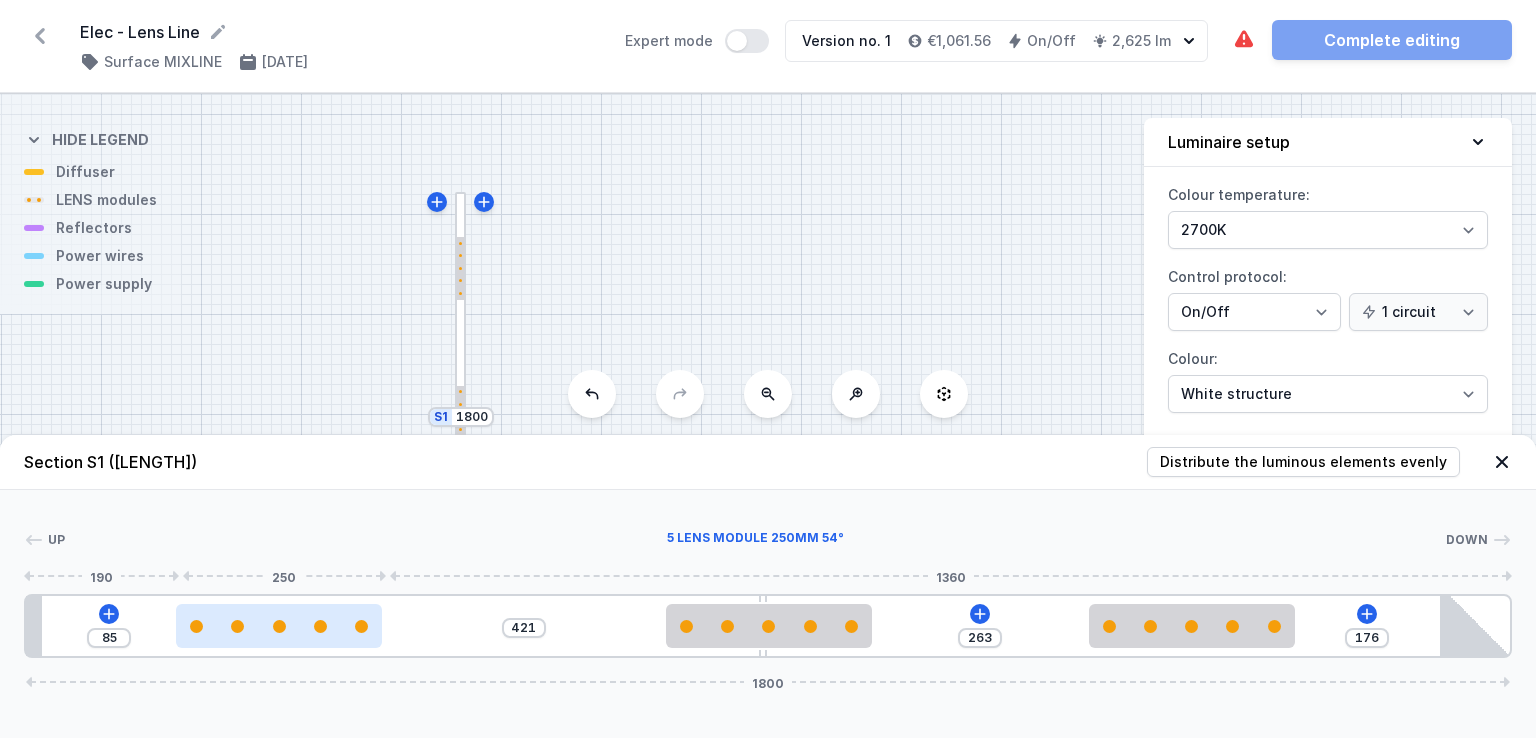 type on "506" 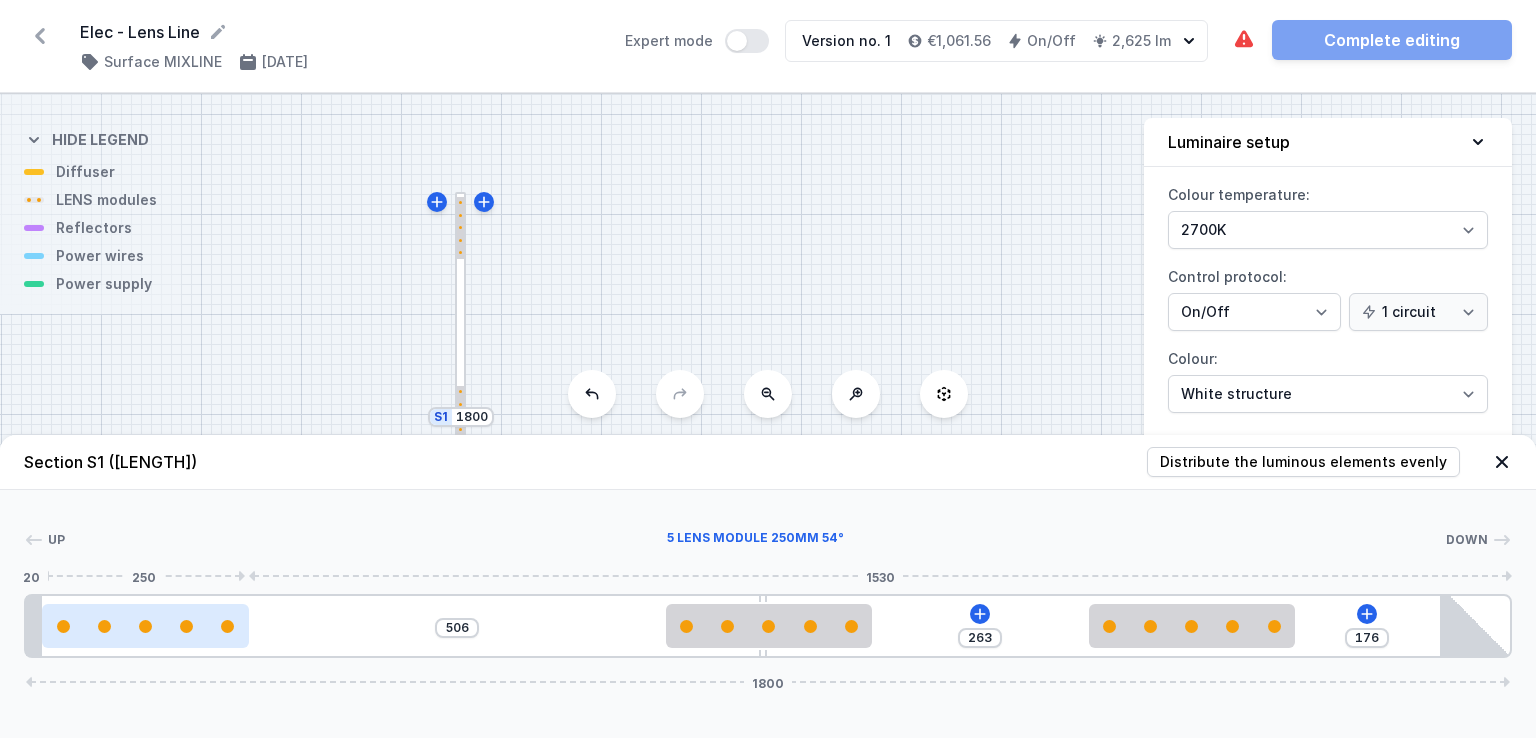 drag, startPoint x: 416, startPoint y: 638, endPoint x: 214, endPoint y: 636, distance: 202.0099 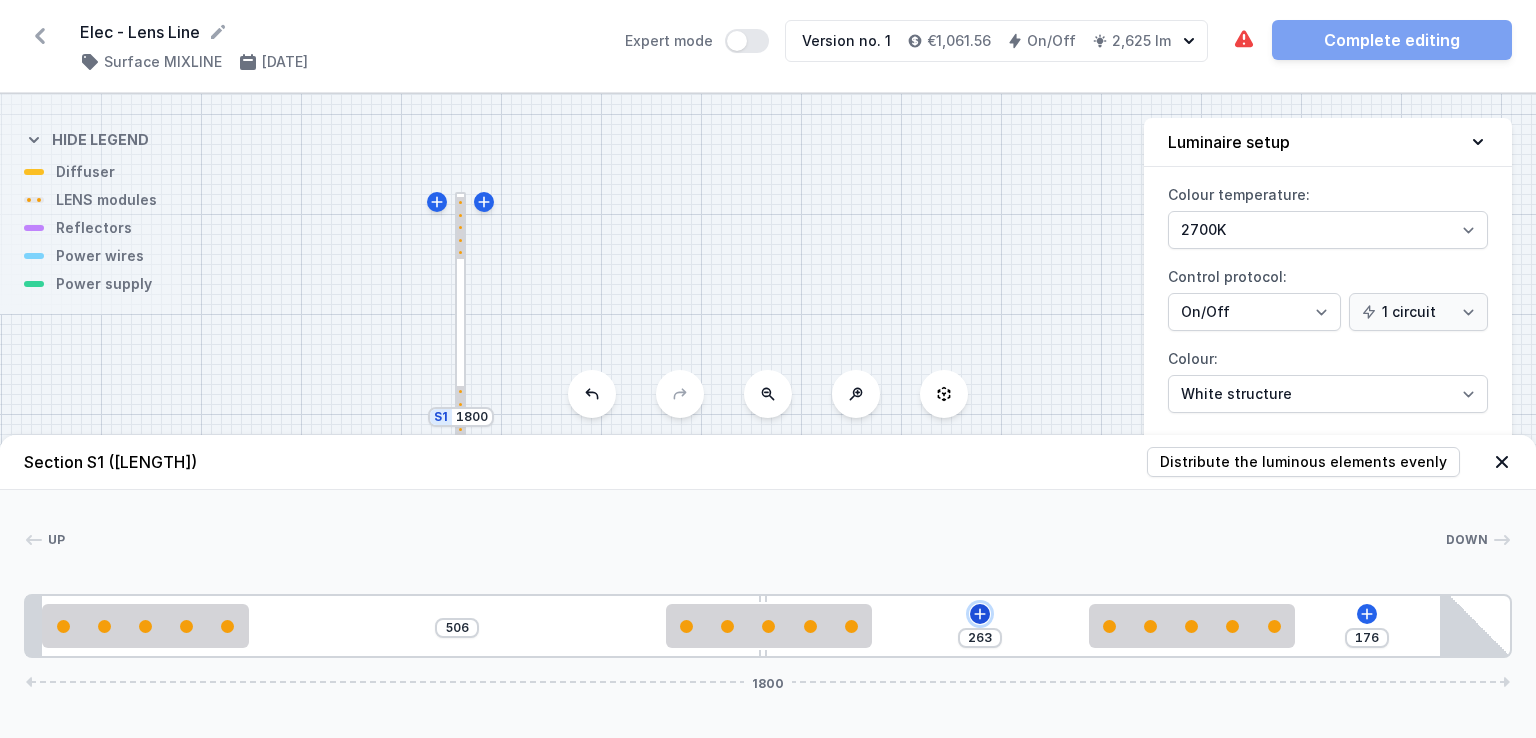 click 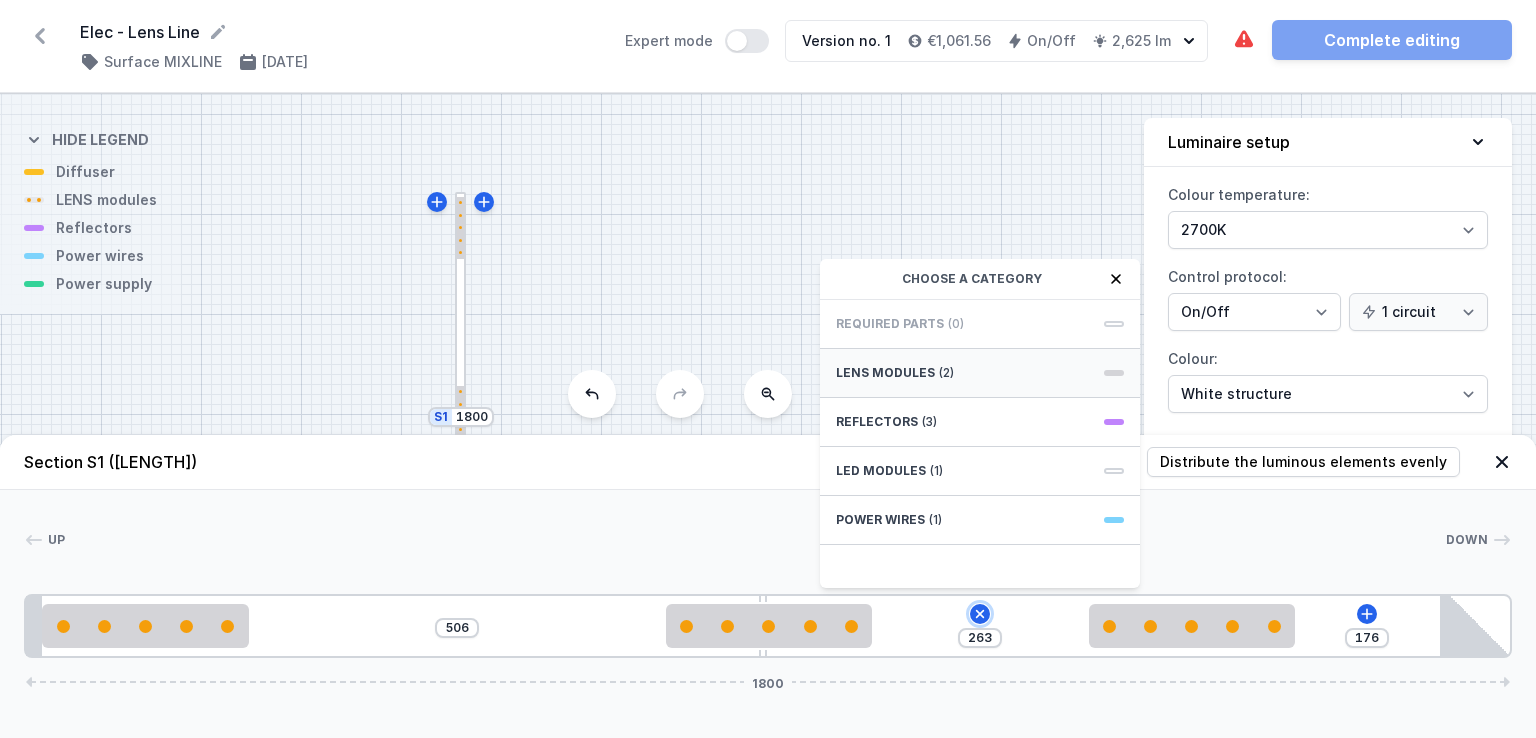 type 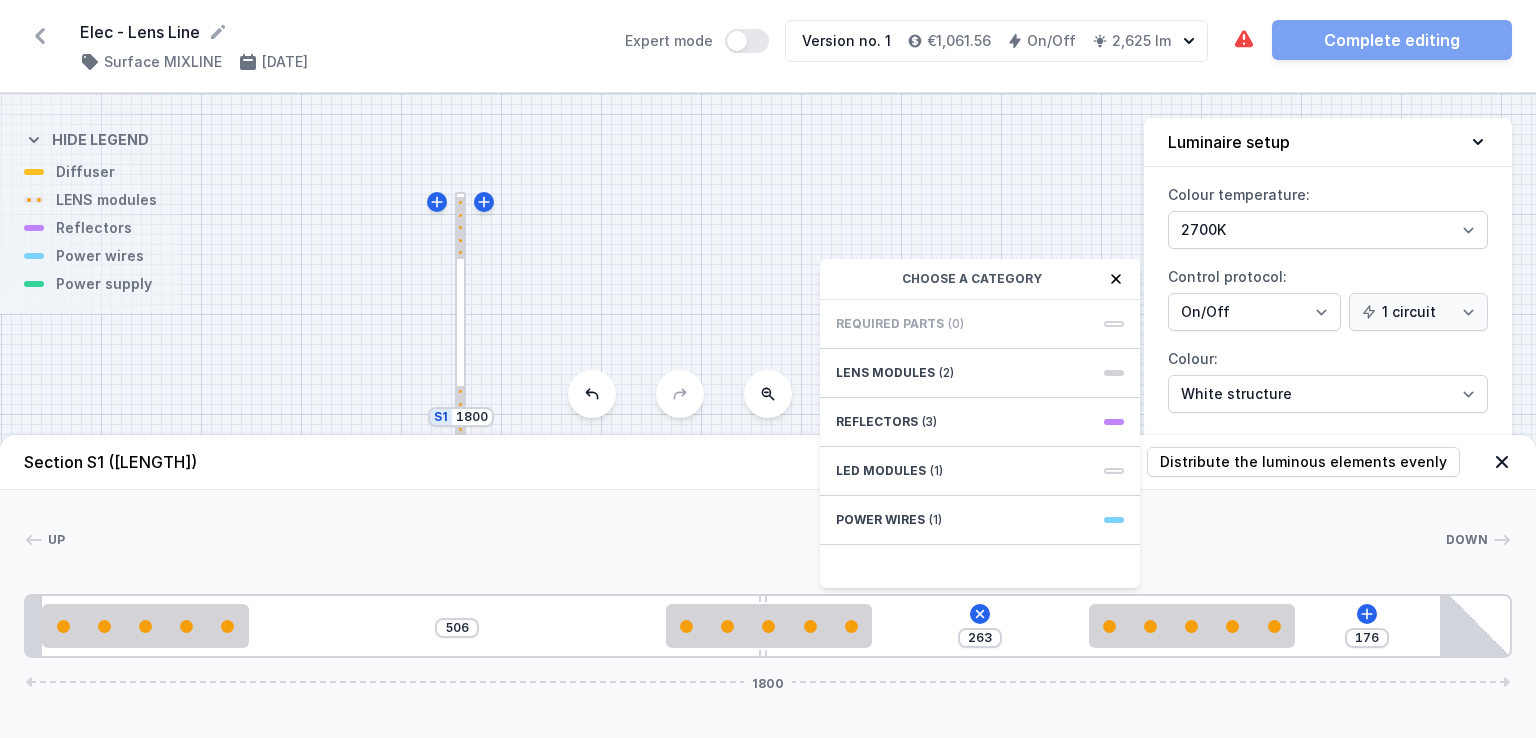 click on "Choose a category Required parts (0) LENS modules (2) Reflectors (3) LED modules (1) Power wires (1) 176 1800 20 250 619 10 250 263 250 261 20 1695 85 1800" at bounding box center [768, 574] 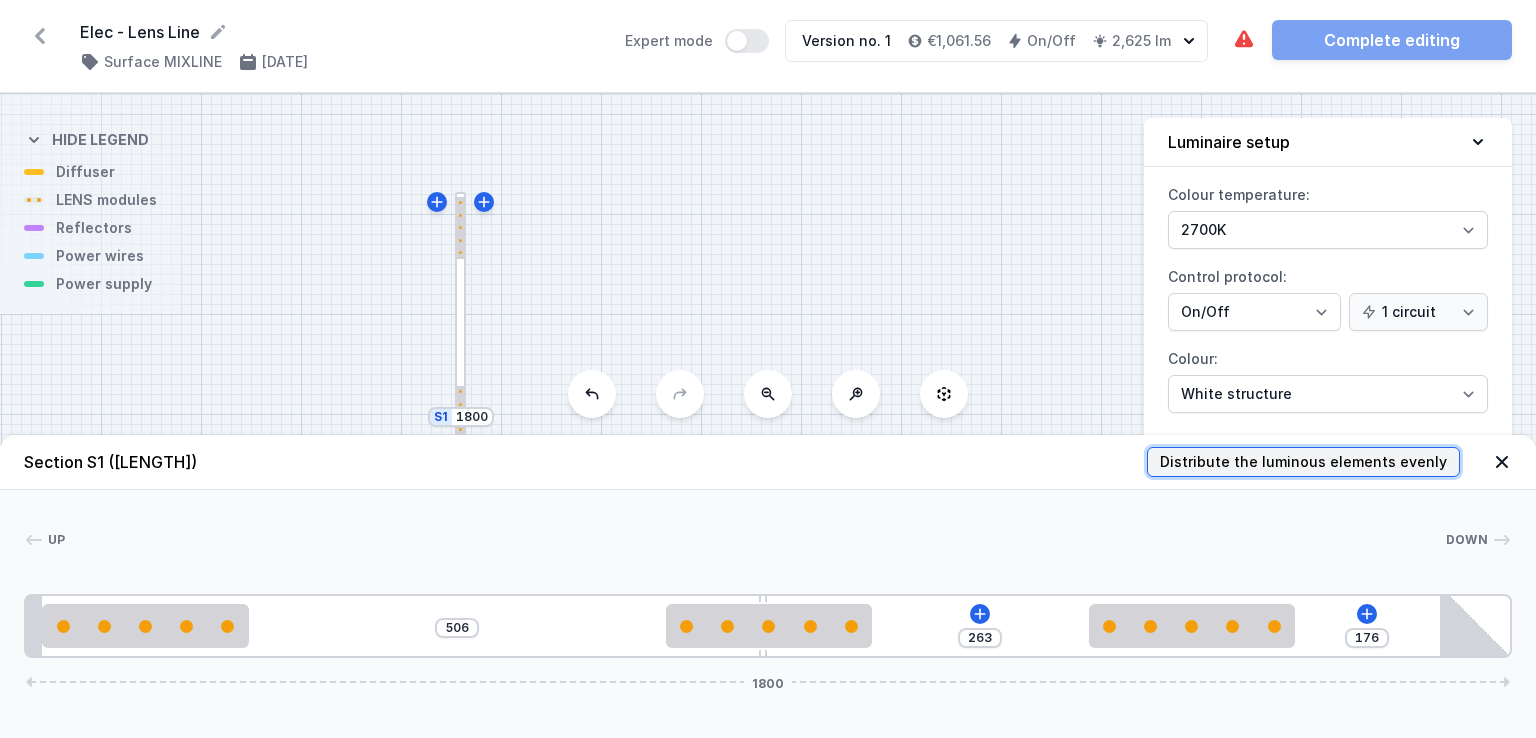 click on "Distribute the luminous elements evenly" at bounding box center (1303, 462) 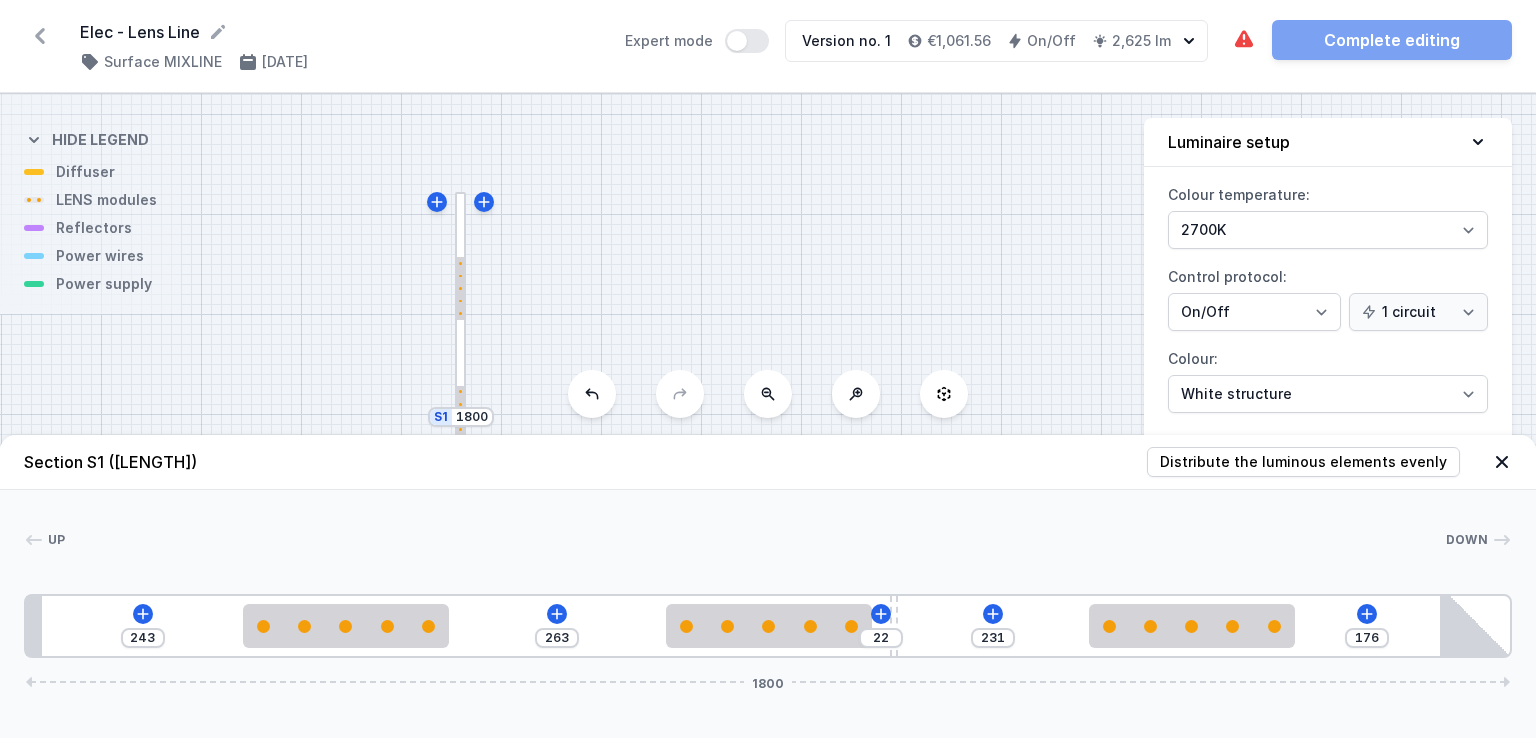 type on "228" 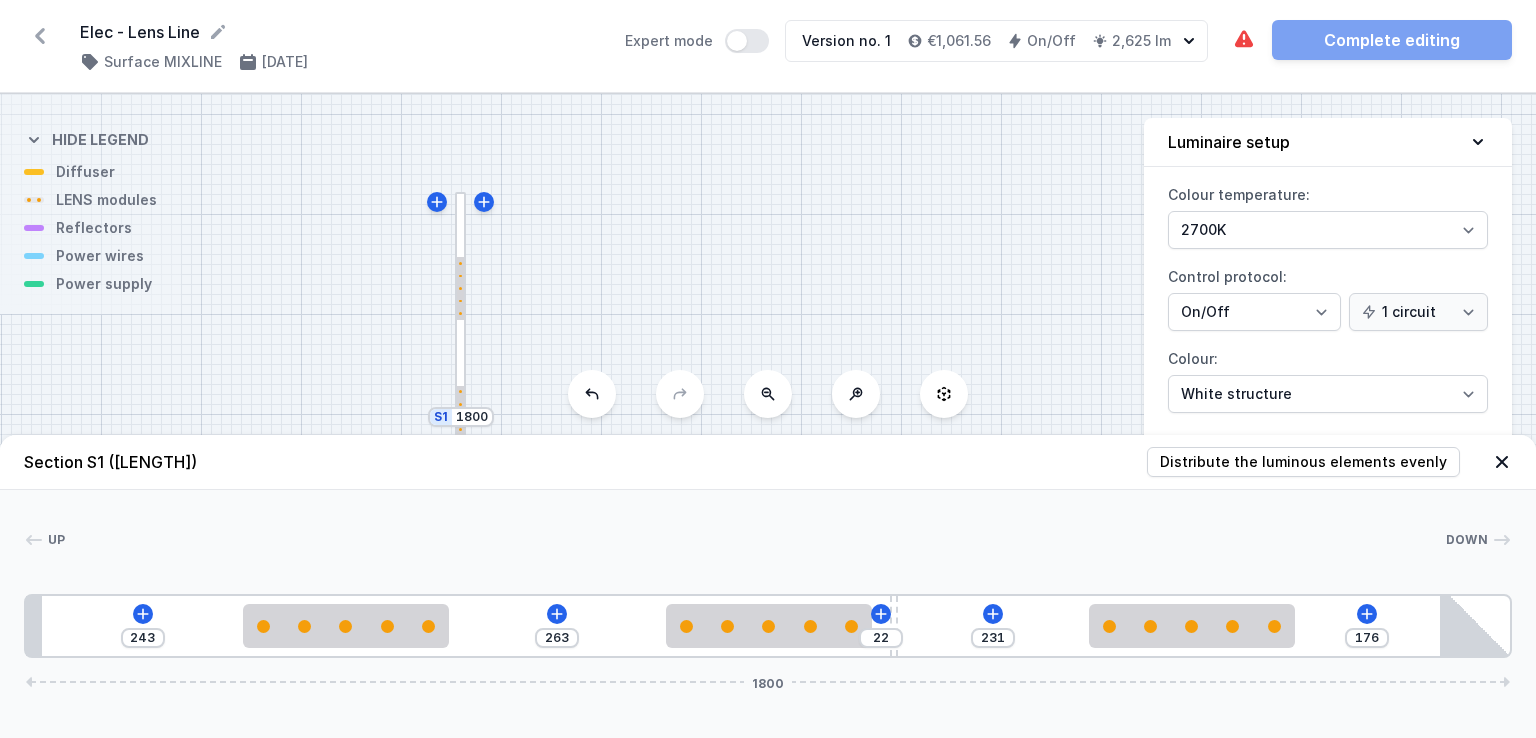 type on "25" 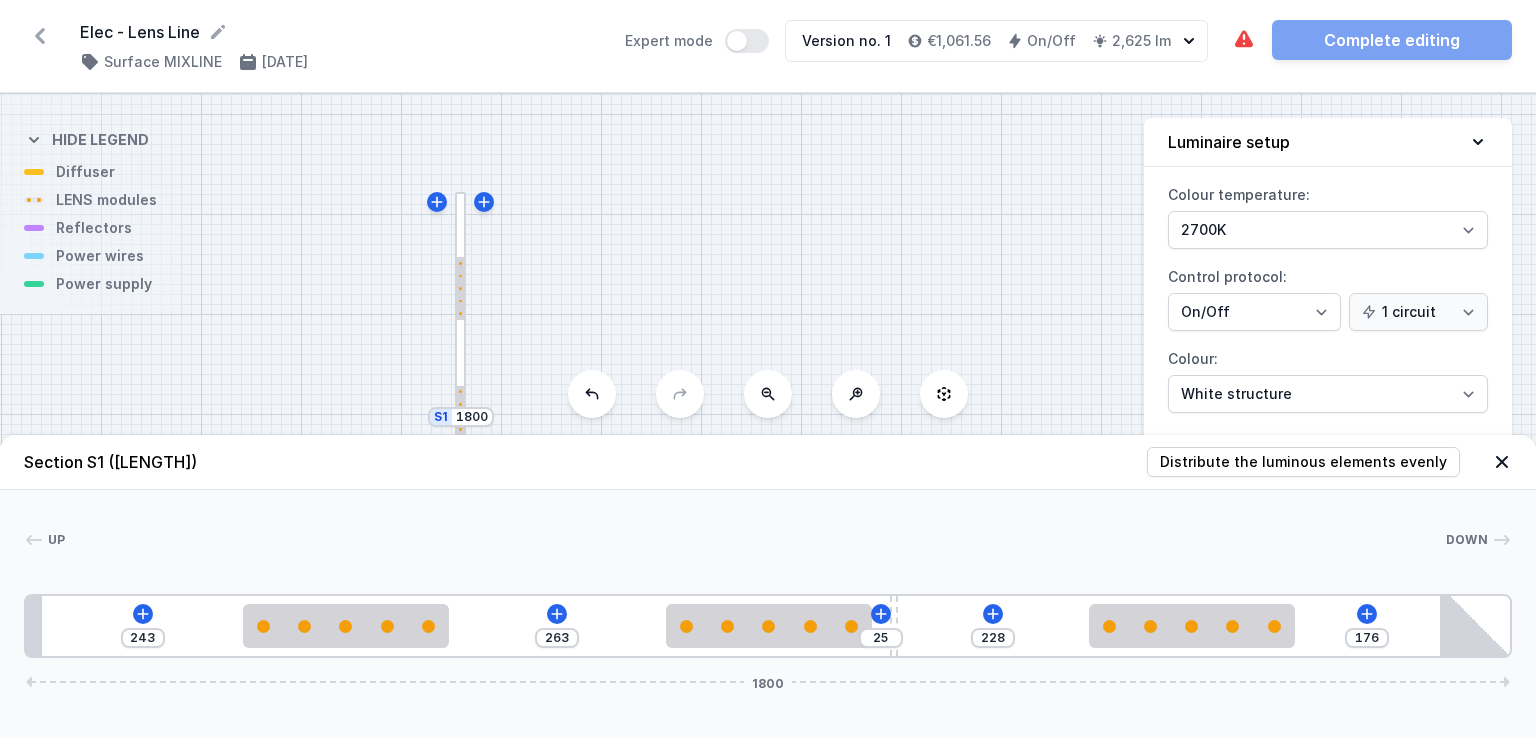 type on "227" 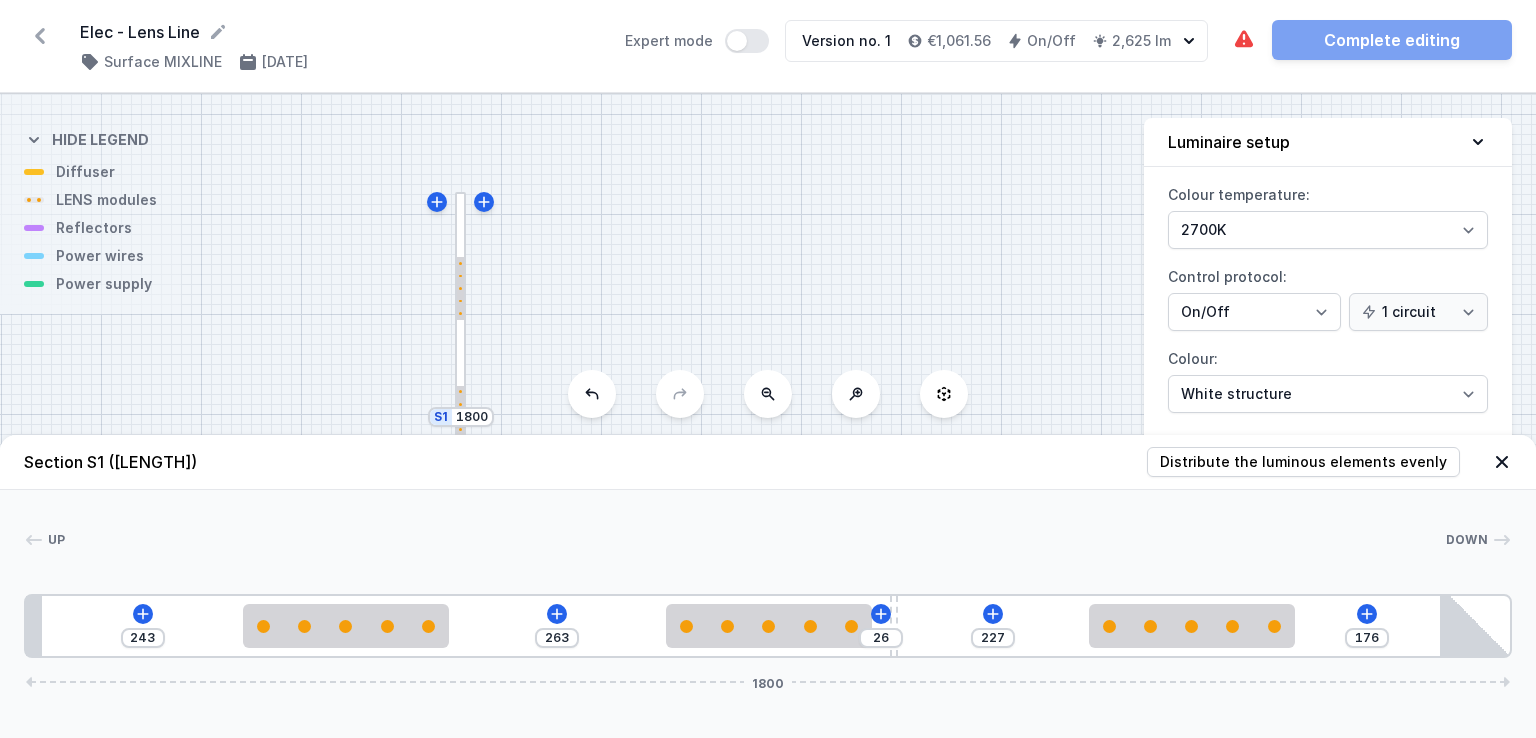 type on "226" 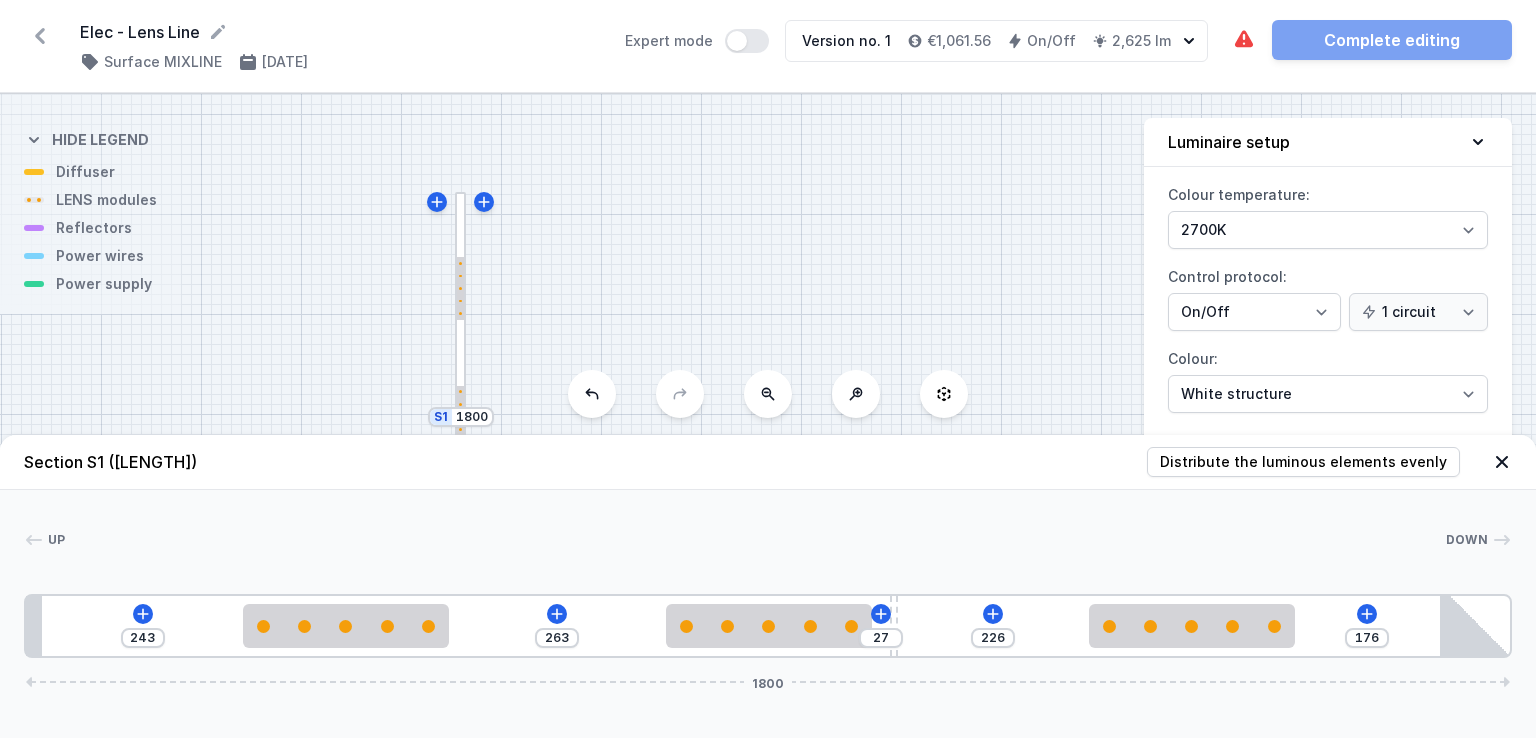 type on "225" 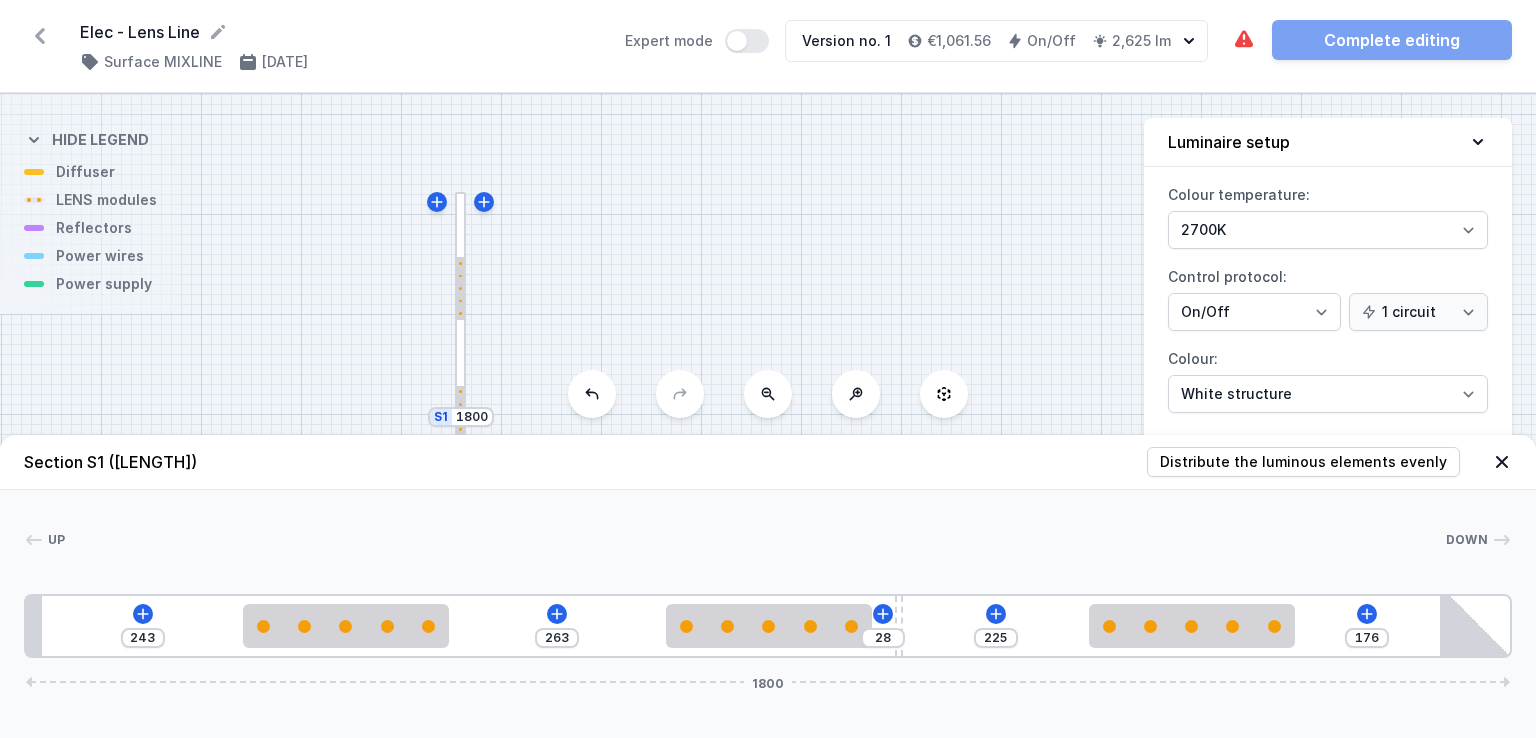 drag, startPoint x: 764, startPoint y: 596, endPoint x: 911, endPoint y: 606, distance: 147.33974 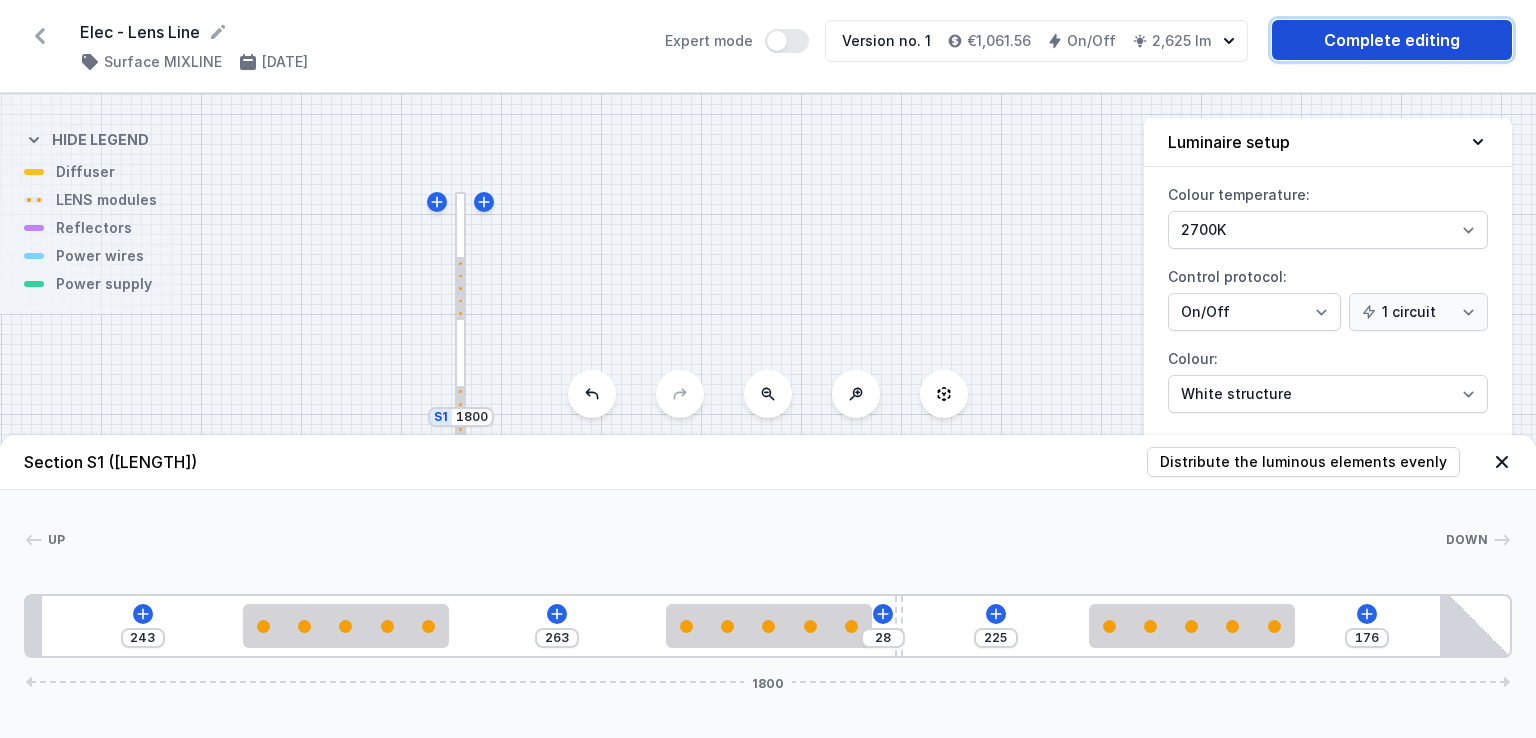 click on "Complete editing" at bounding box center (1392, 40) 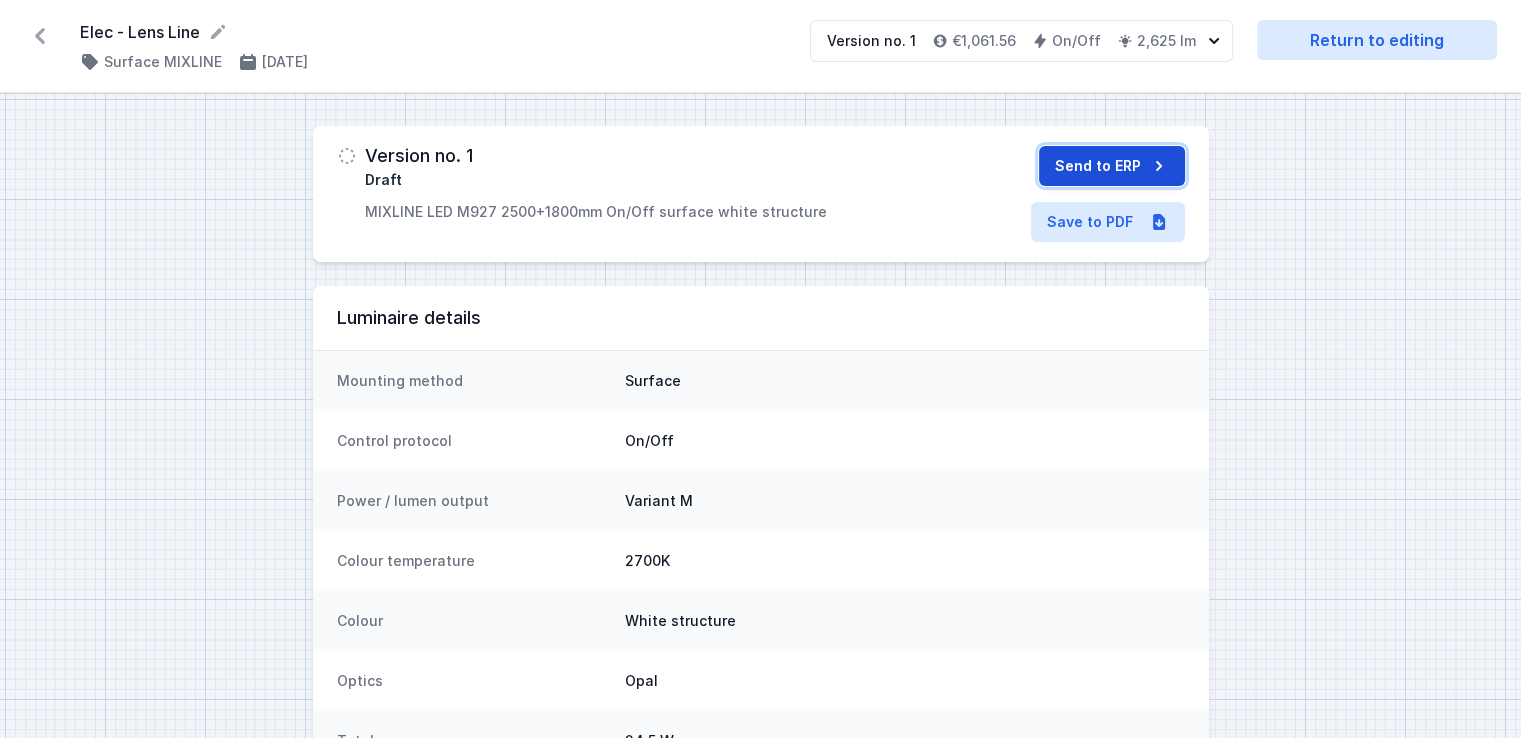 click on "Send to ERP" at bounding box center (1112, 166) 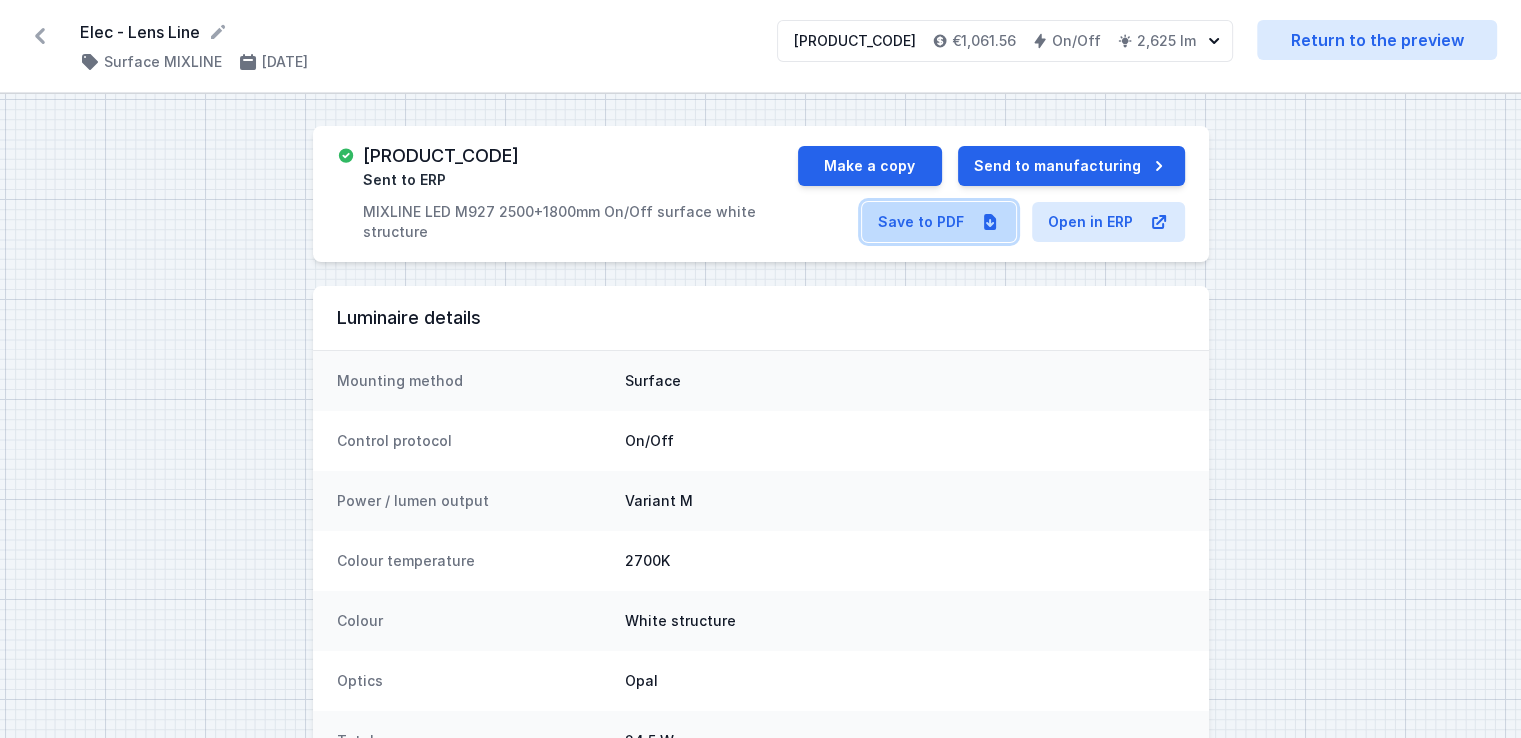 click on "Save to PDF" at bounding box center [939, 222] 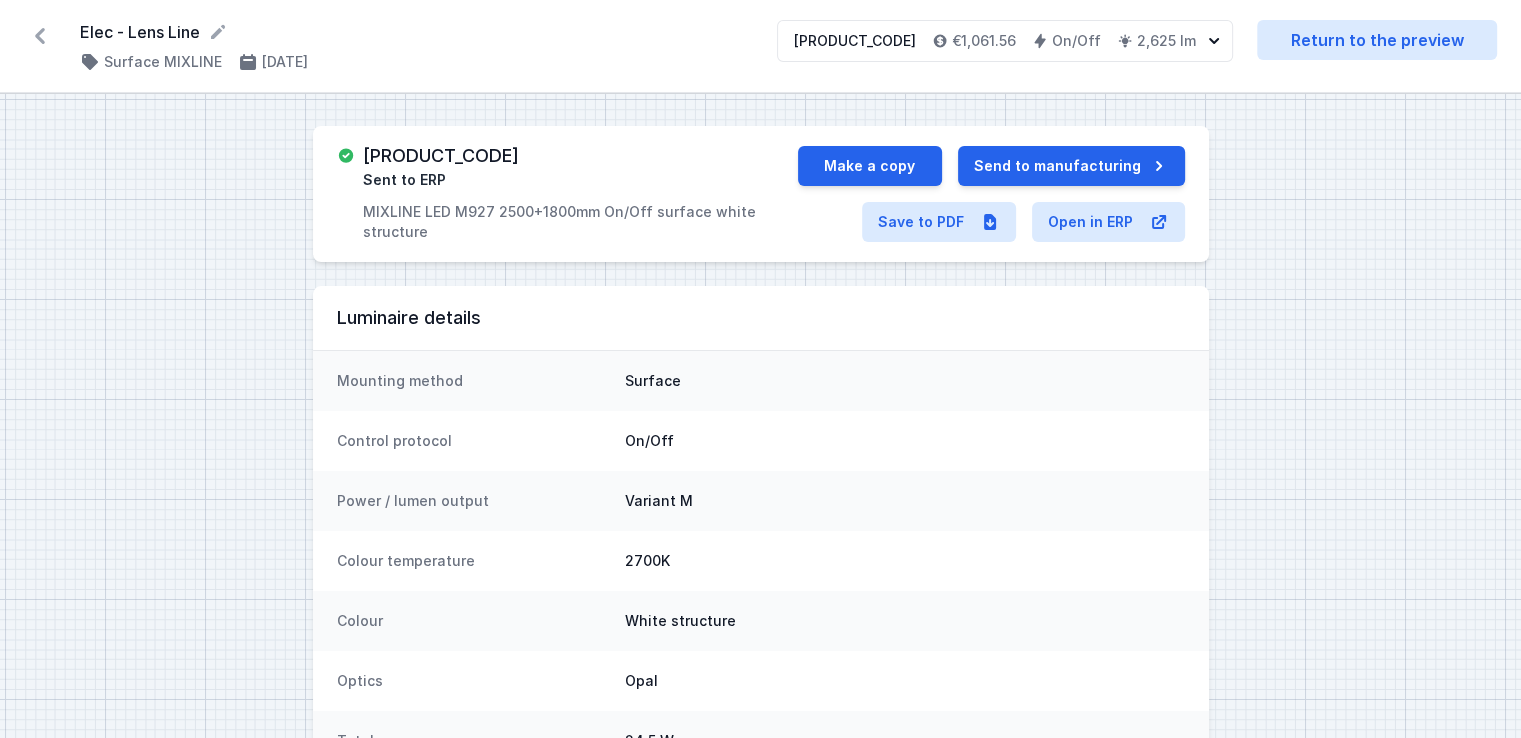 drag, startPoint x: 564, startPoint y: 154, endPoint x: 359, endPoint y: 141, distance: 205.41179 